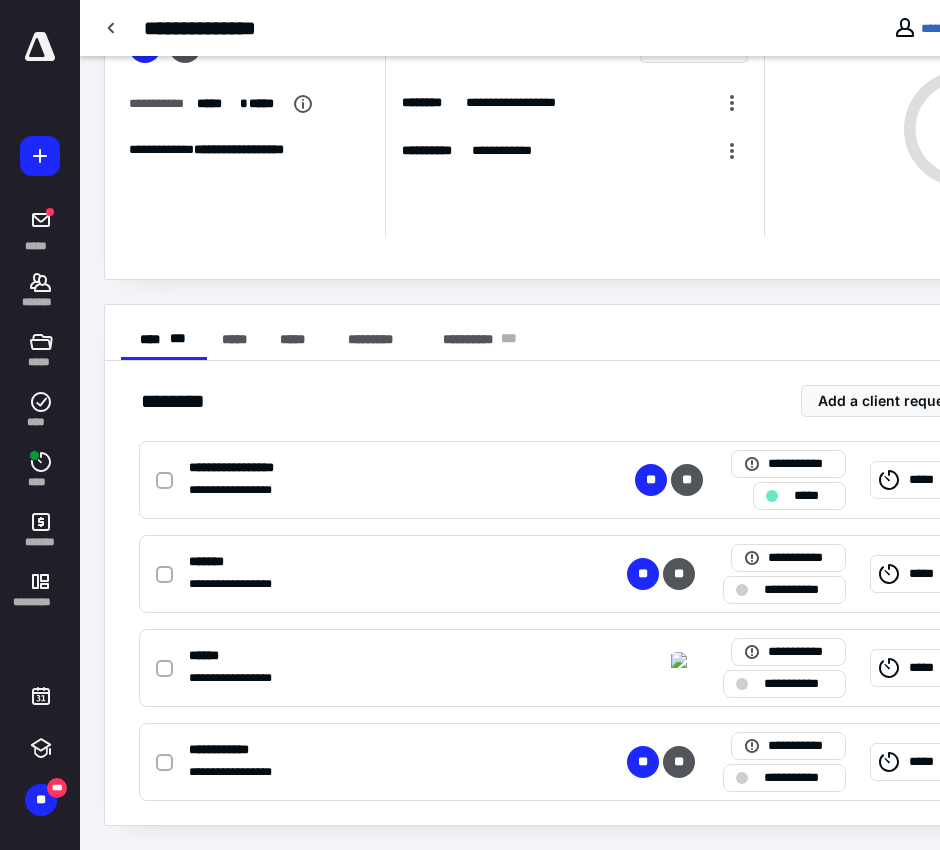 scroll, scrollTop: 0, scrollLeft: 0, axis: both 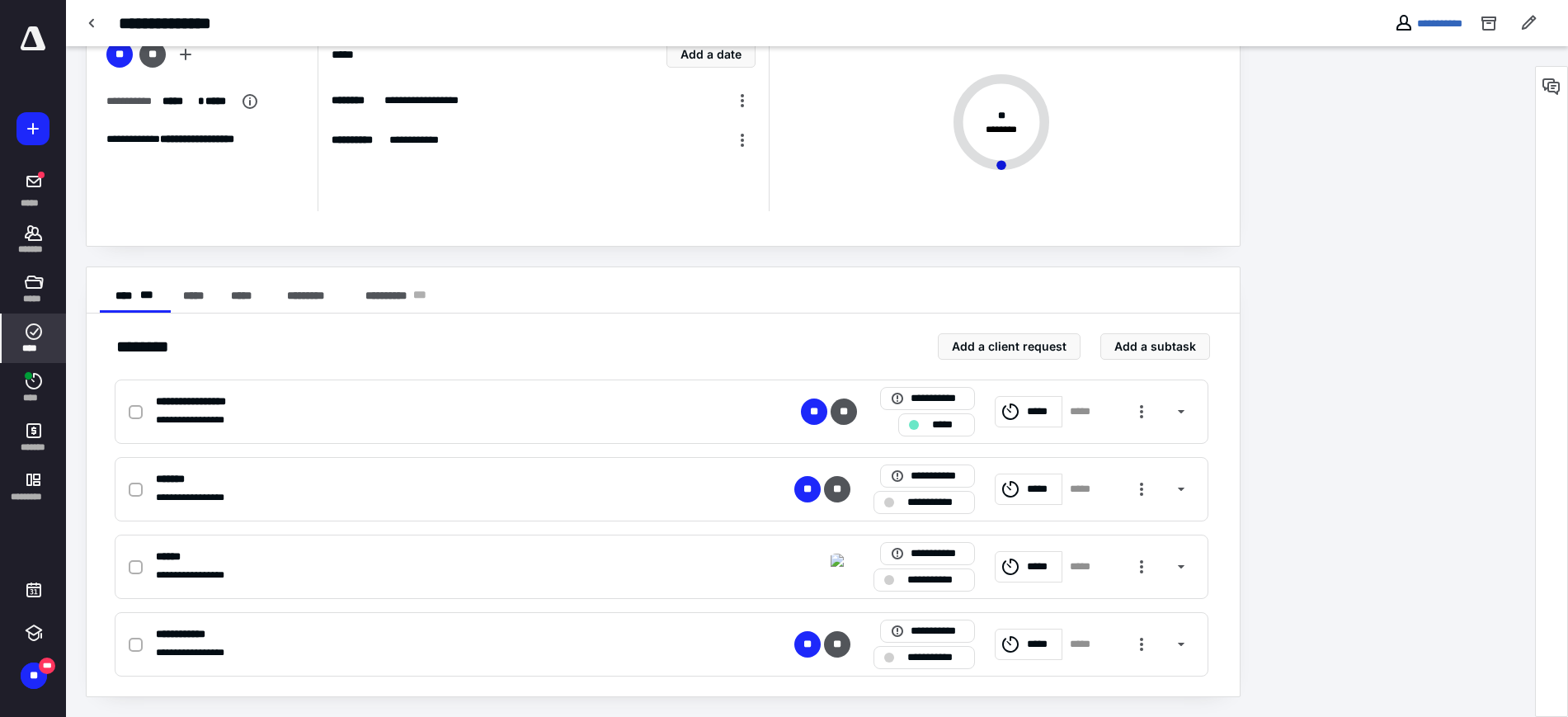 click 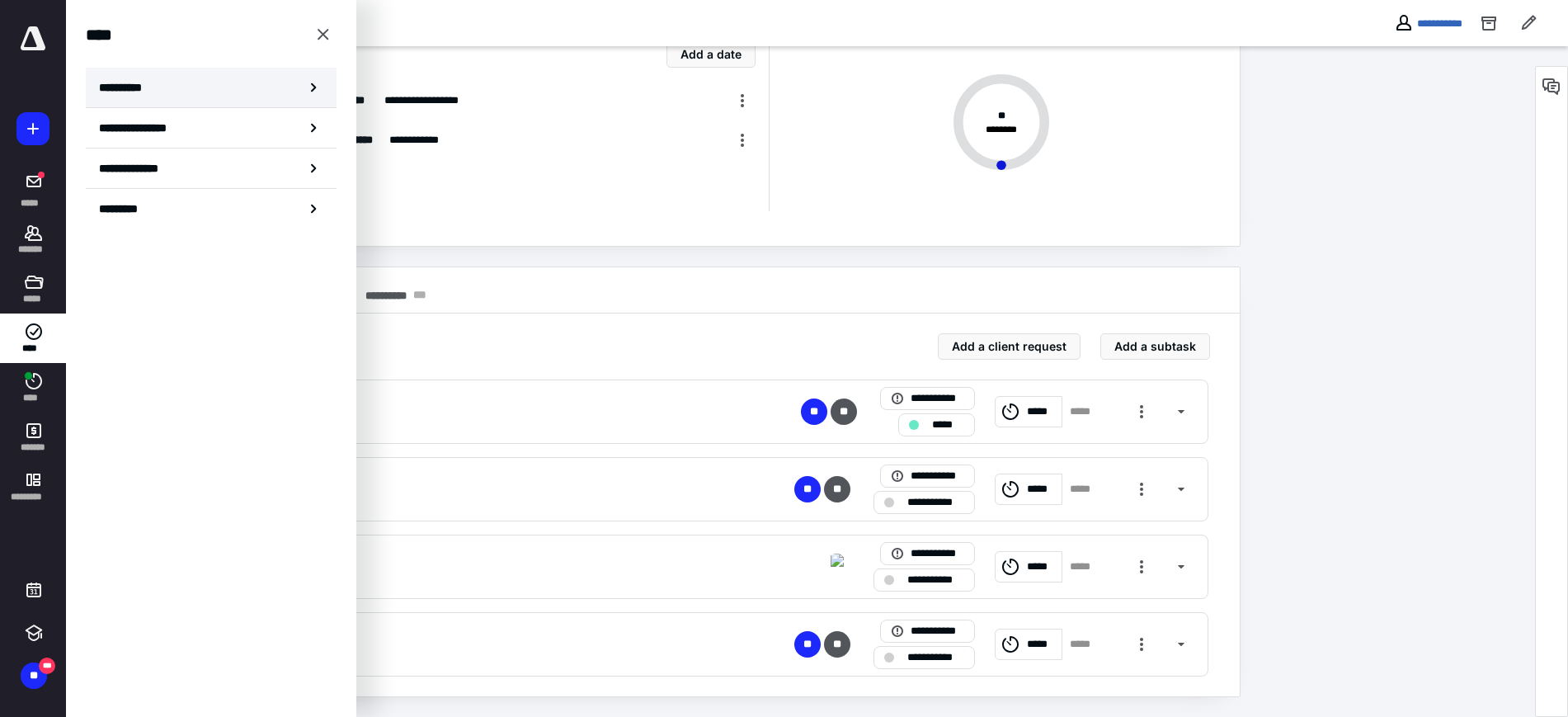 click on "**********" at bounding box center [211, 87] 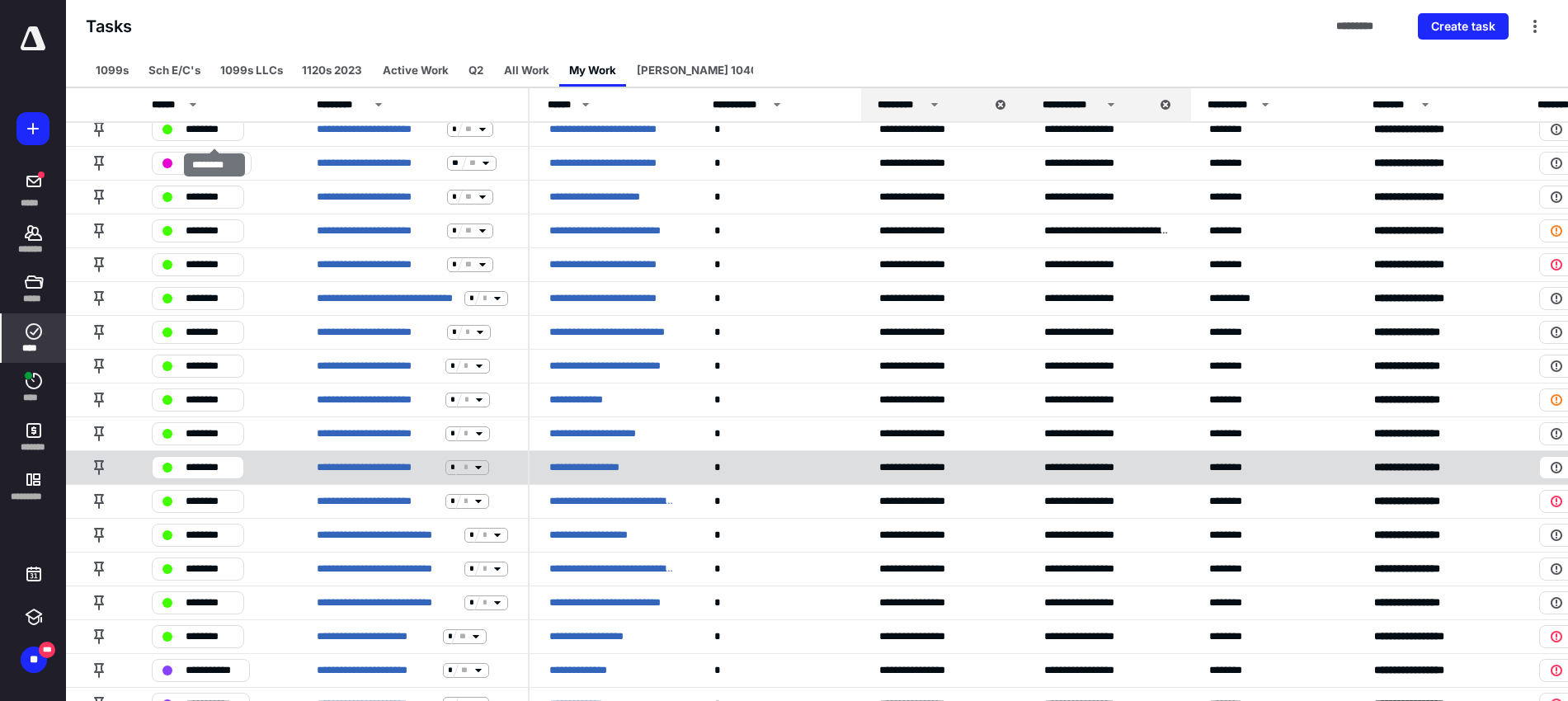 scroll, scrollTop: 722, scrollLeft: 0, axis: vertical 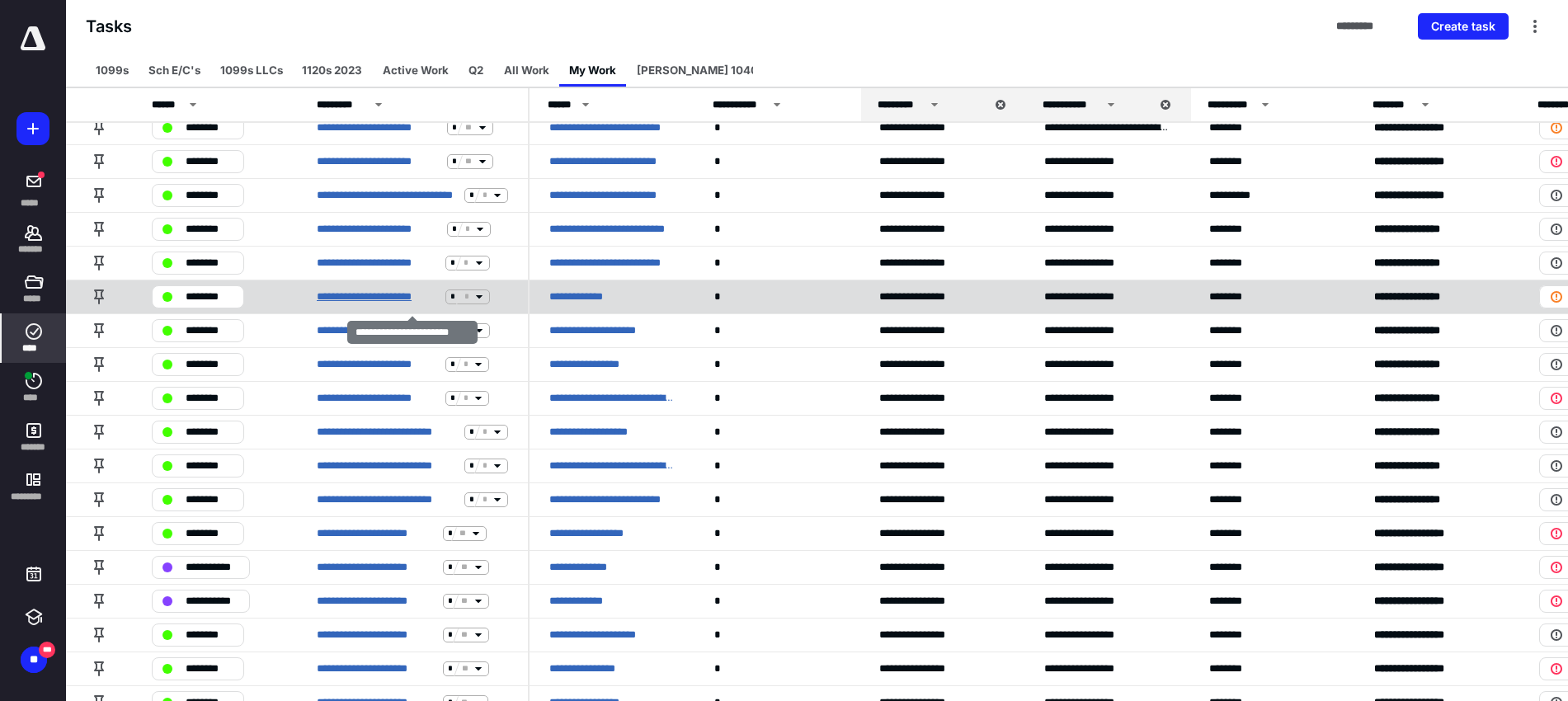 click on "**********" at bounding box center (378, 297) 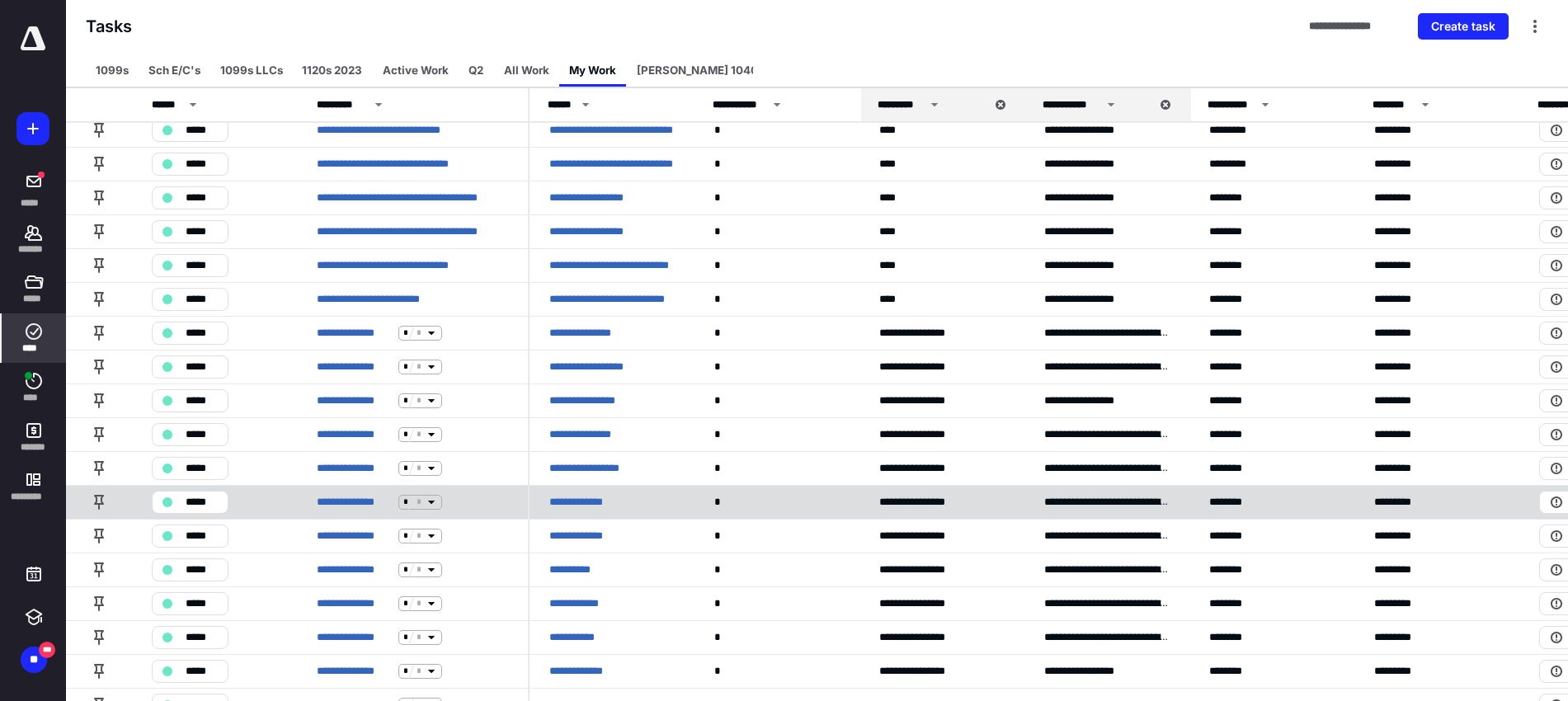 scroll, scrollTop: 2839, scrollLeft: 0, axis: vertical 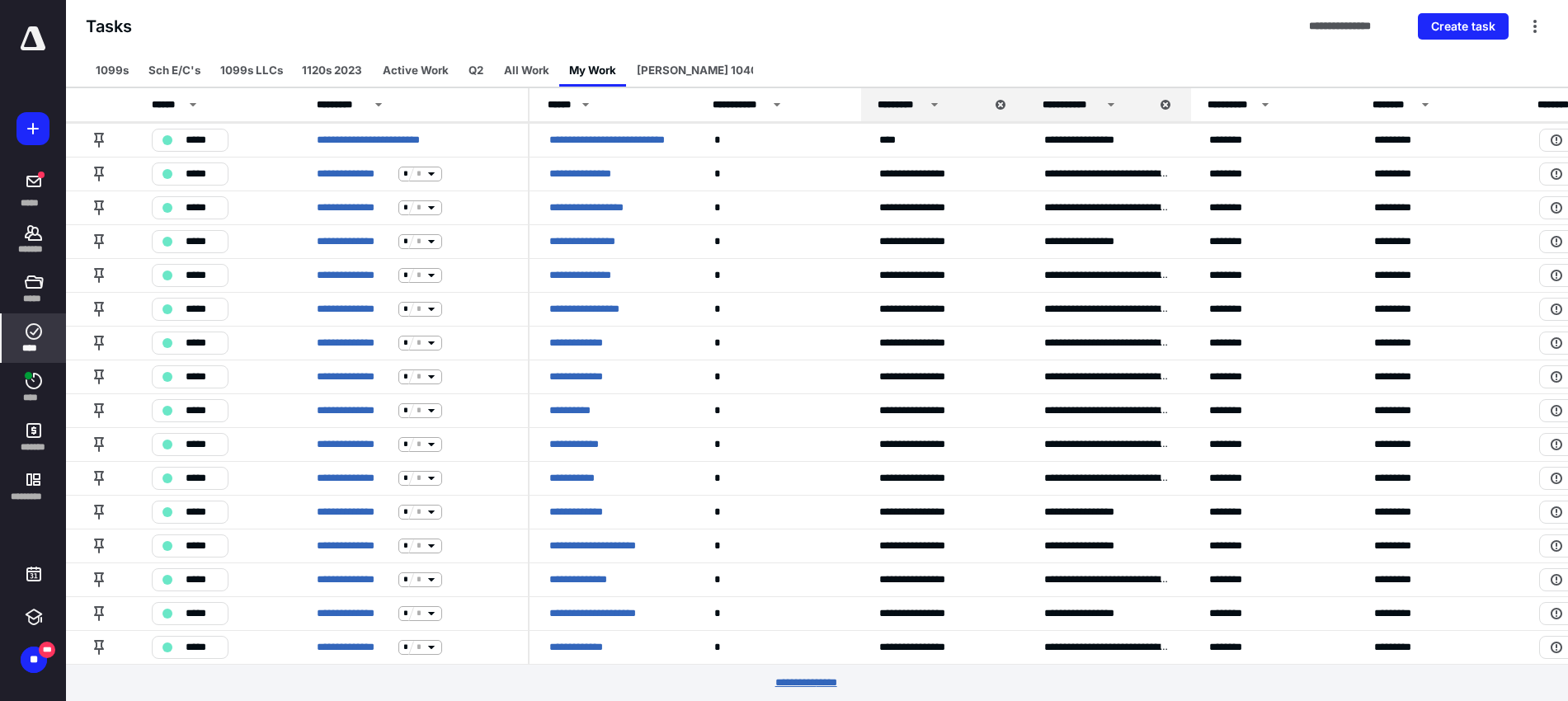 click on "********* *****" at bounding box center (817, 683) 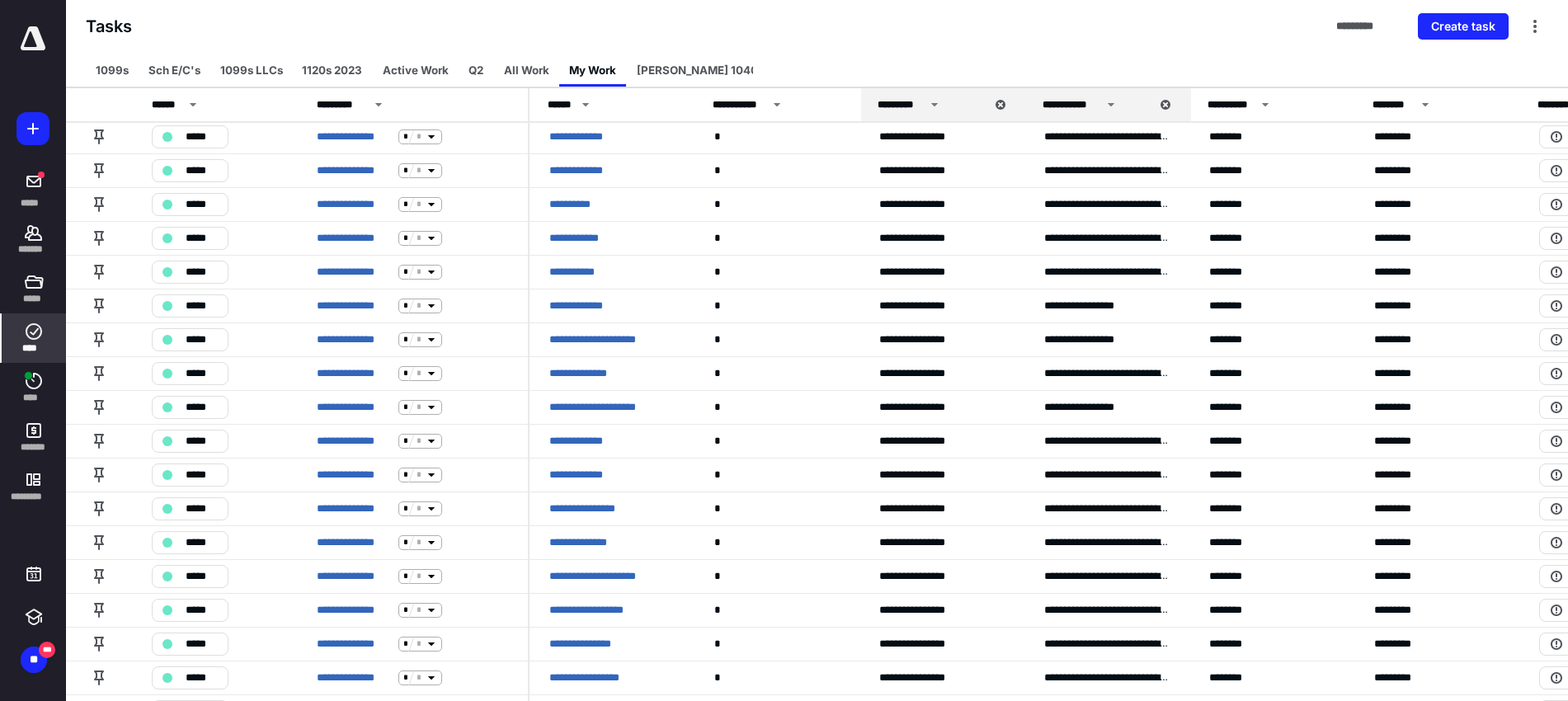 scroll, scrollTop: 2324, scrollLeft: 0, axis: vertical 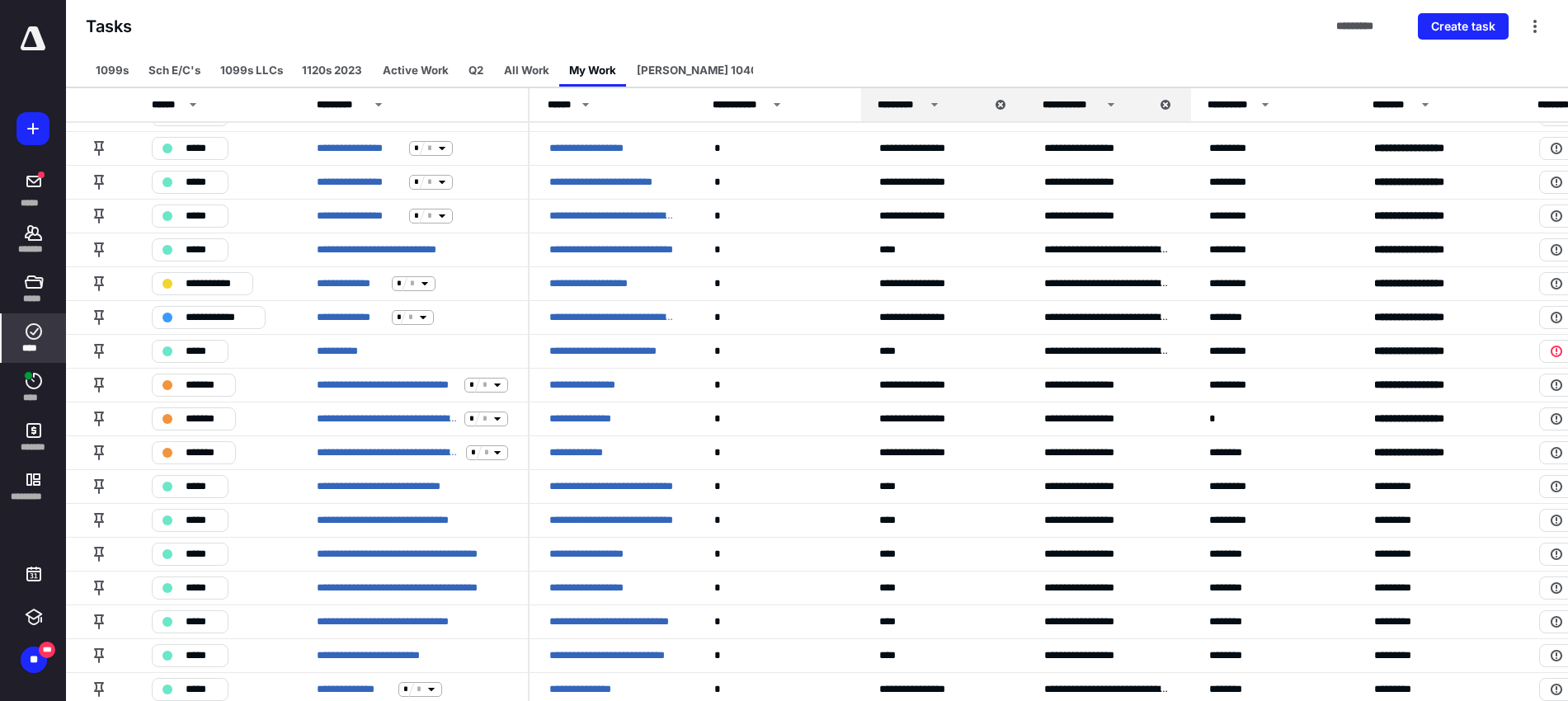 click on "**********" at bounding box center (33, 350) 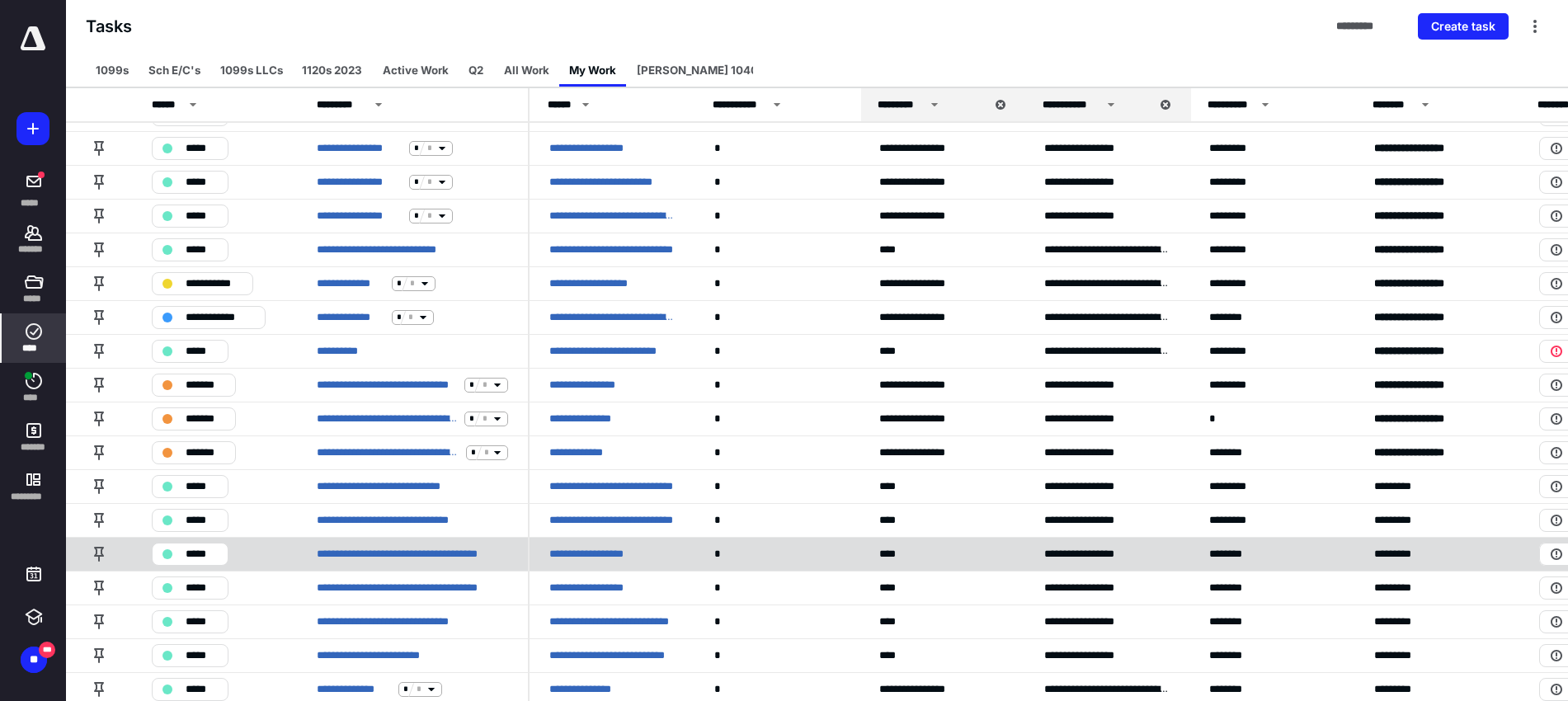 scroll, scrollTop: 2427, scrollLeft: 0, axis: vertical 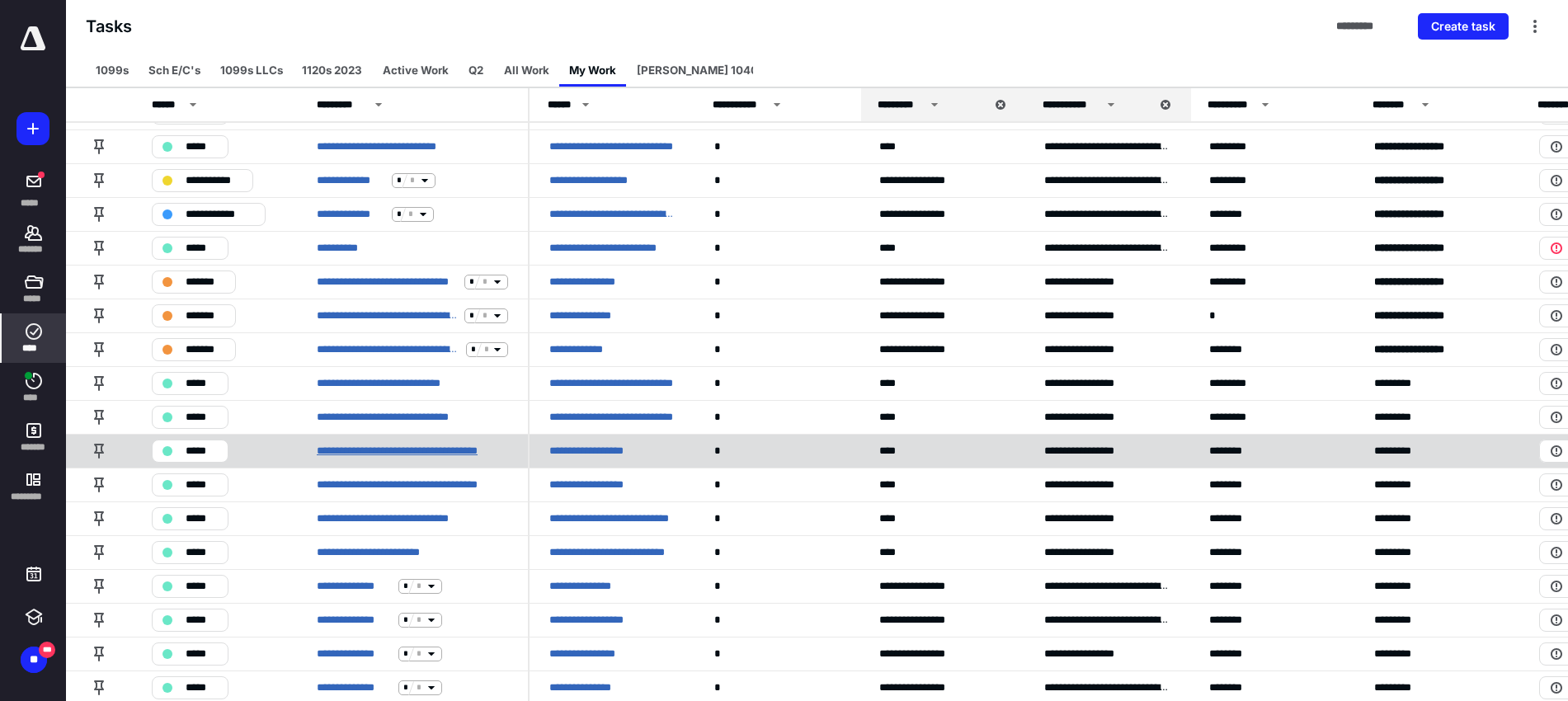 click on "**********" at bounding box center [412, 451] 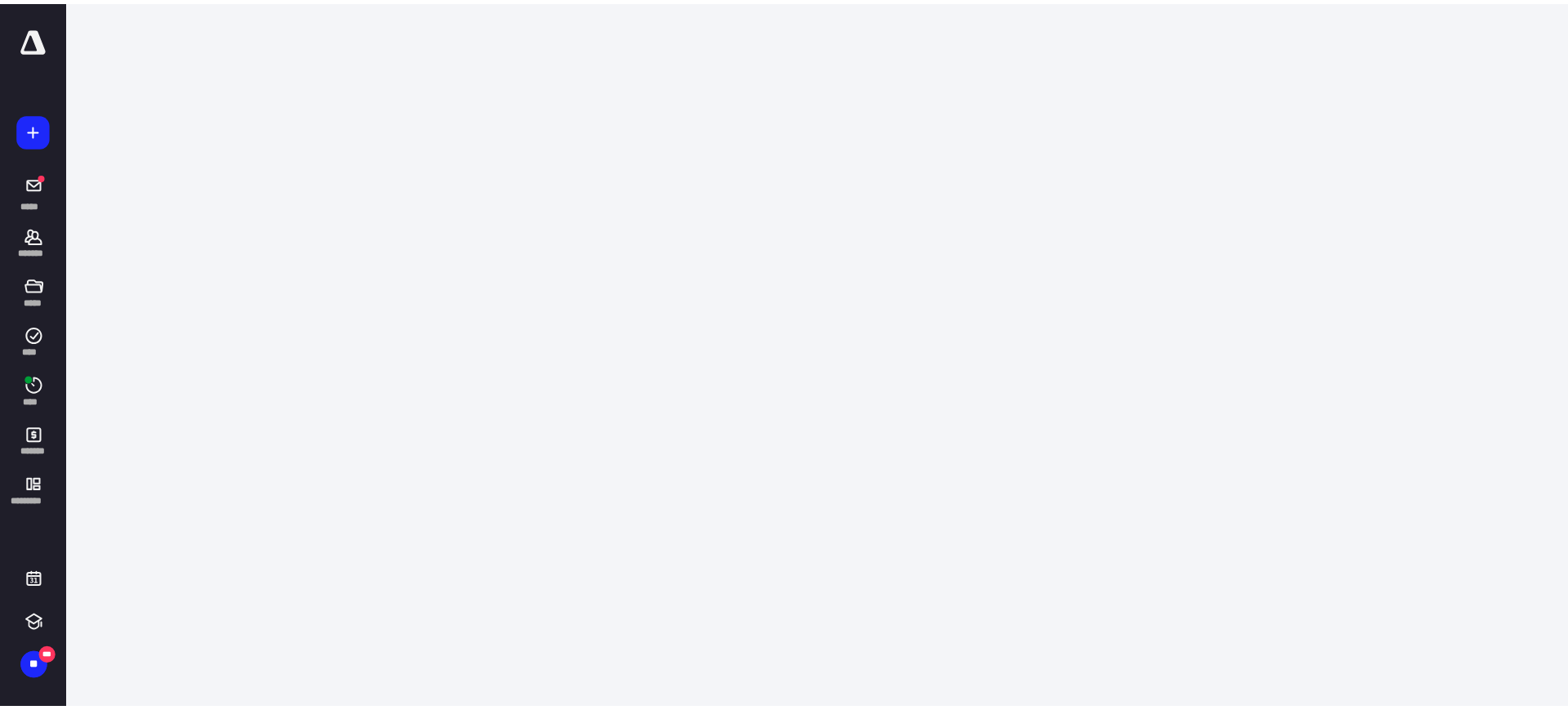 scroll, scrollTop: 0, scrollLeft: 0, axis: both 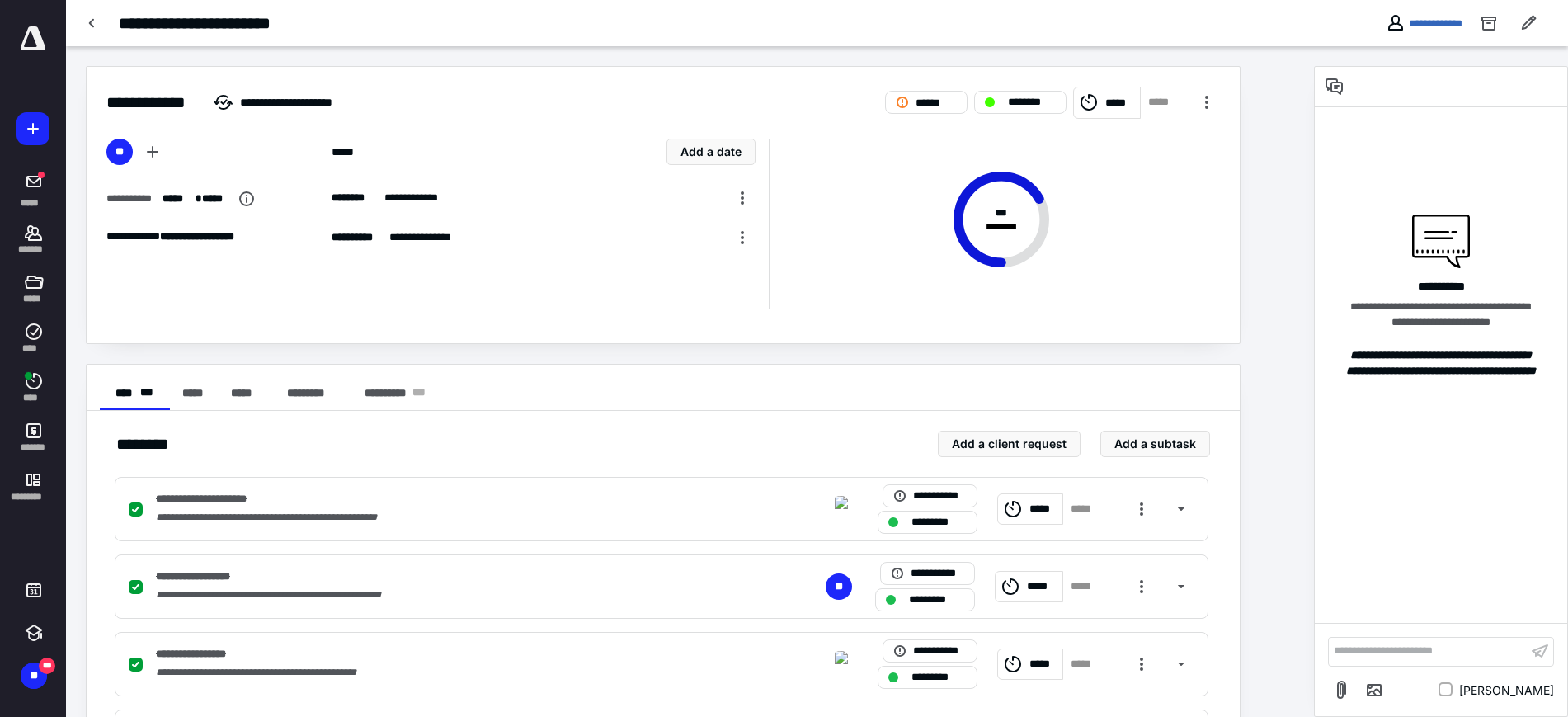 click on "**********" at bounding box center (663, 388) 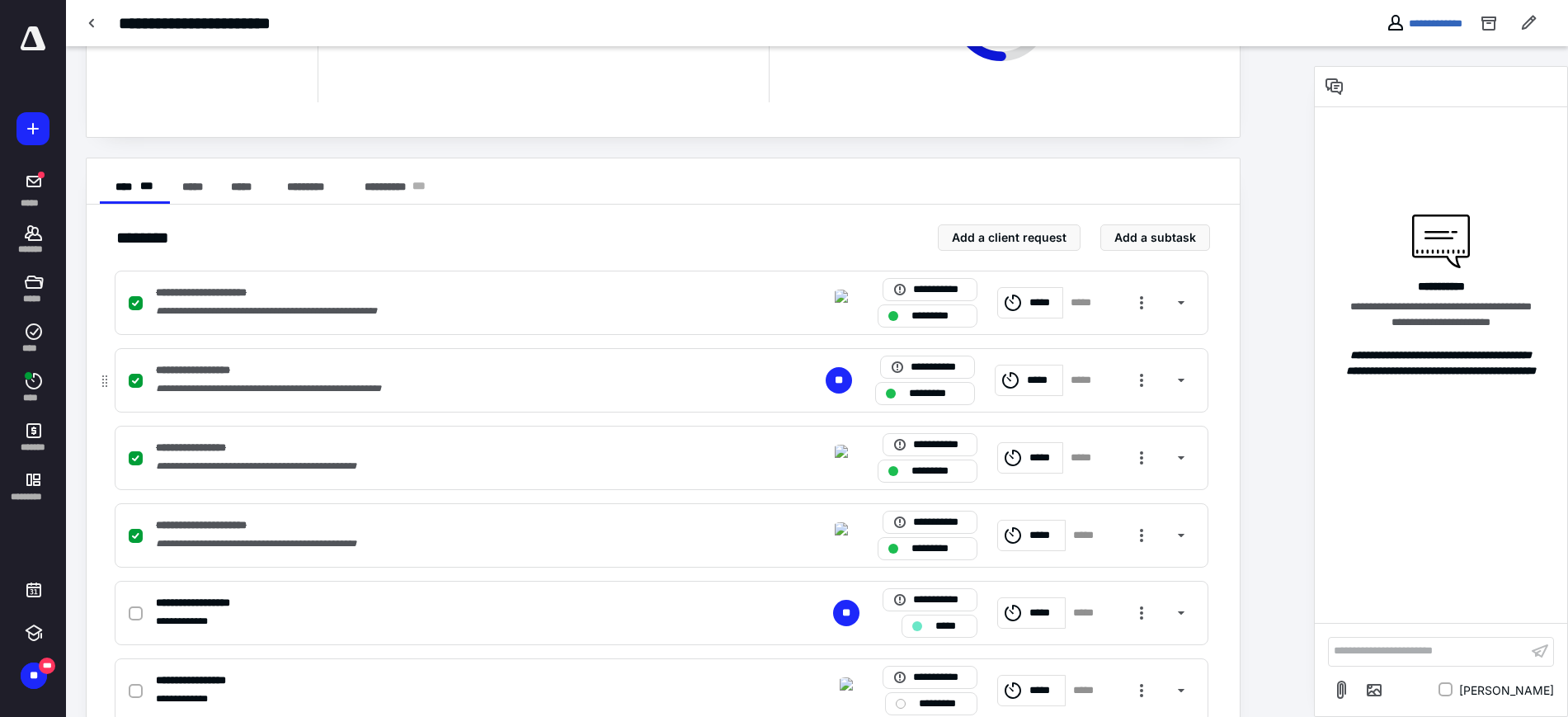 scroll, scrollTop: 252, scrollLeft: 0, axis: vertical 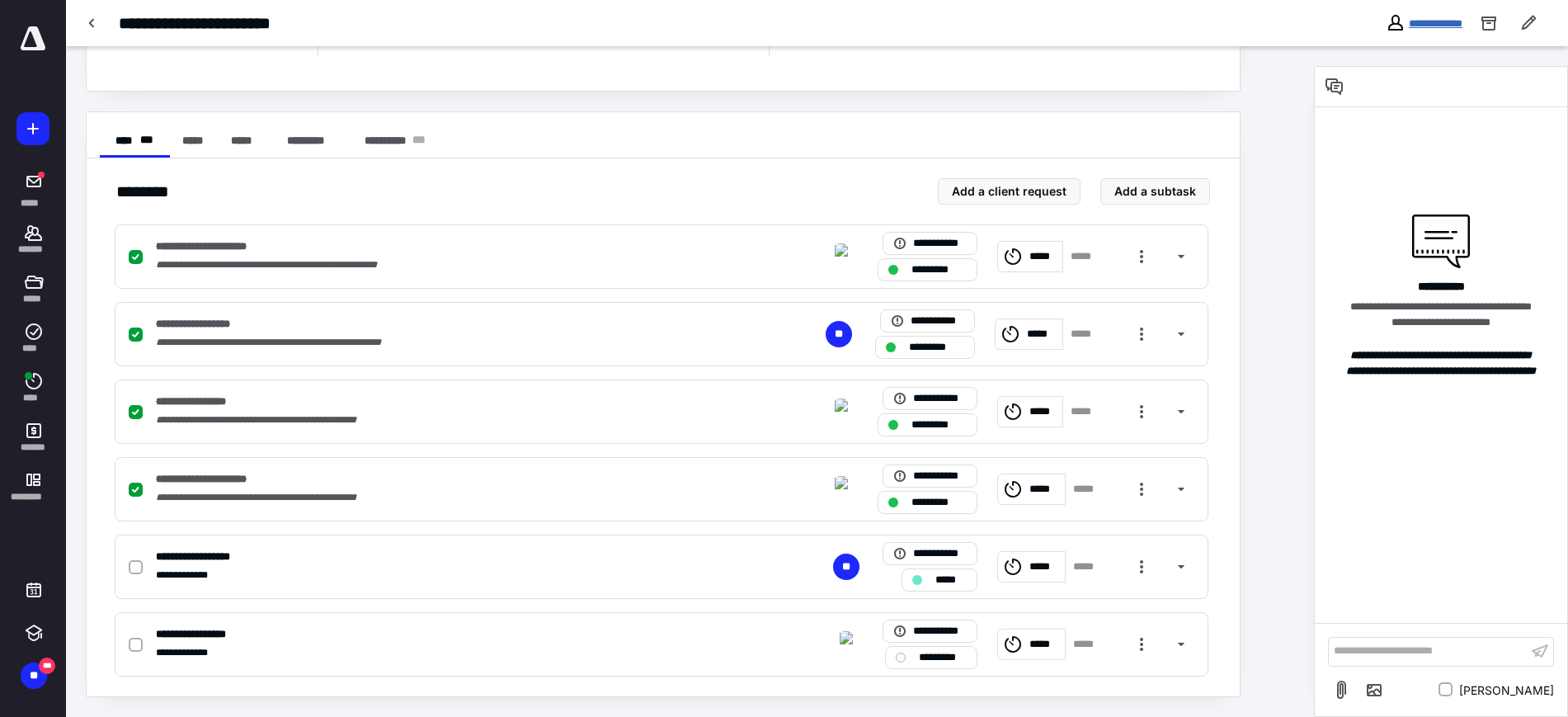 click on "**********" at bounding box center (1435, 23) 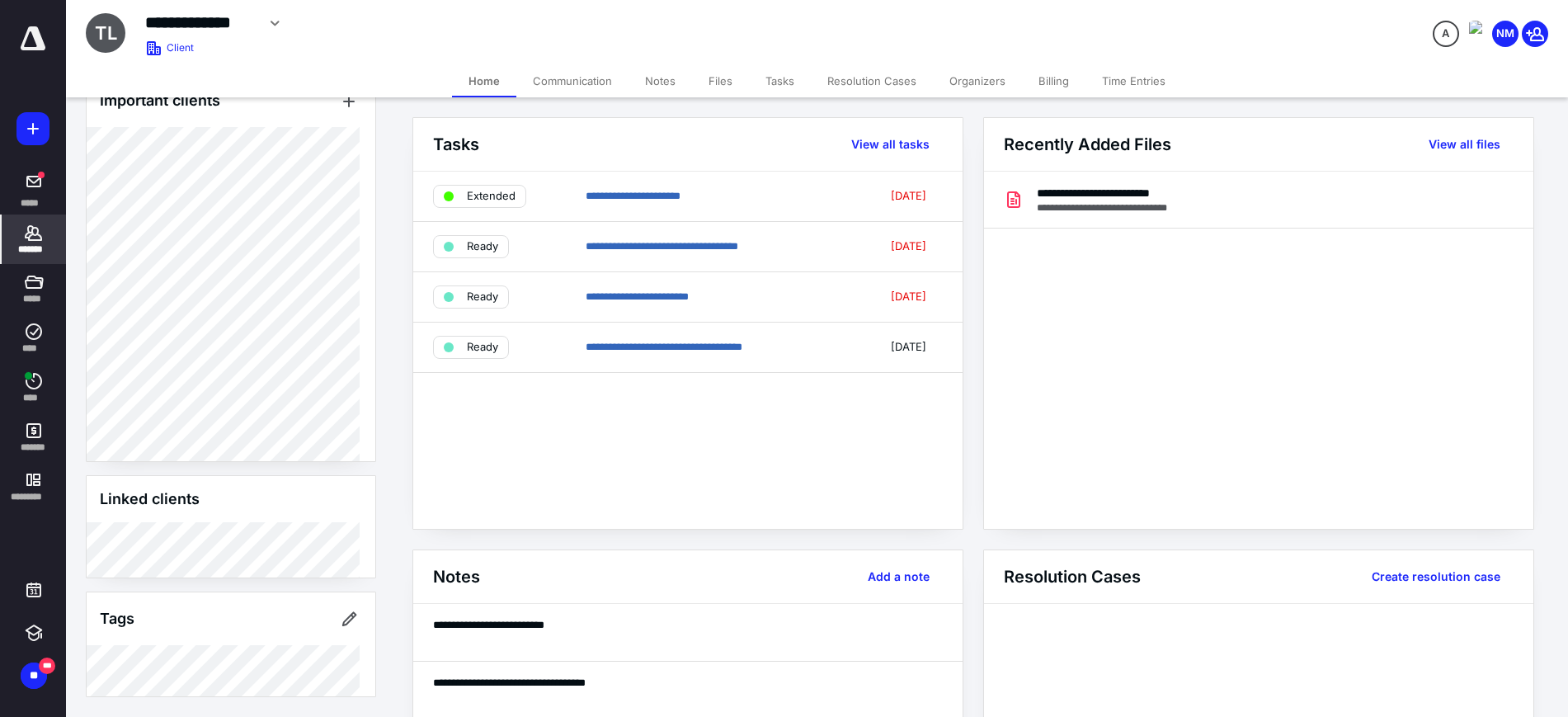 scroll, scrollTop: 1248, scrollLeft: 0, axis: vertical 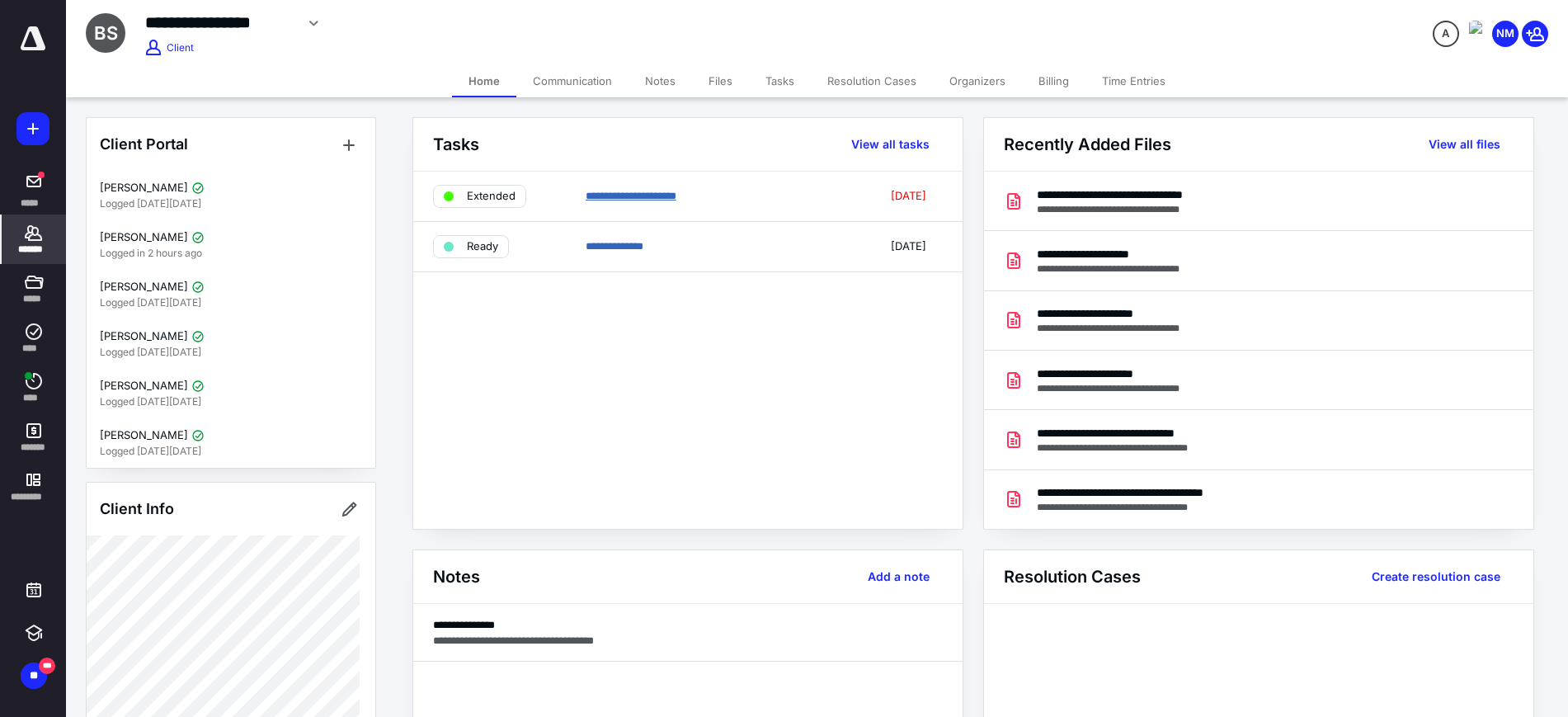 click on "**********" at bounding box center [631, 196] 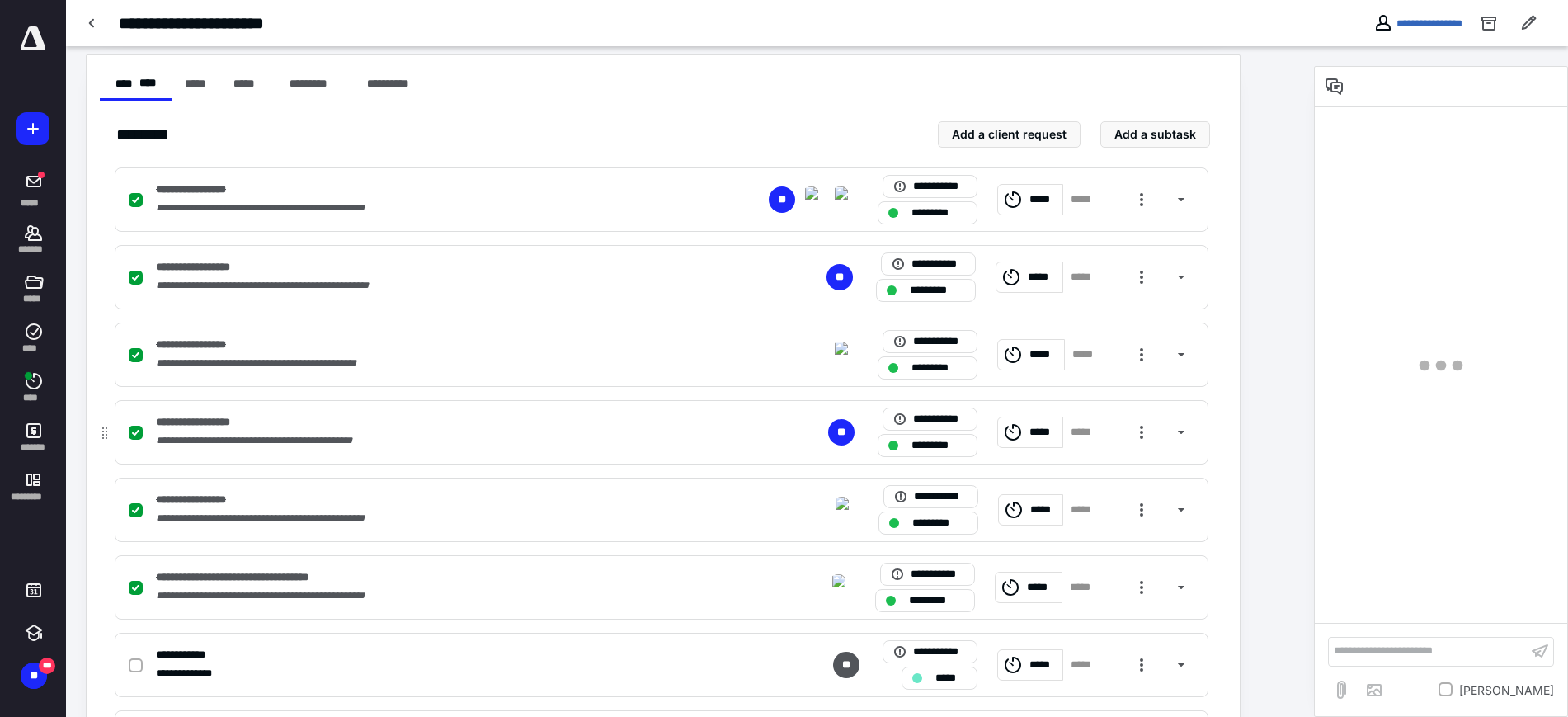 scroll, scrollTop: 516, scrollLeft: 0, axis: vertical 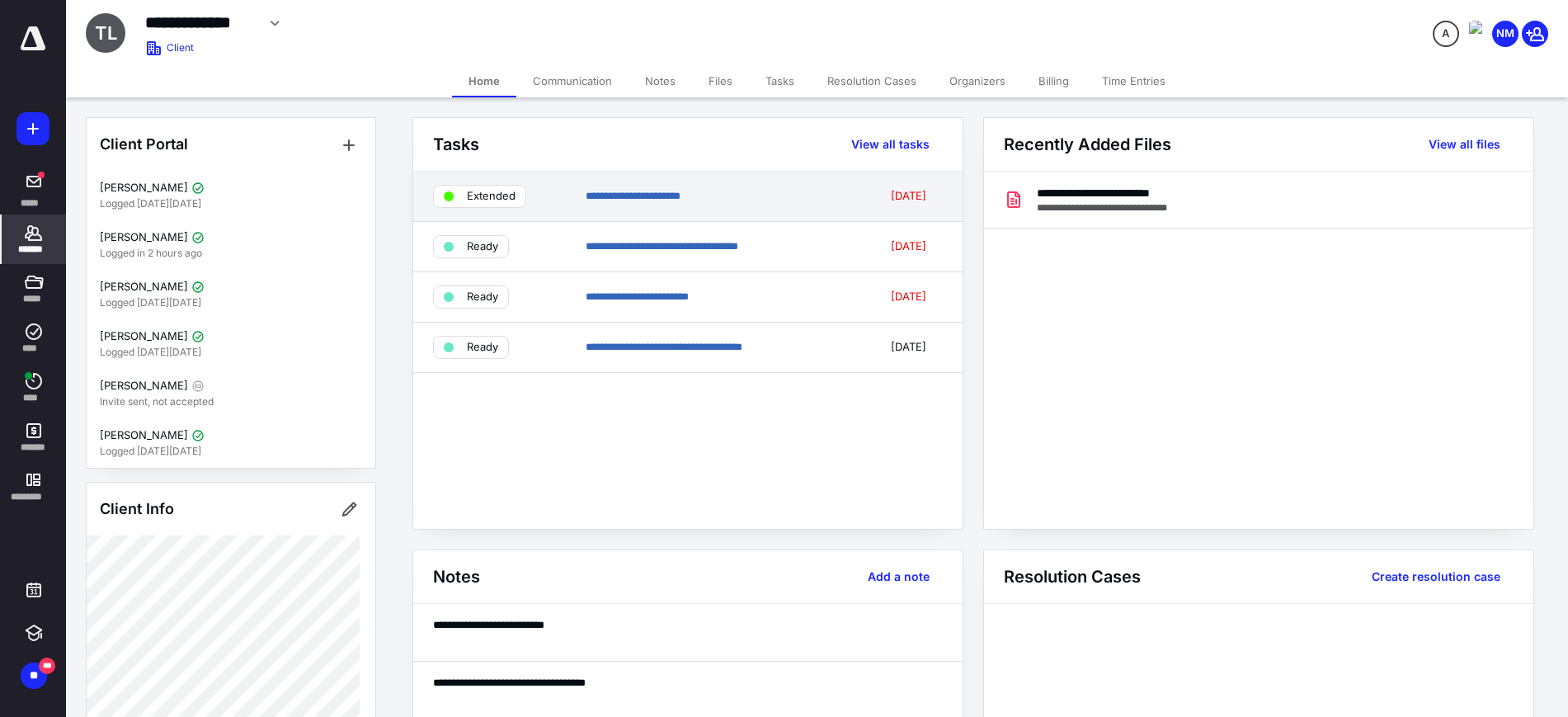 click on "**********" at bounding box center (688, 196) 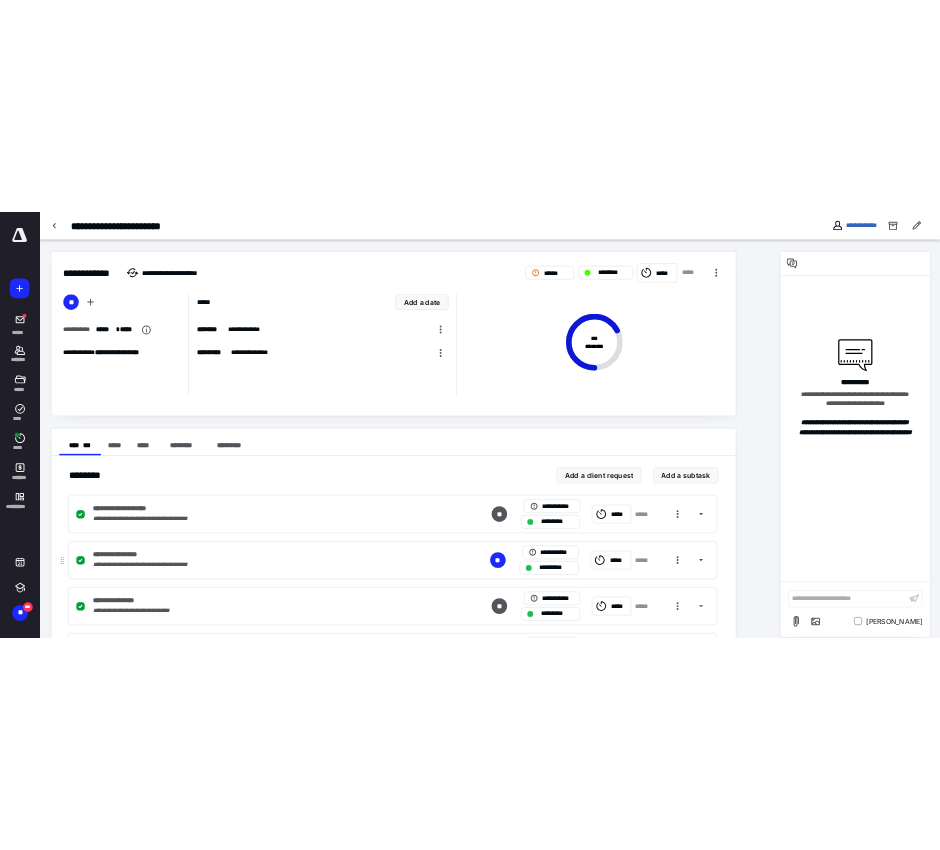 scroll, scrollTop: 306, scrollLeft: 0, axis: vertical 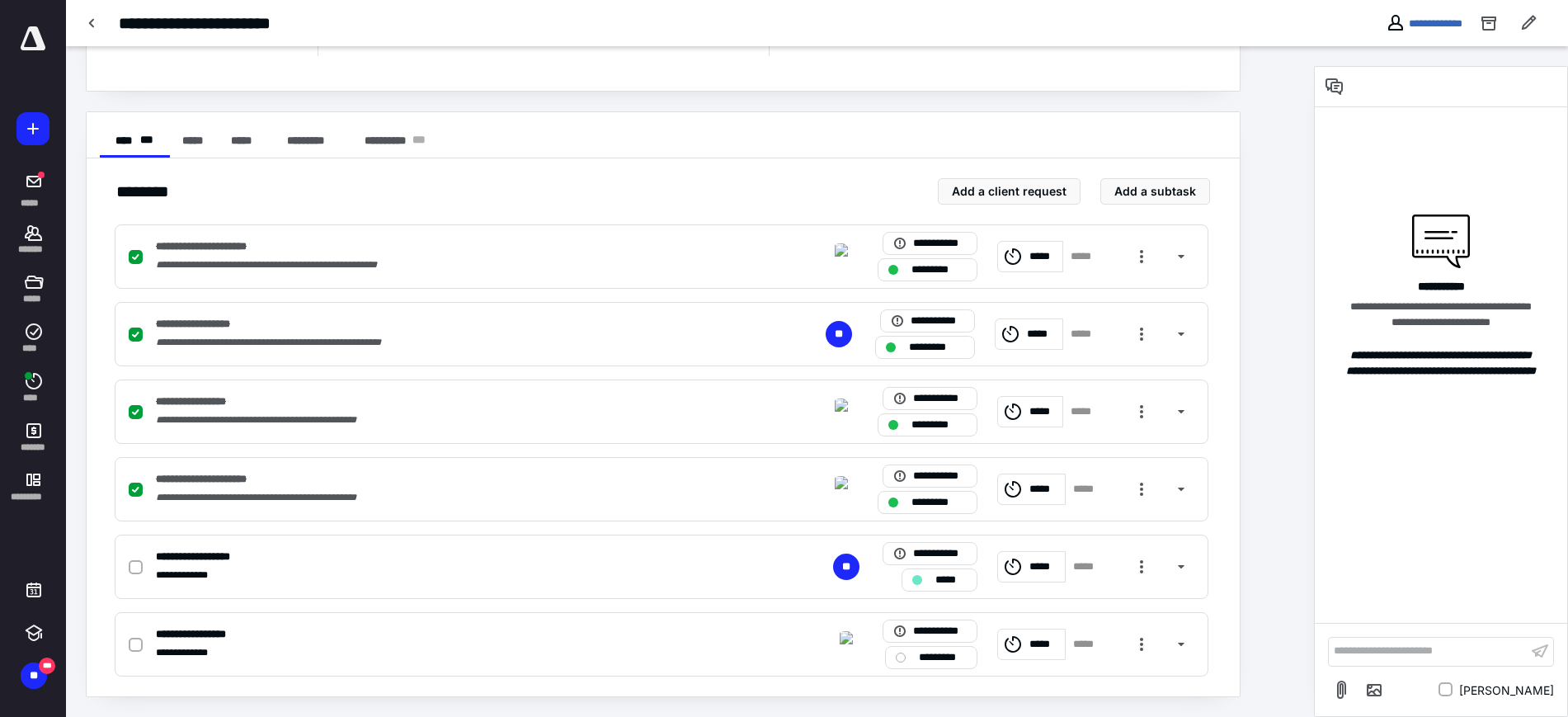 click on "**********" at bounding box center [663, -48] 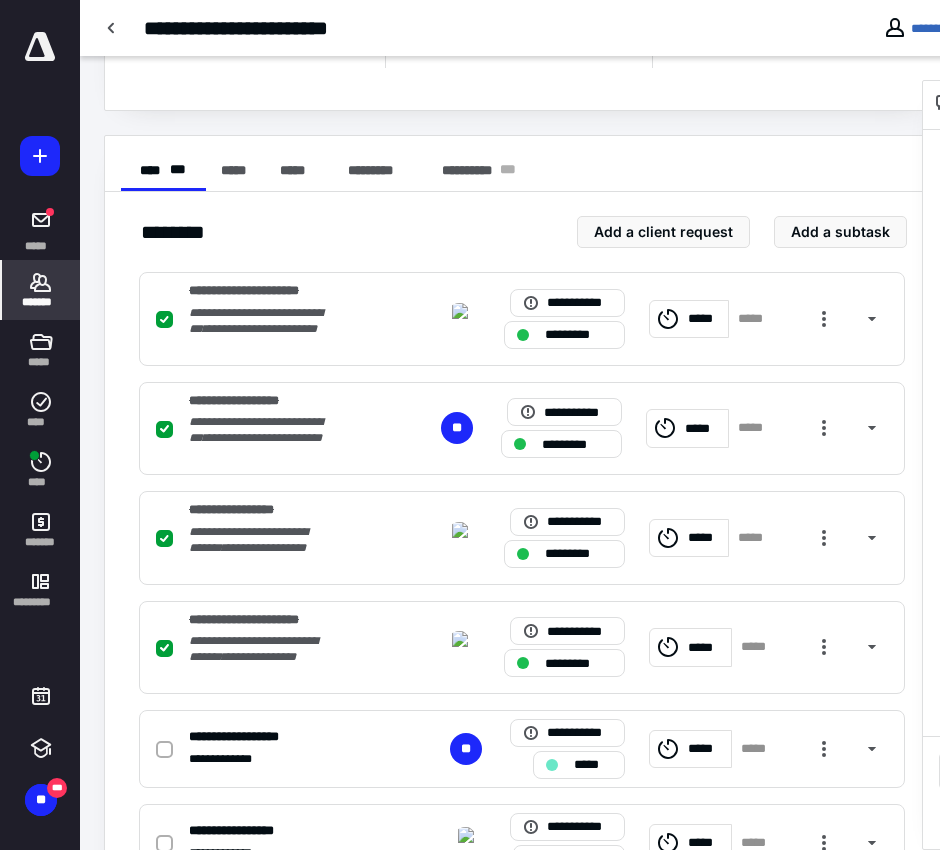 click on "*******" at bounding box center [41, 290] 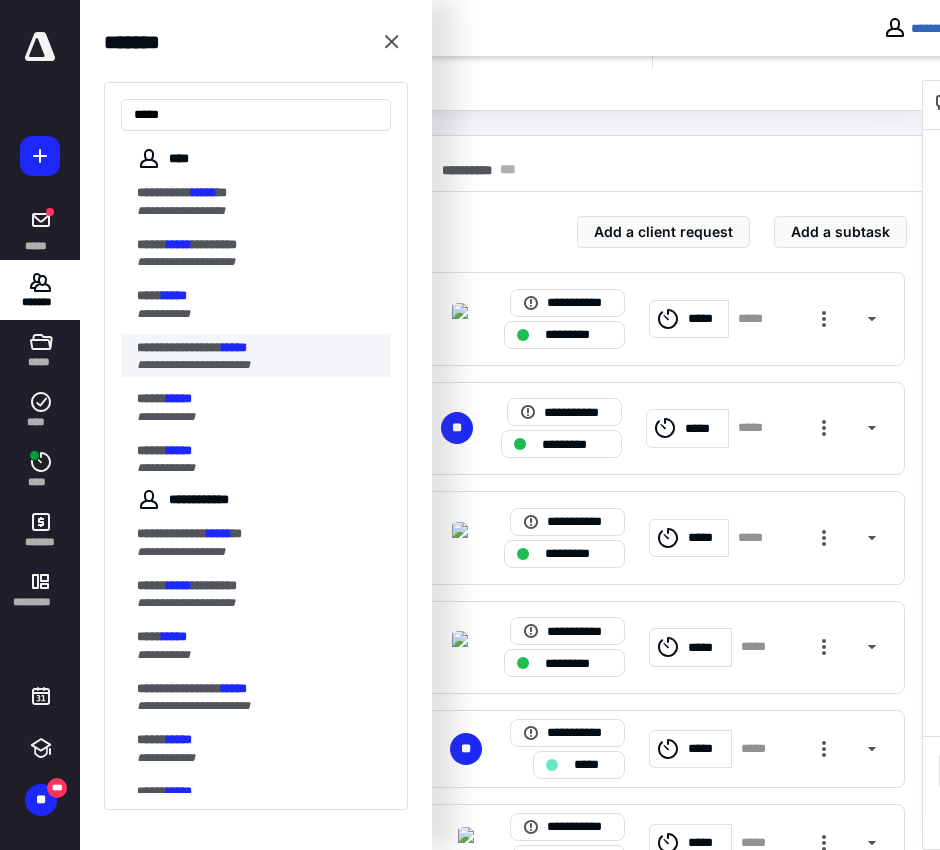 type on "*****" 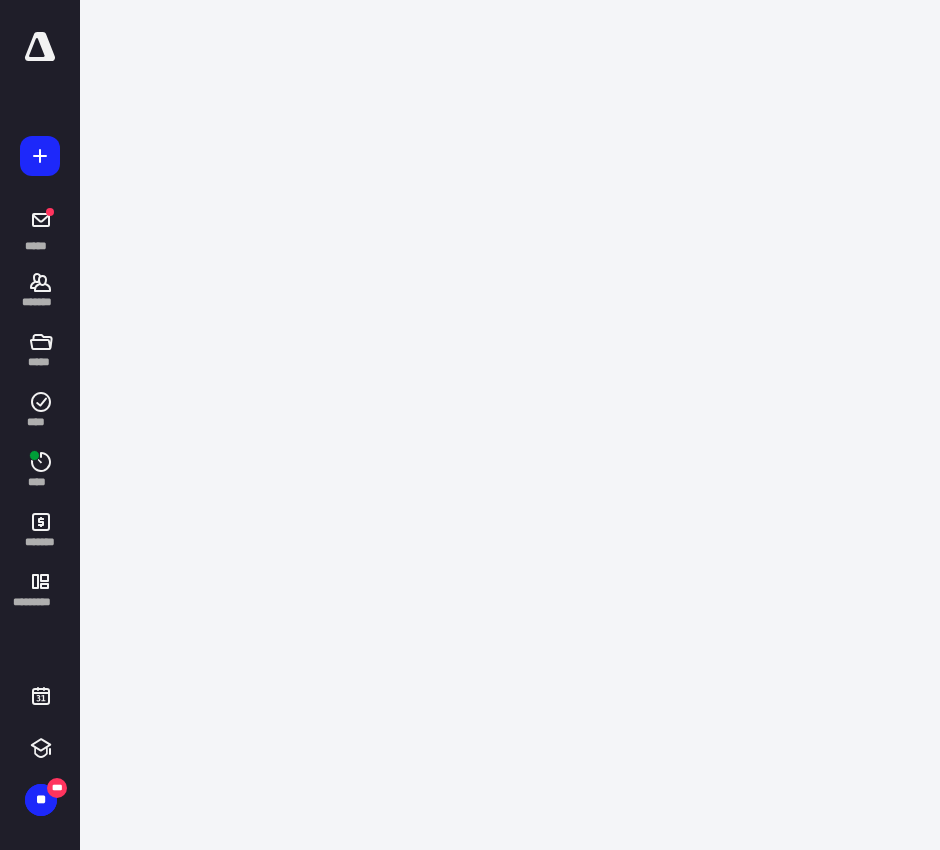 scroll, scrollTop: 0, scrollLeft: 0, axis: both 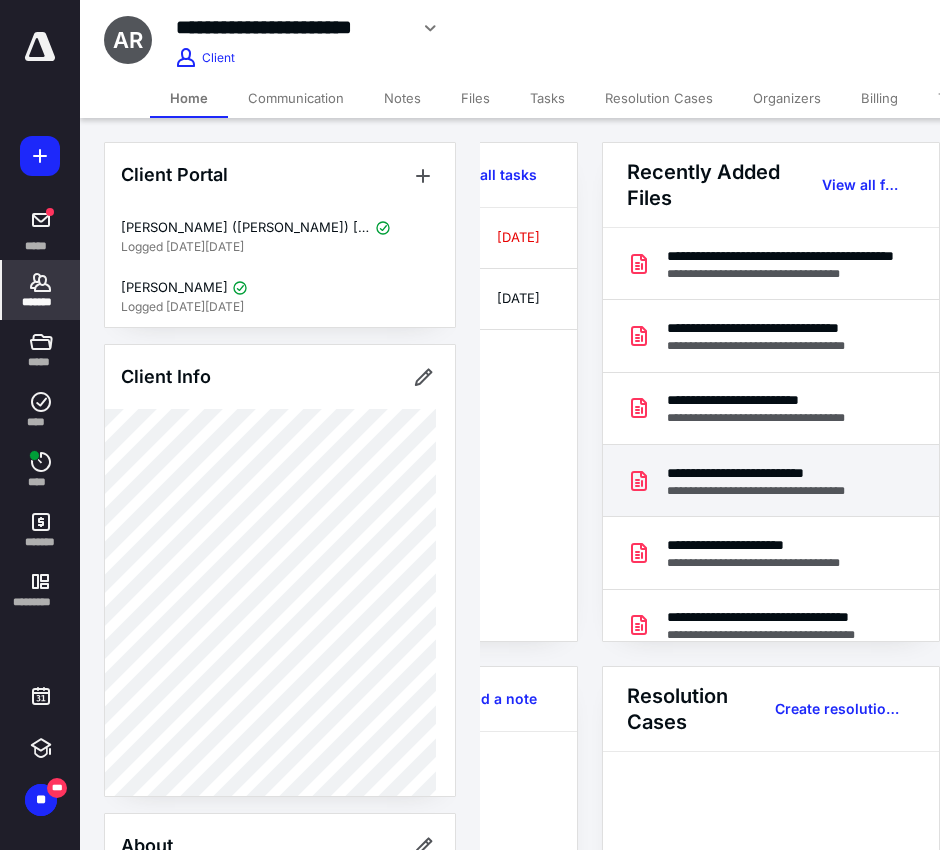 click on "**********" at bounding box center [771, 481] 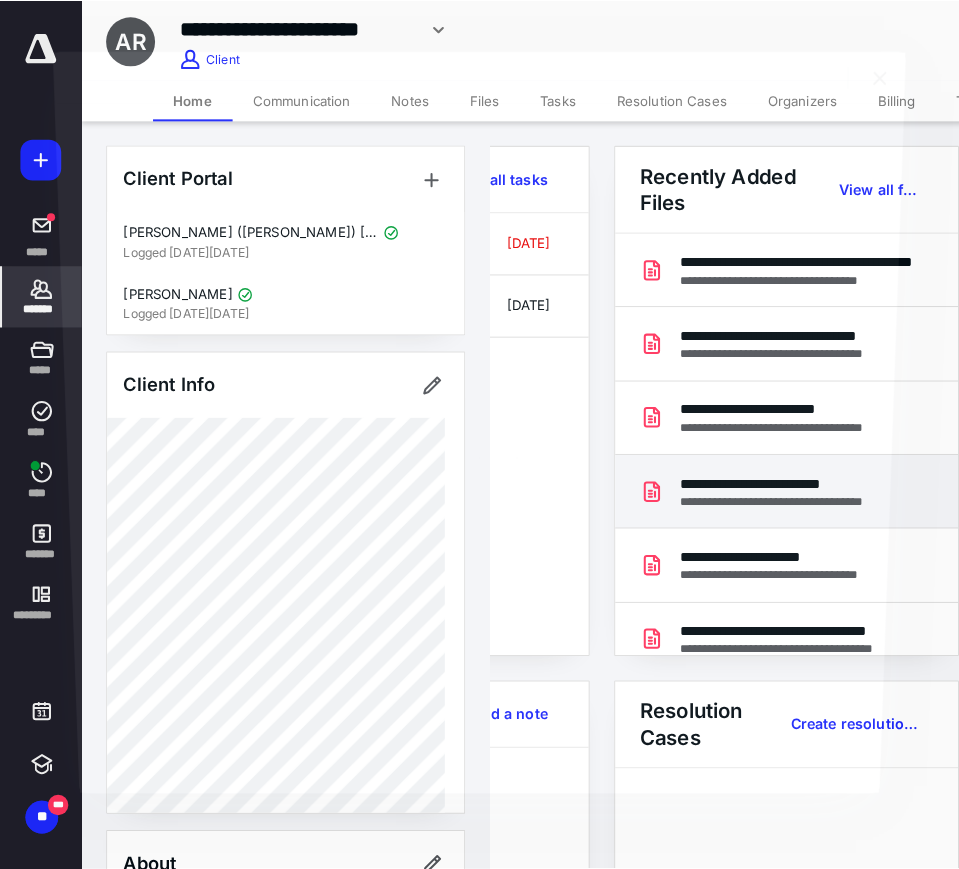 scroll, scrollTop: 0, scrollLeft: 223, axis: horizontal 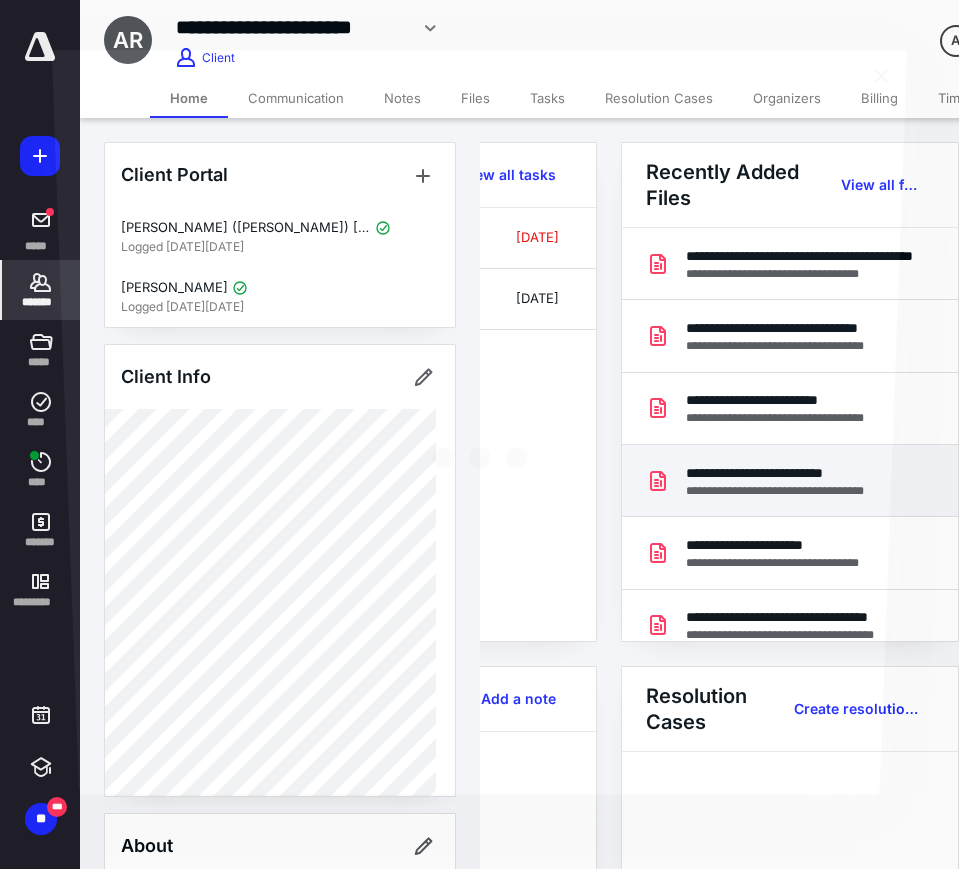 click at bounding box center [479, 447] 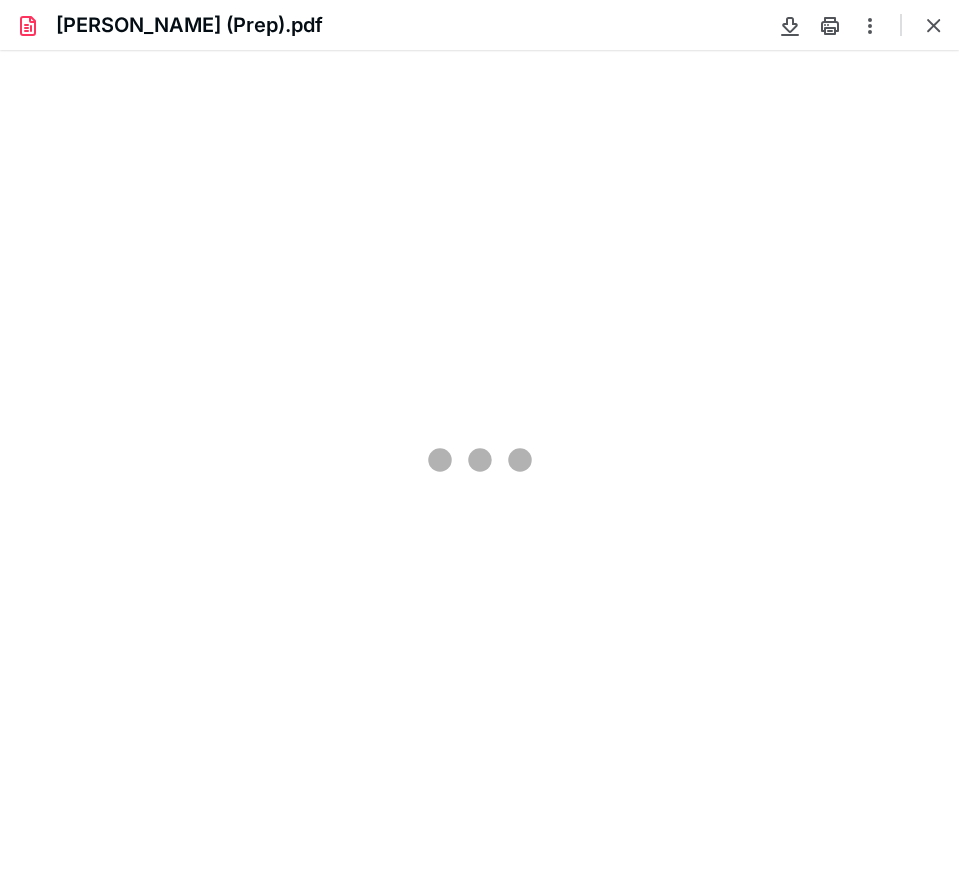 scroll, scrollTop: 0, scrollLeft: 0, axis: both 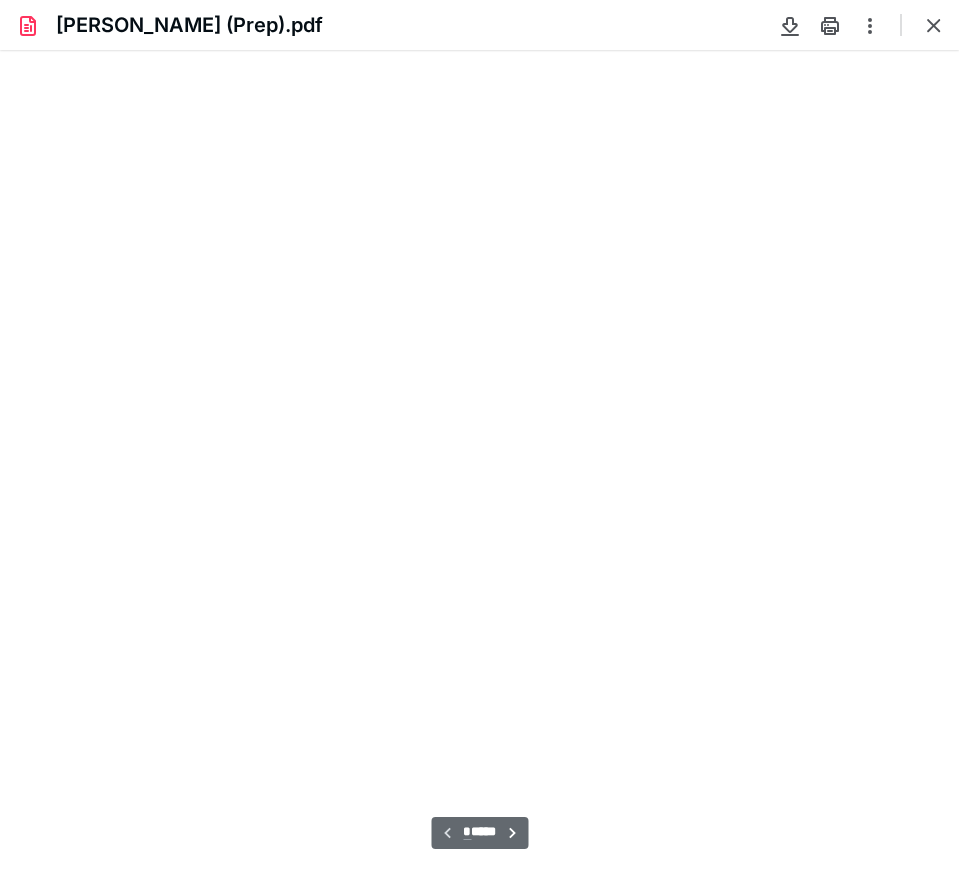 type on "98" 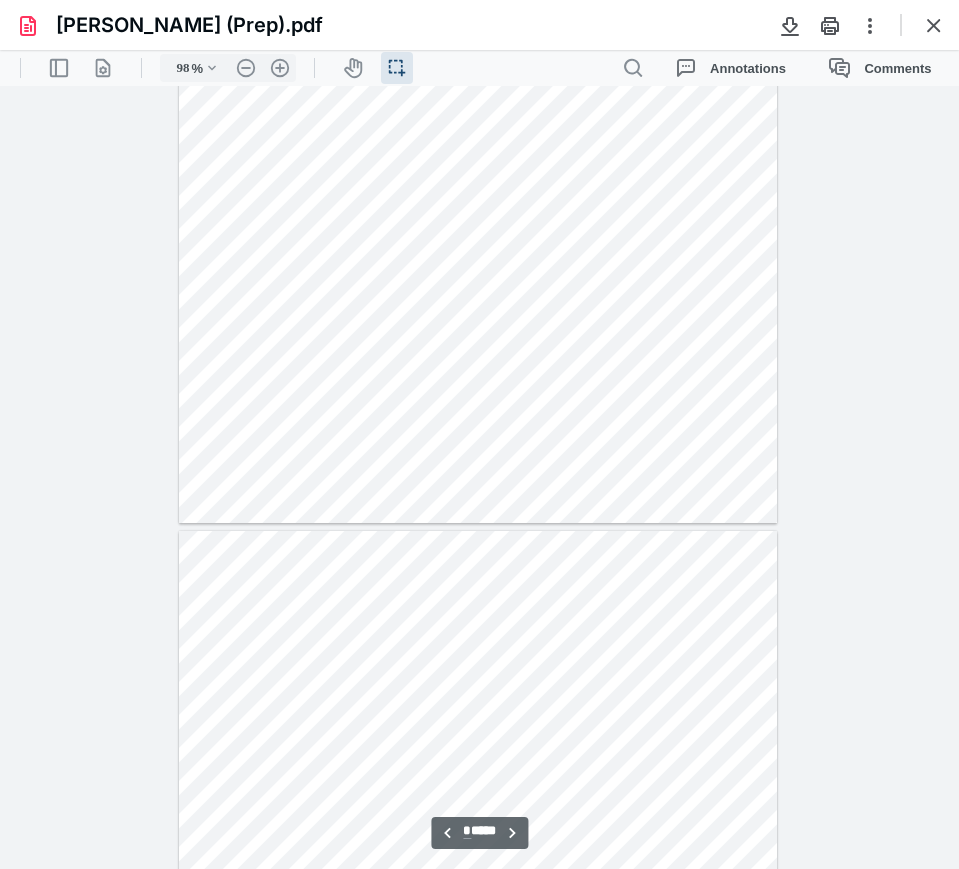 scroll, scrollTop: 6040, scrollLeft: 0, axis: vertical 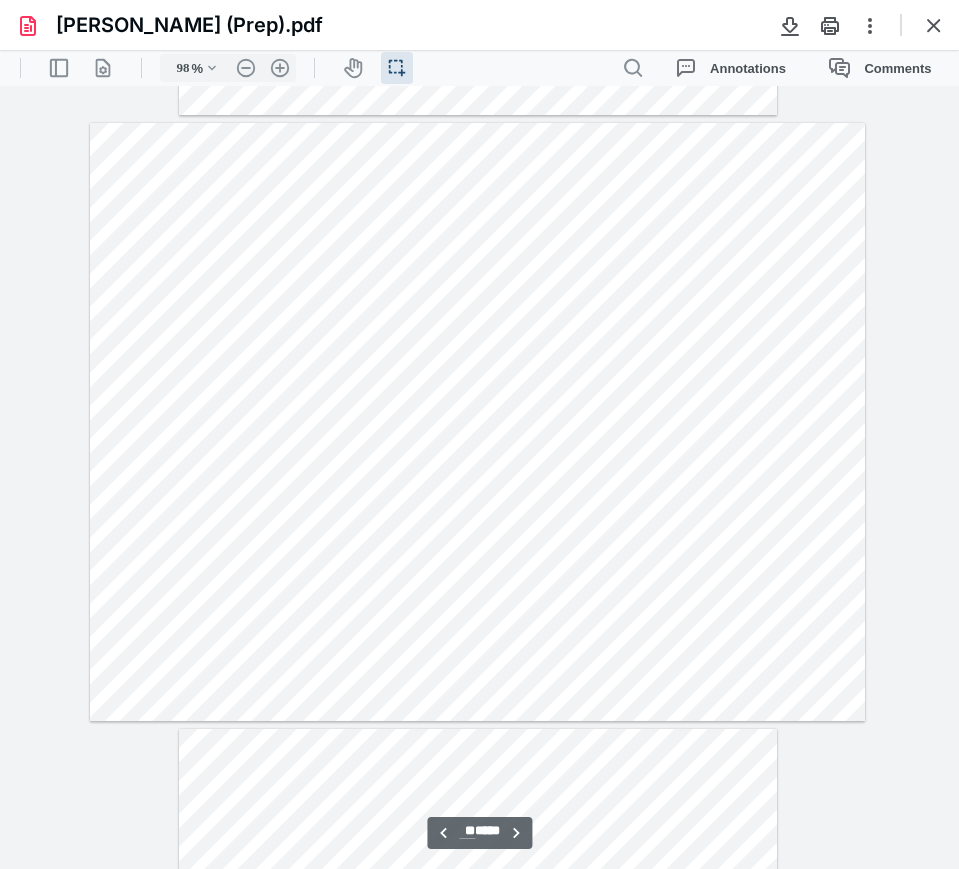 type on "**" 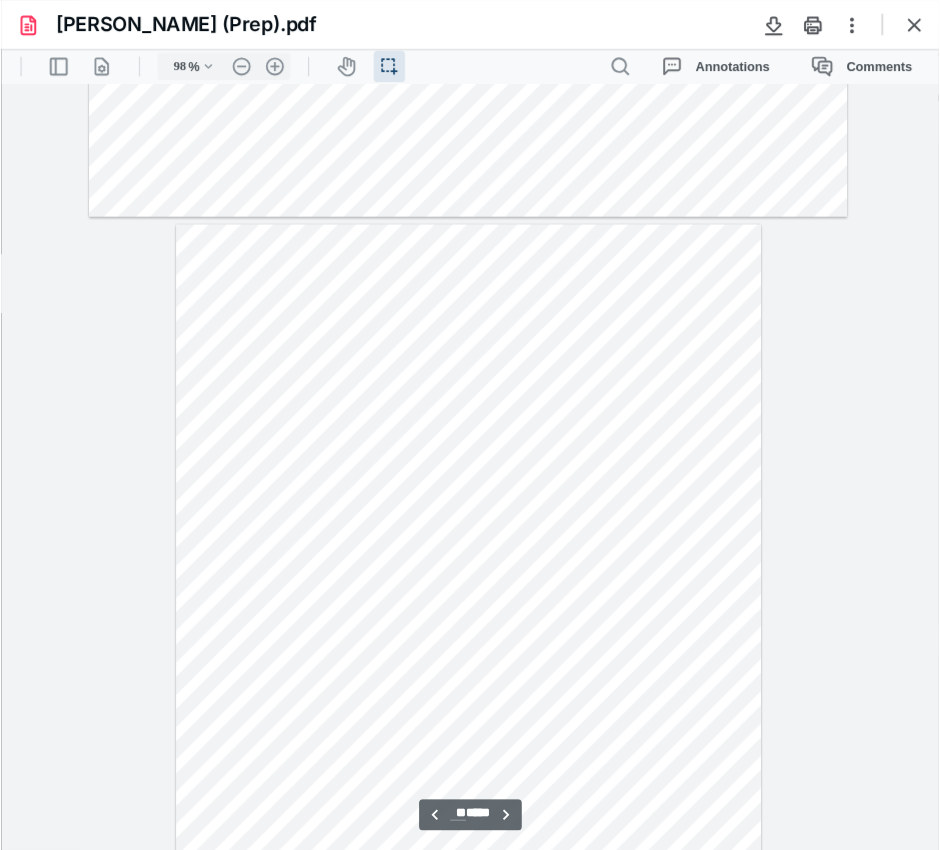 scroll, scrollTop: 51081, scrollLeft: 0, axis: vertical 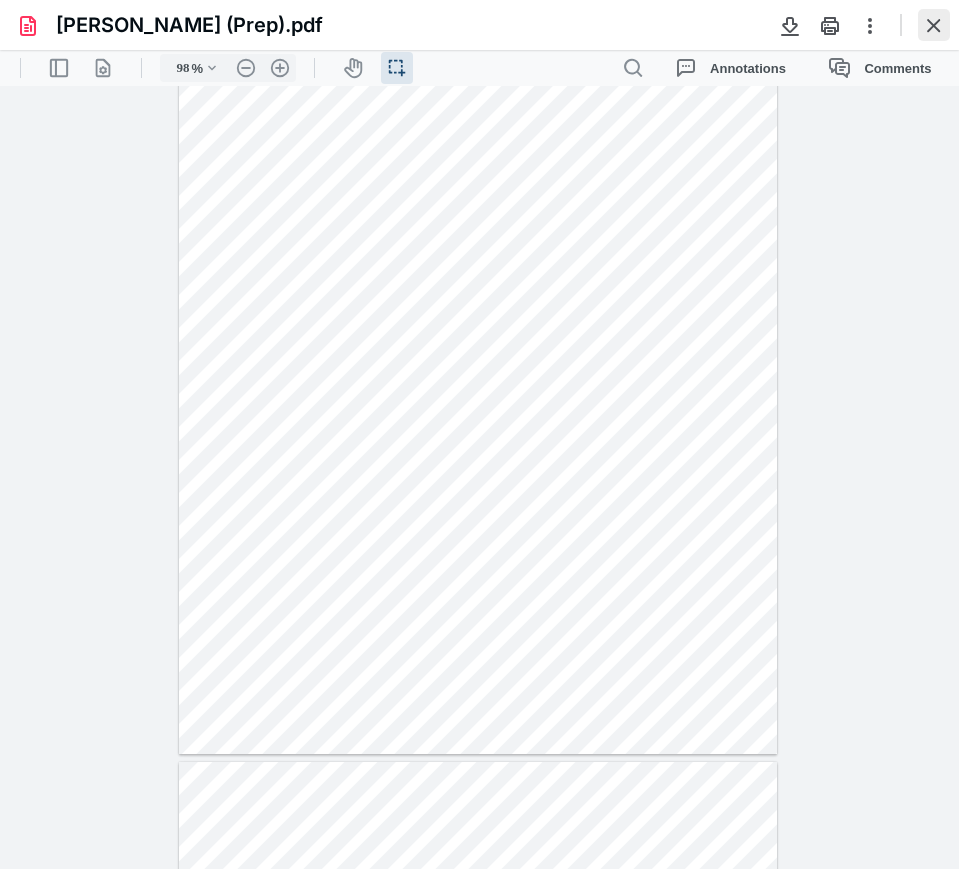 click at bounding box center [934, 25] 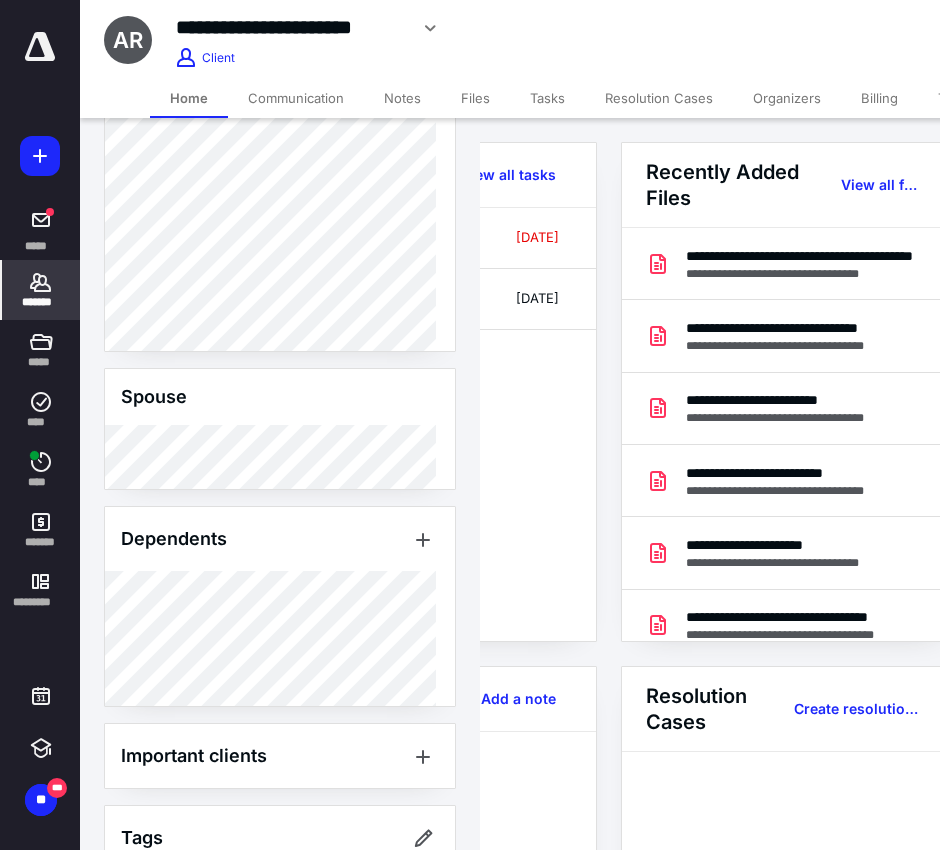 scroll, scrollTop: 1402, scrollLeft: 0, axis: vertical 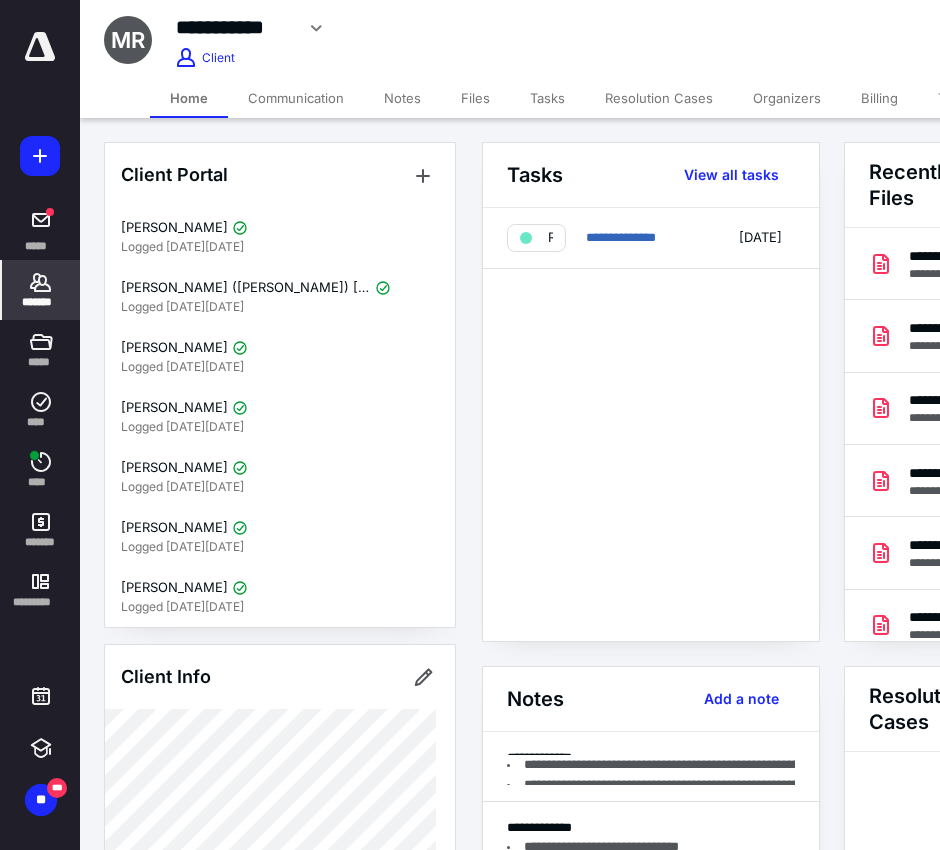 click on "Tasks" at bounding box center [547, 98] 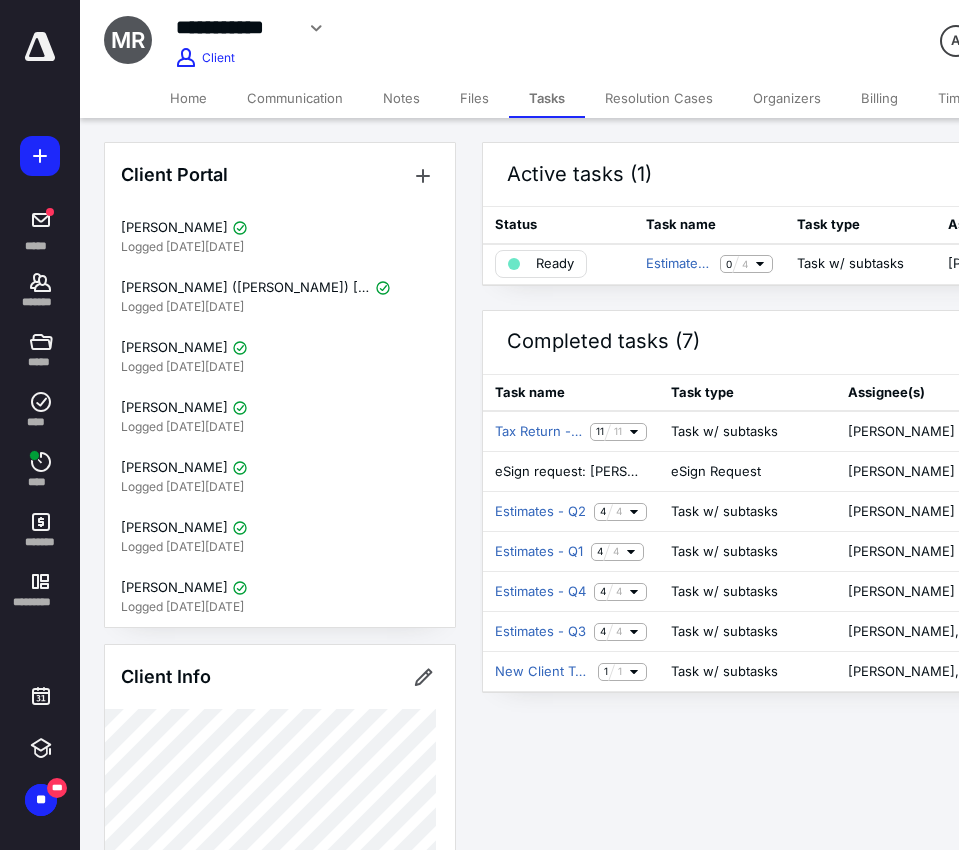 click on "Files" at bounding box center (474, 98) 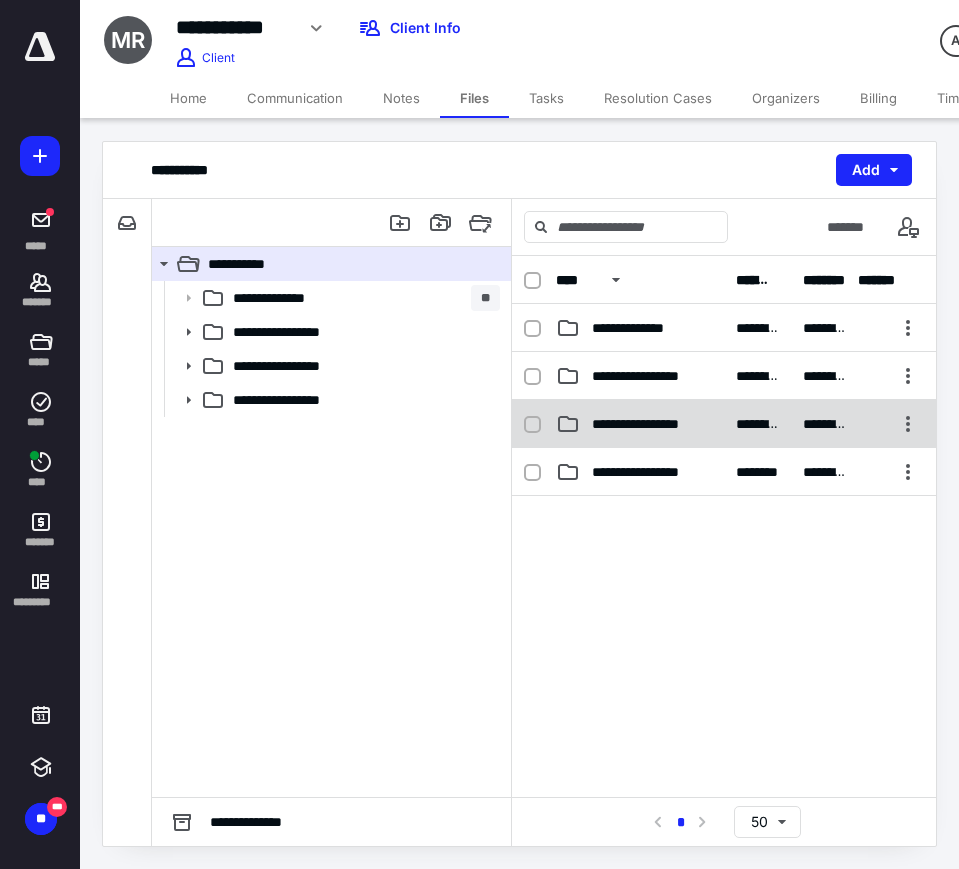 click on "**********" at bounding box center (724, 424) 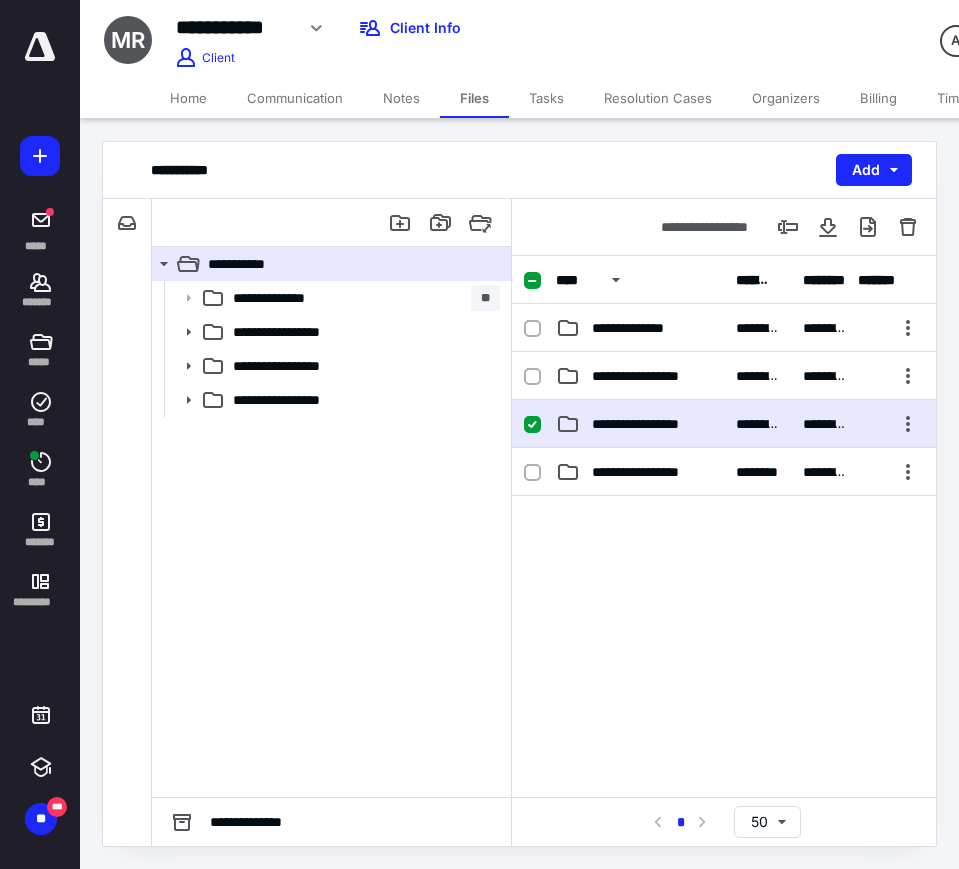 checkbox on "true" 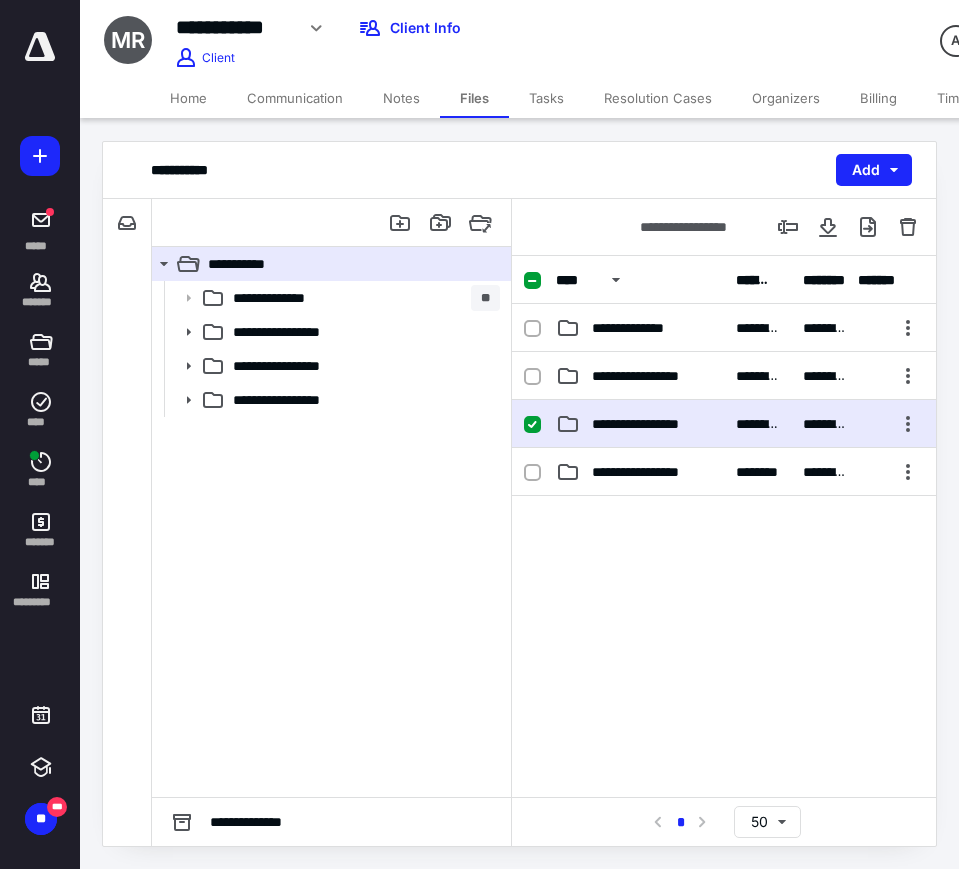 click on "**********" at bounding box center (724, 424) 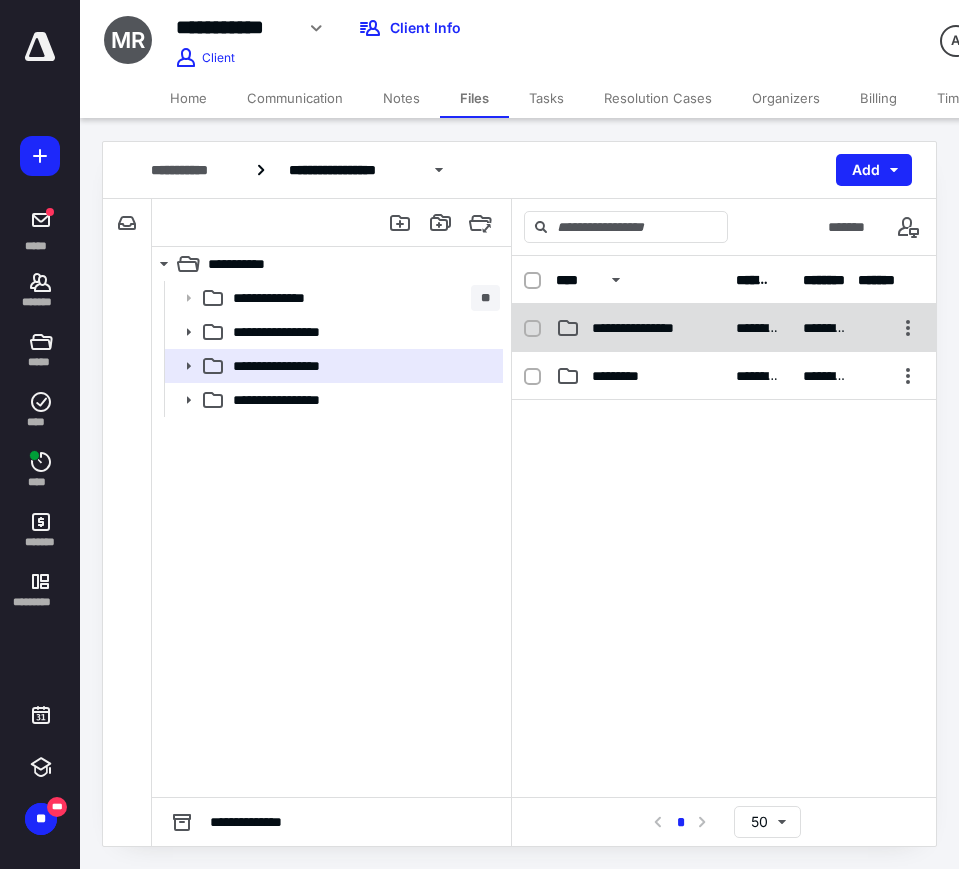 click on "**********" at bounding box center [650, 328] 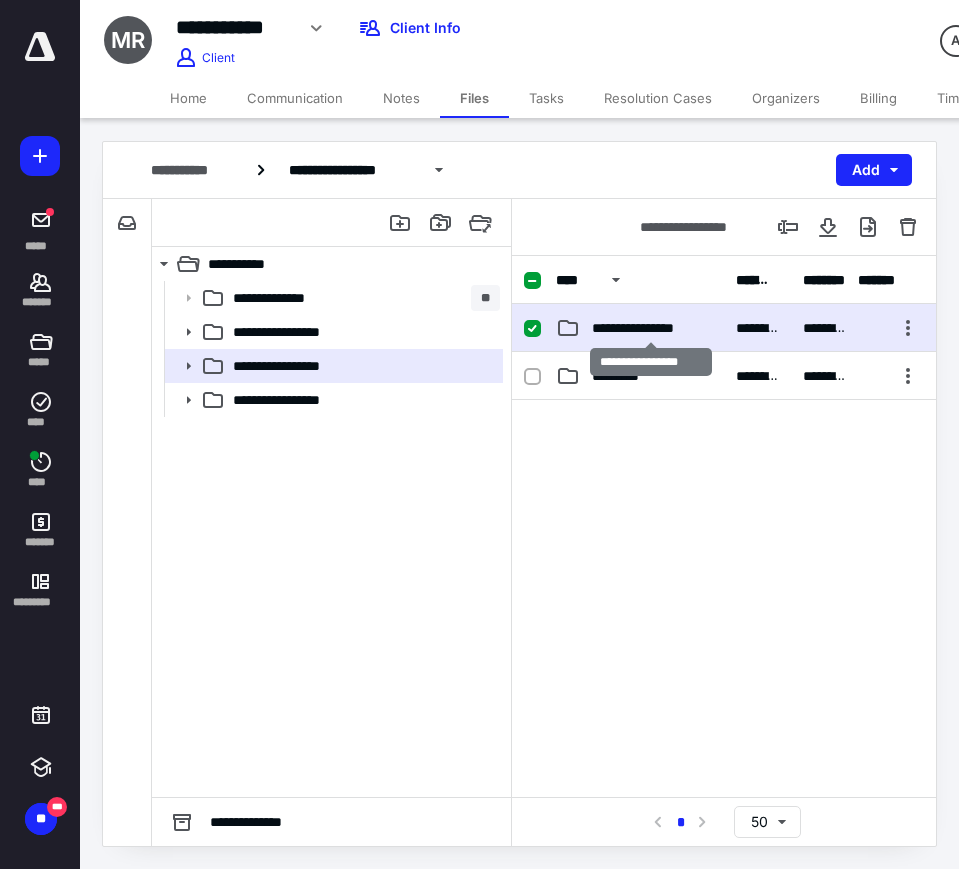click on "**********" at bounding box center [650, 328] 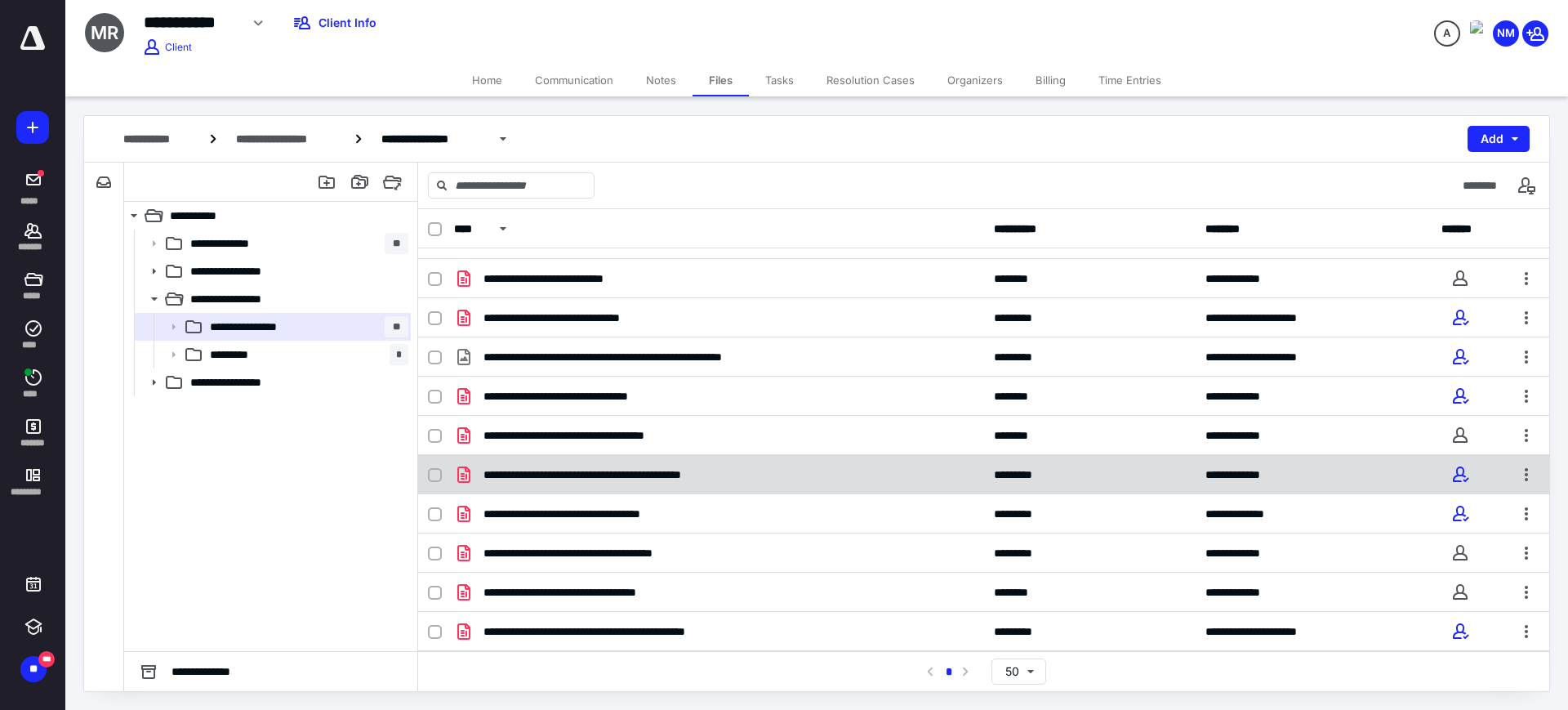 scroll, scrollTop: 0, scrollLeft: 0, axis: both 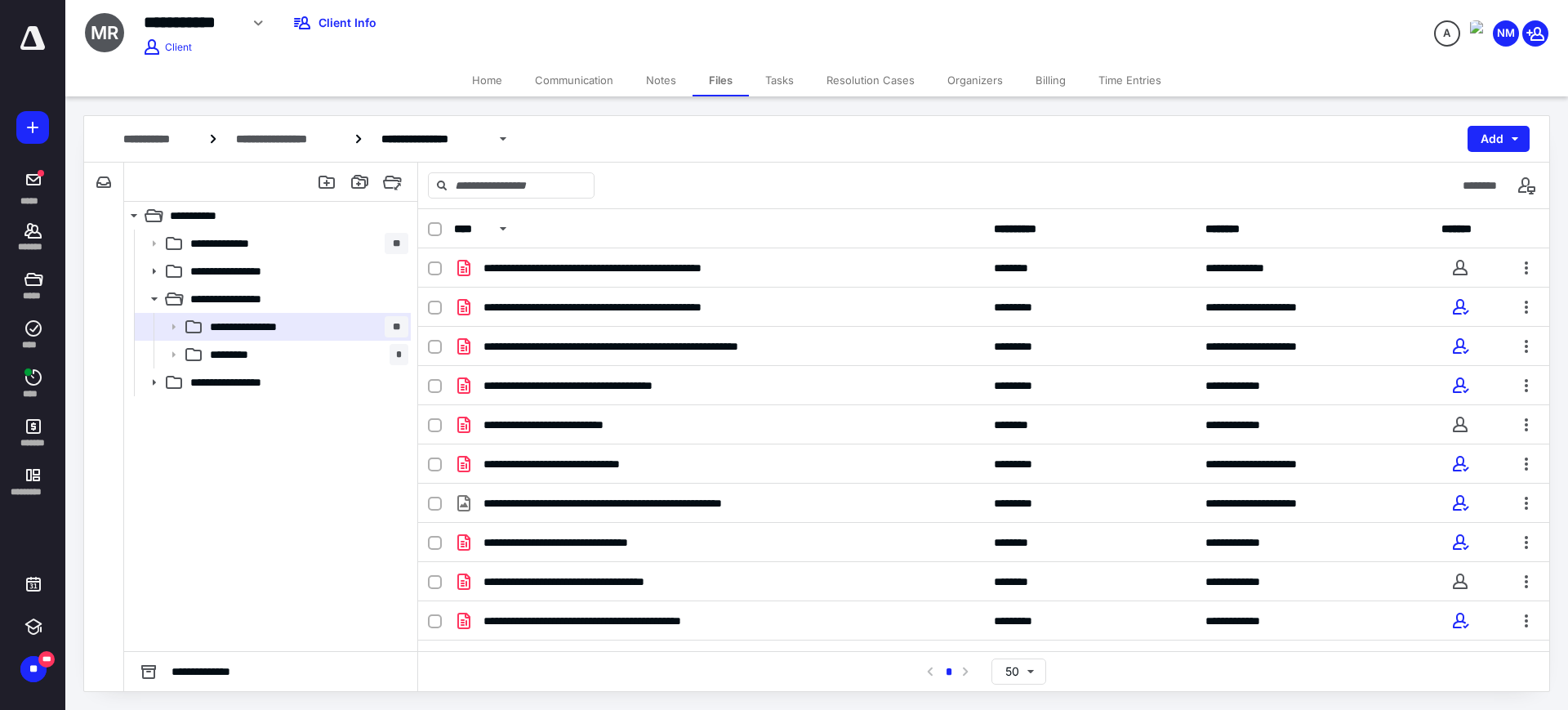 click on "**********" at bounding box center (270, 440) 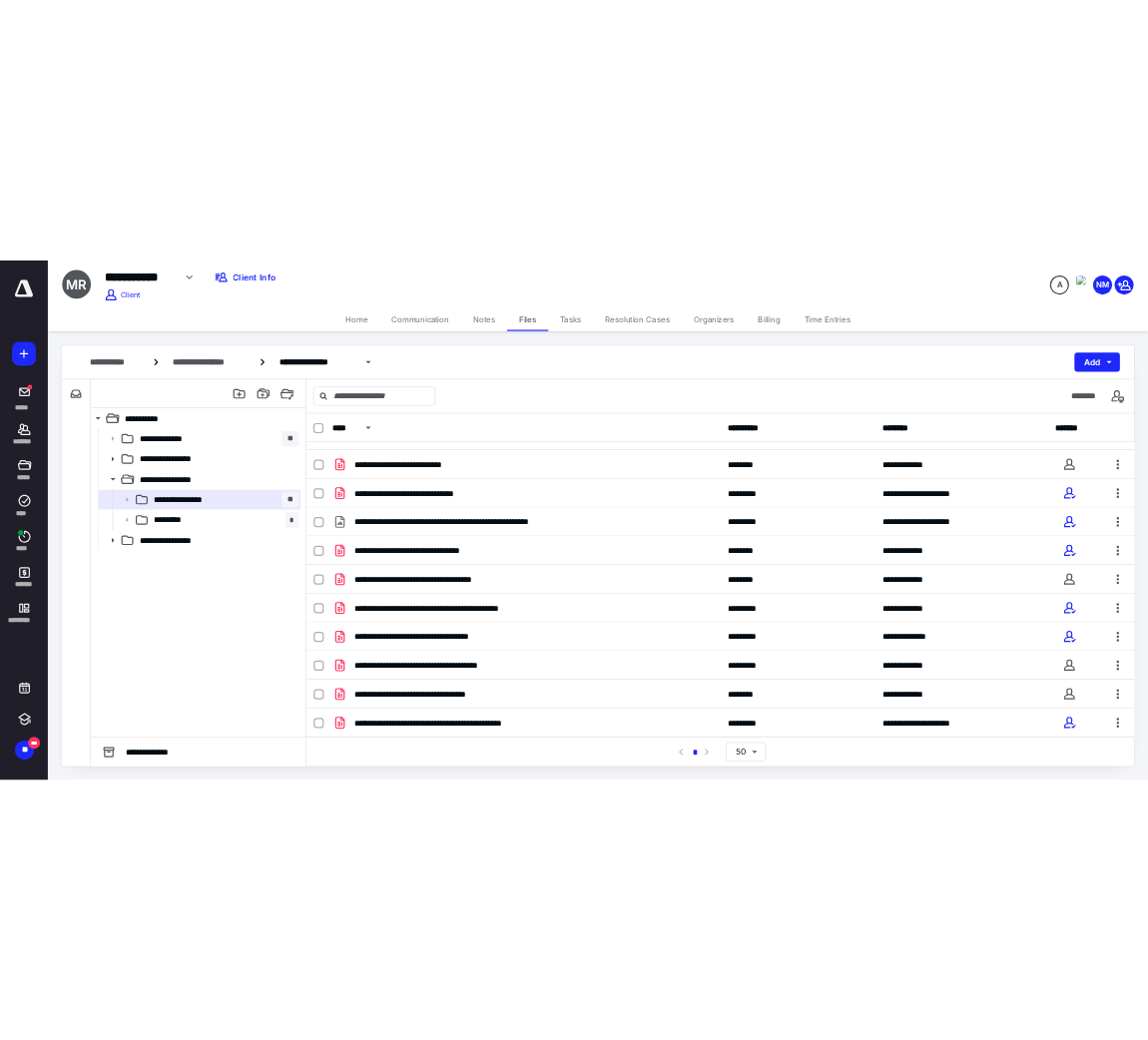 scroll, scrollTop: 0, scrollLeft: 0, axis: both 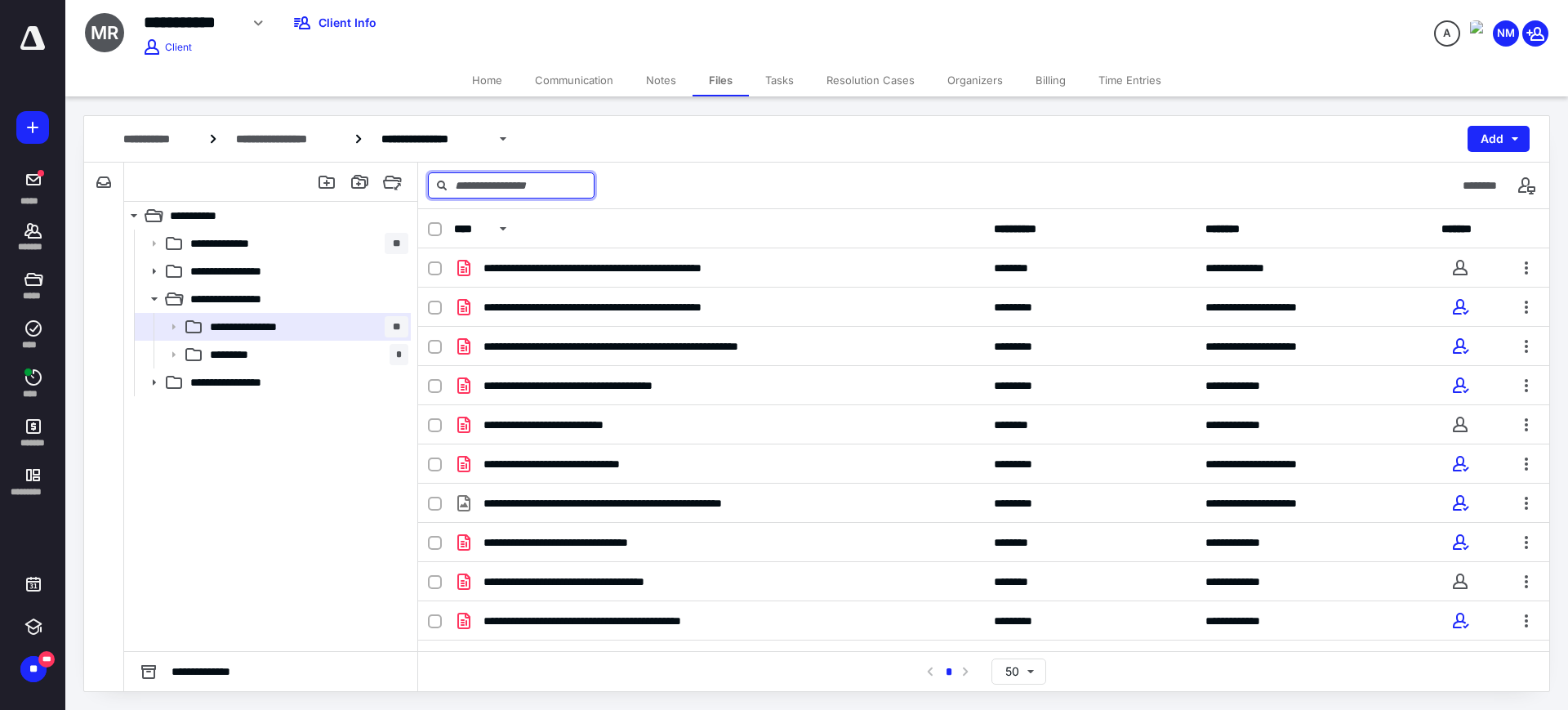click at bounding box center [511, 185] 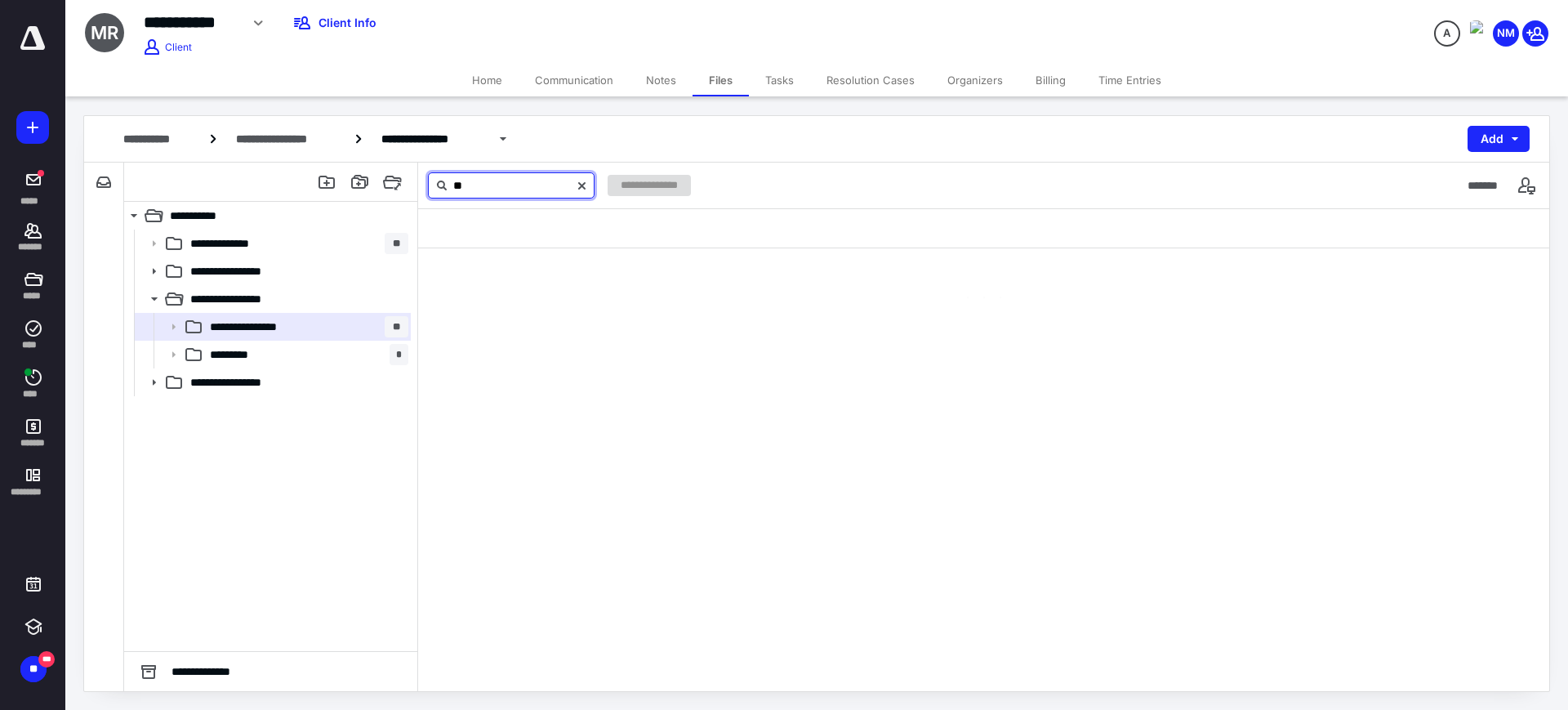 type on "*" 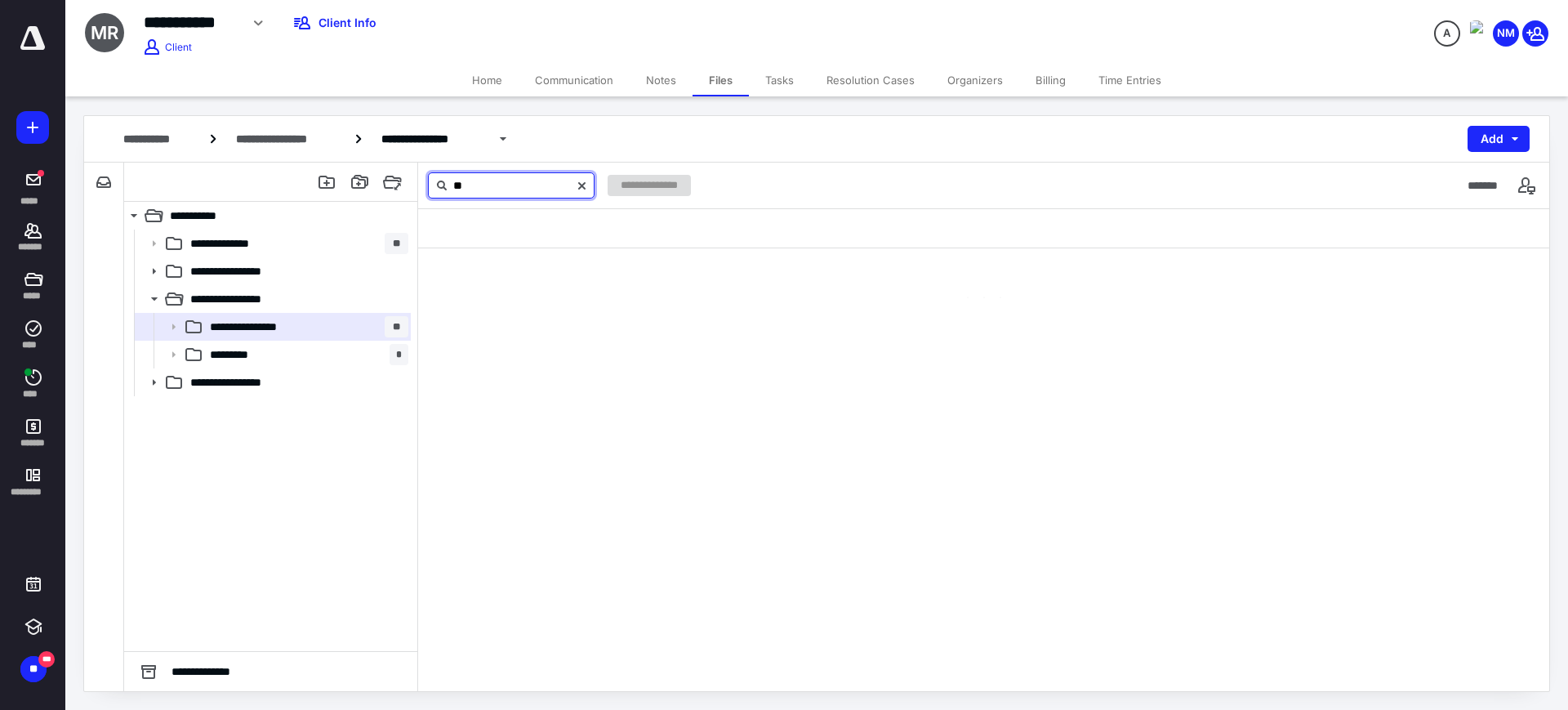 type on "*" 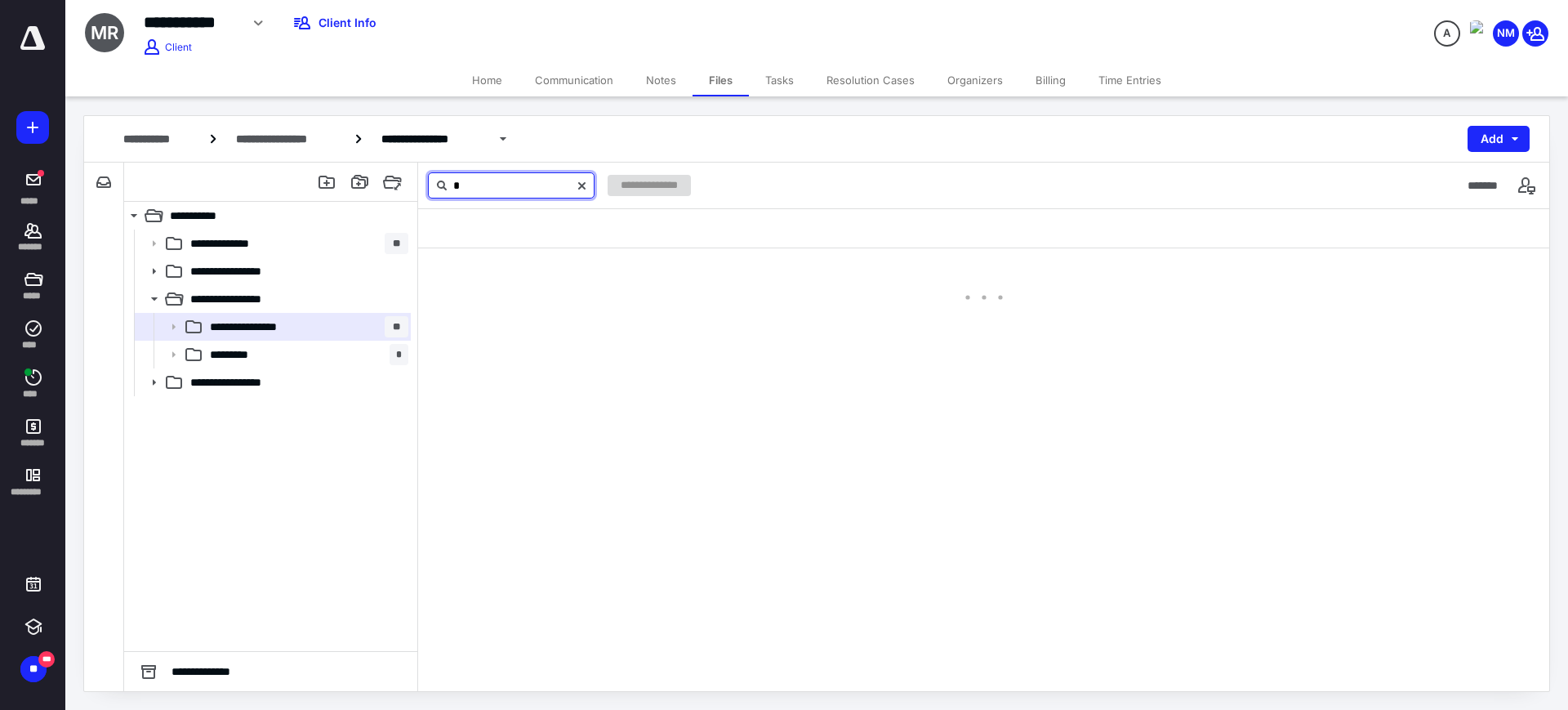 type 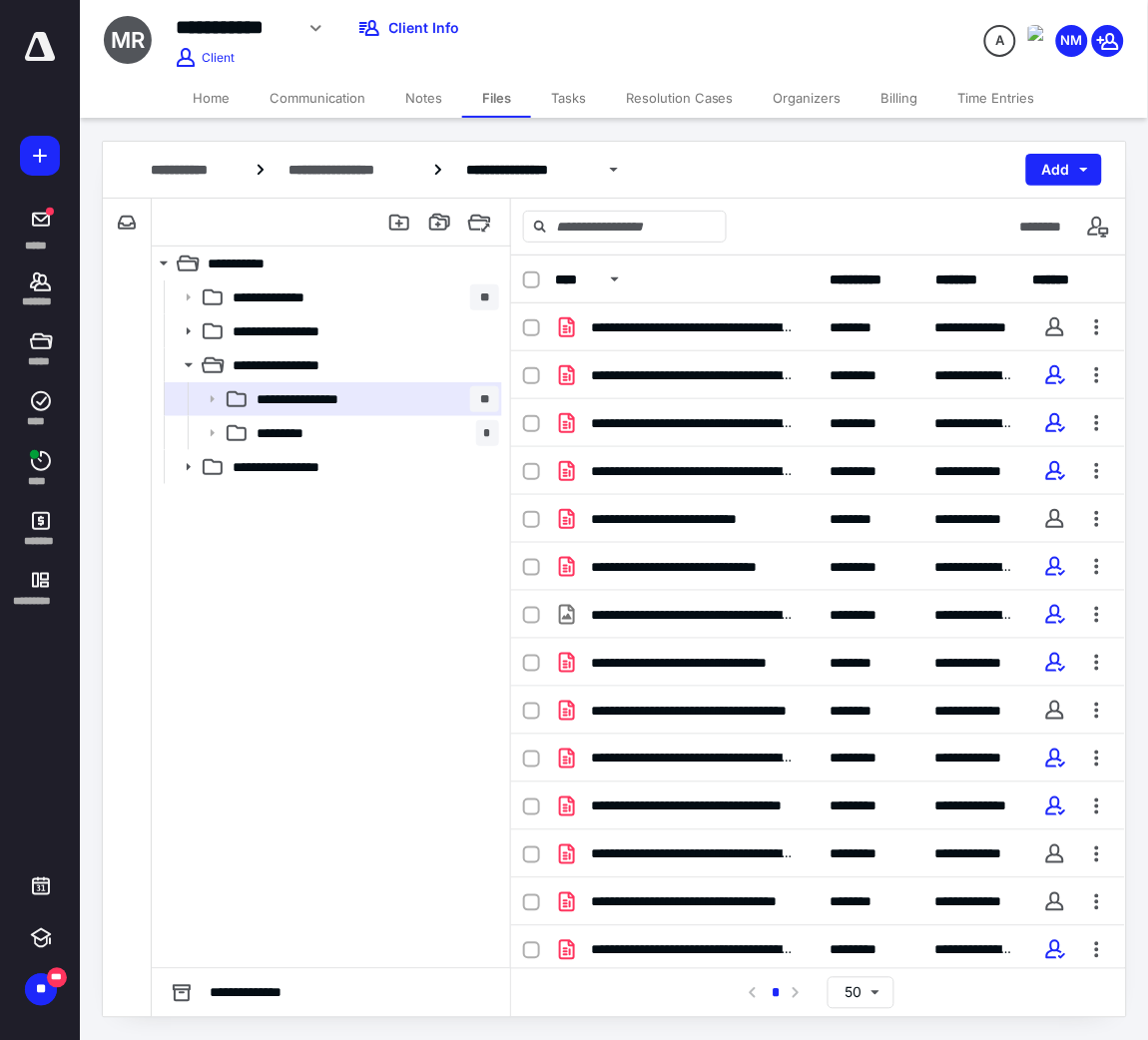 drag, startPoint x: 898, startPoint y: 0, endPoint x: 94, endPoint y: 141, distance: 816.2702 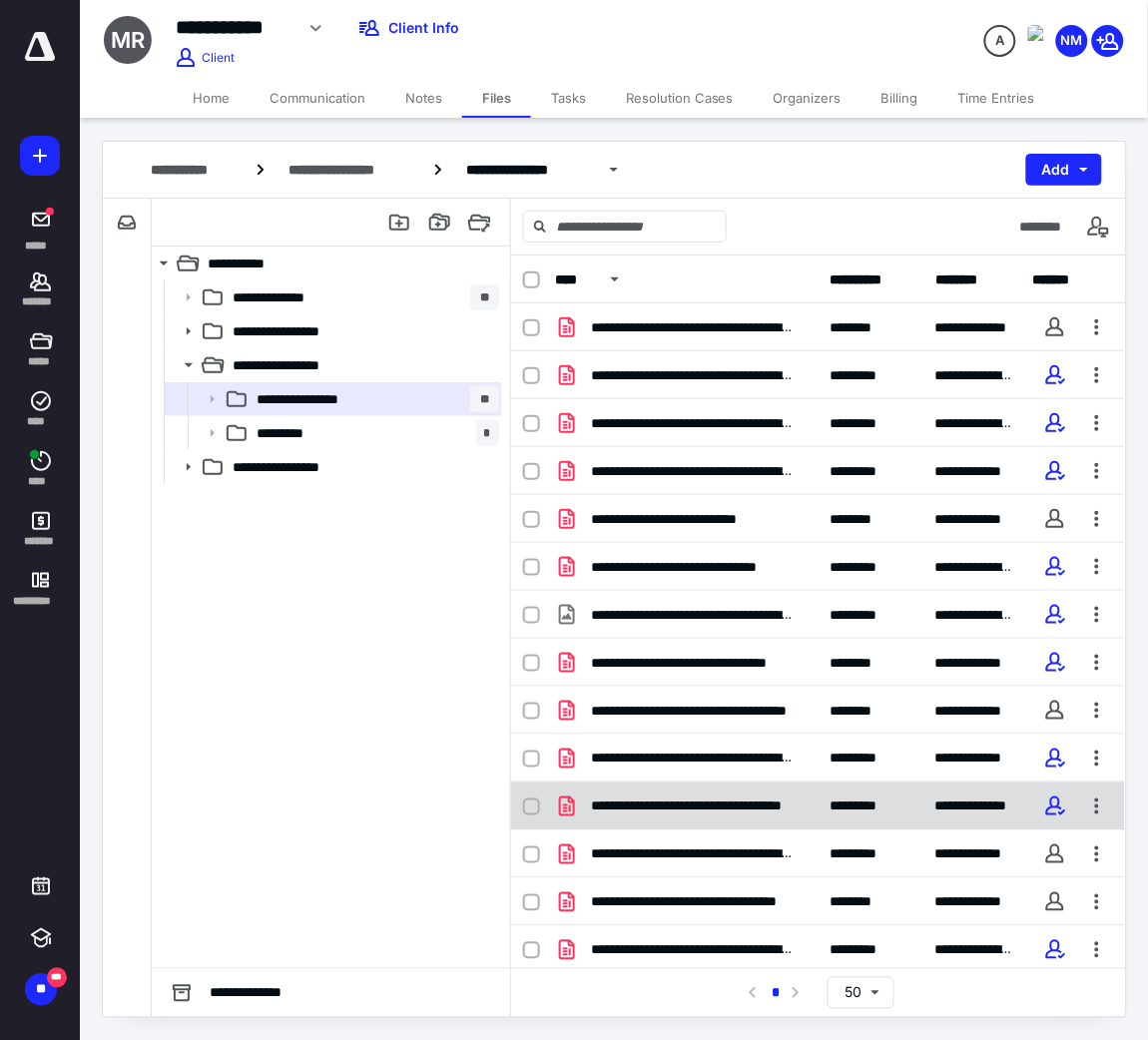 scroll, scrollTop: 8, scrollLeft: 0, axis: vertical 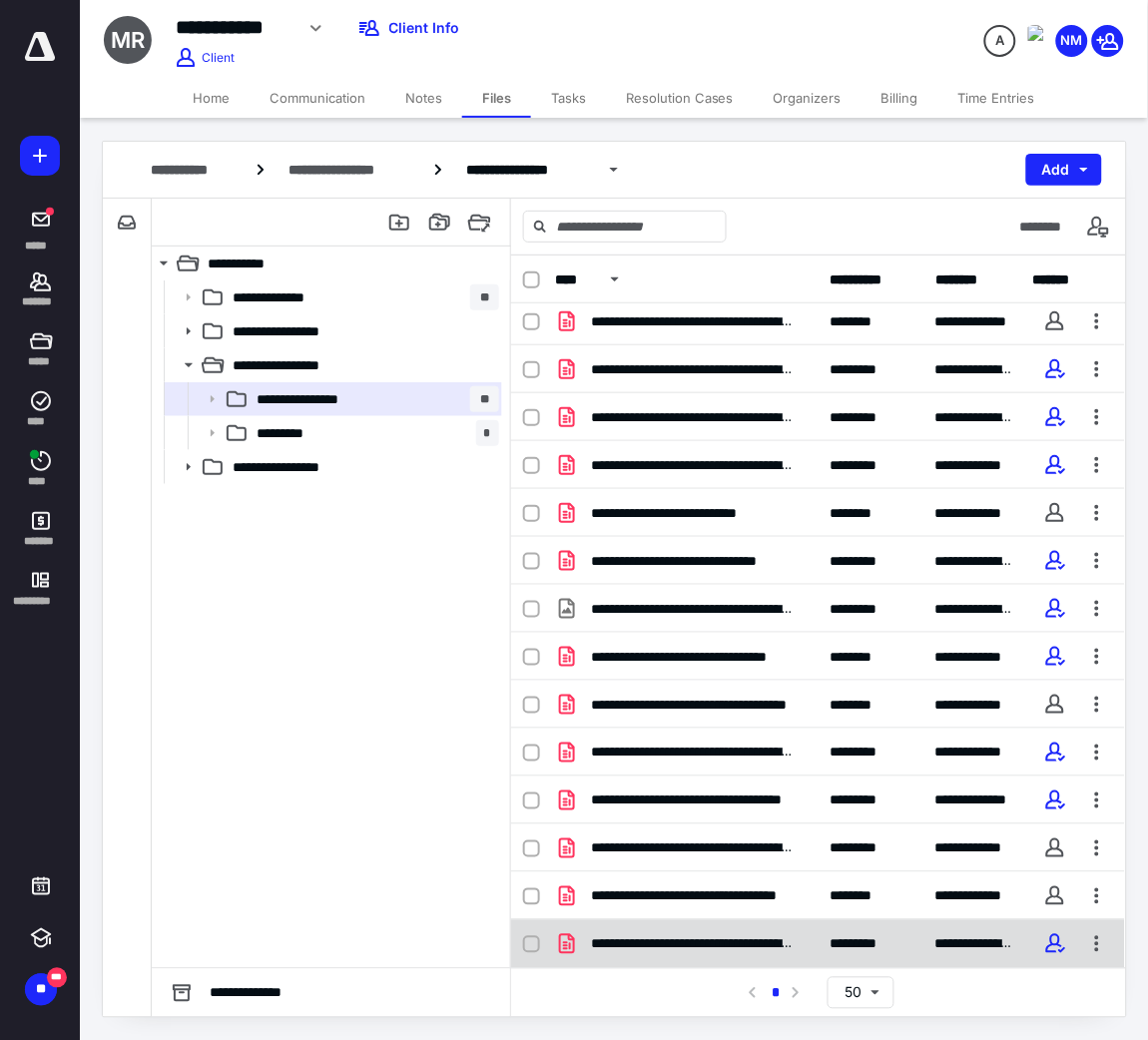 click on "**********" at bounding box center [693, 944] 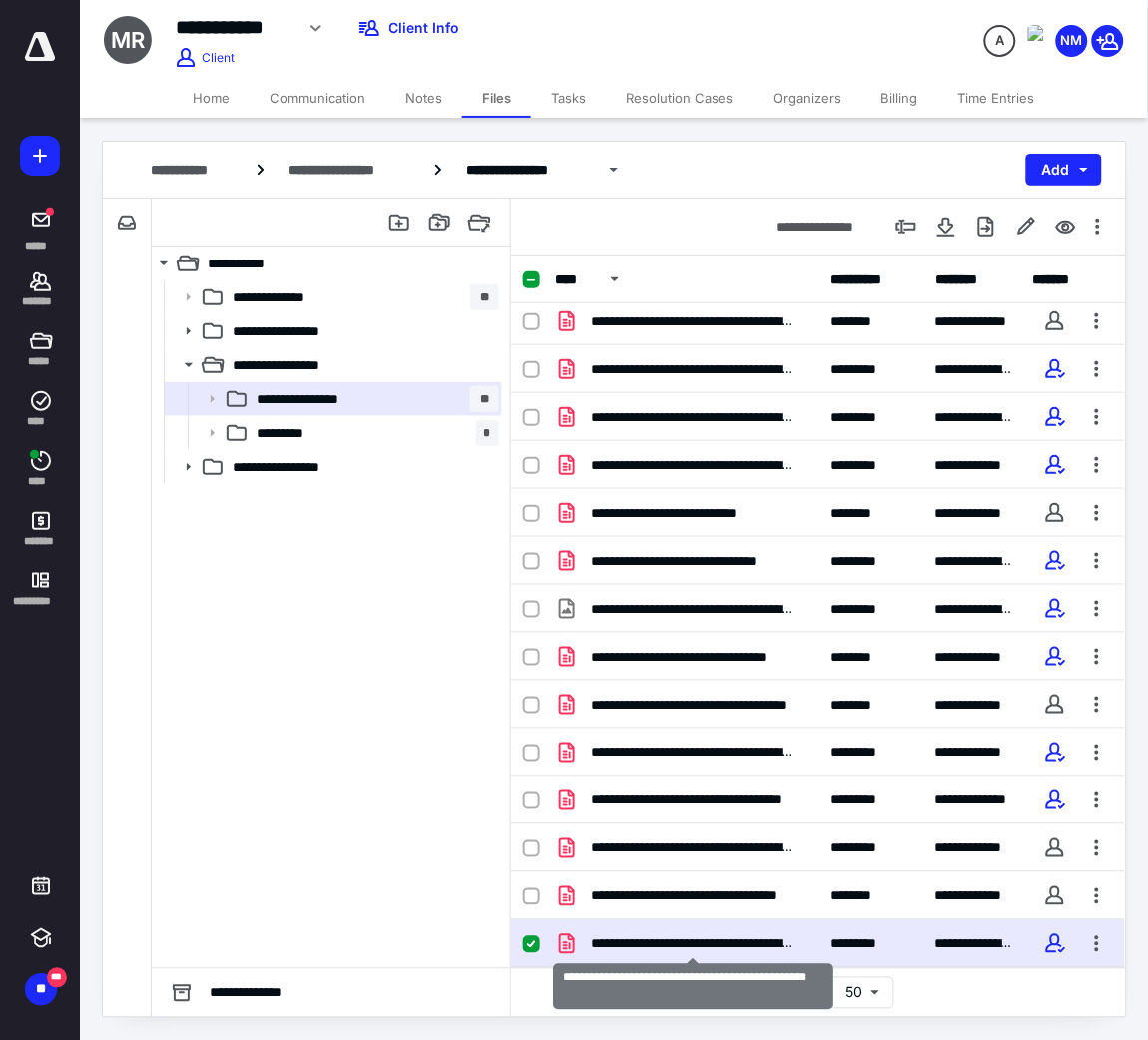 click on "**********" at bounding box center [693, 944] 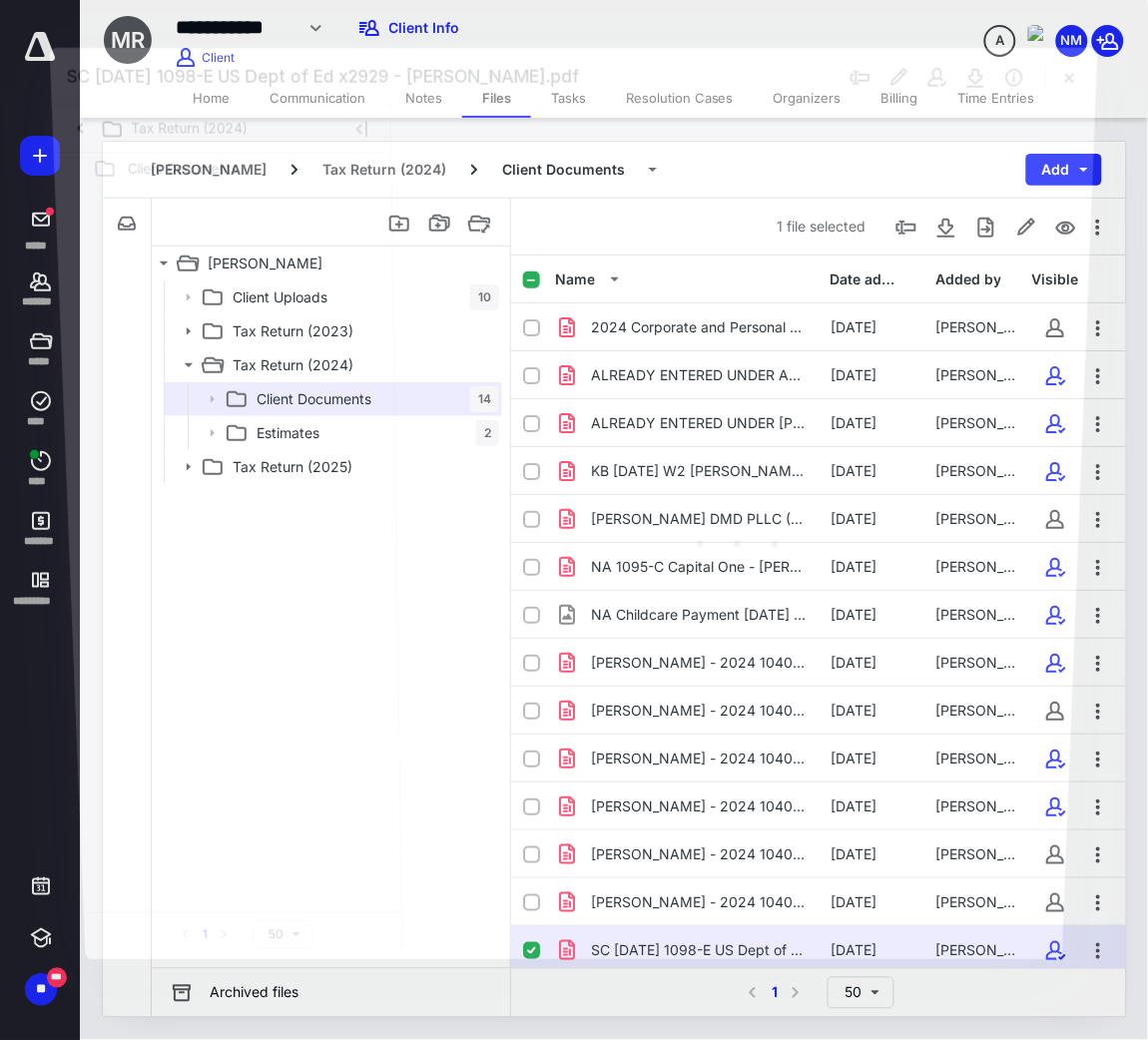 scroll, scrollTop: 8, scrollLeft: 0, axis: vertical 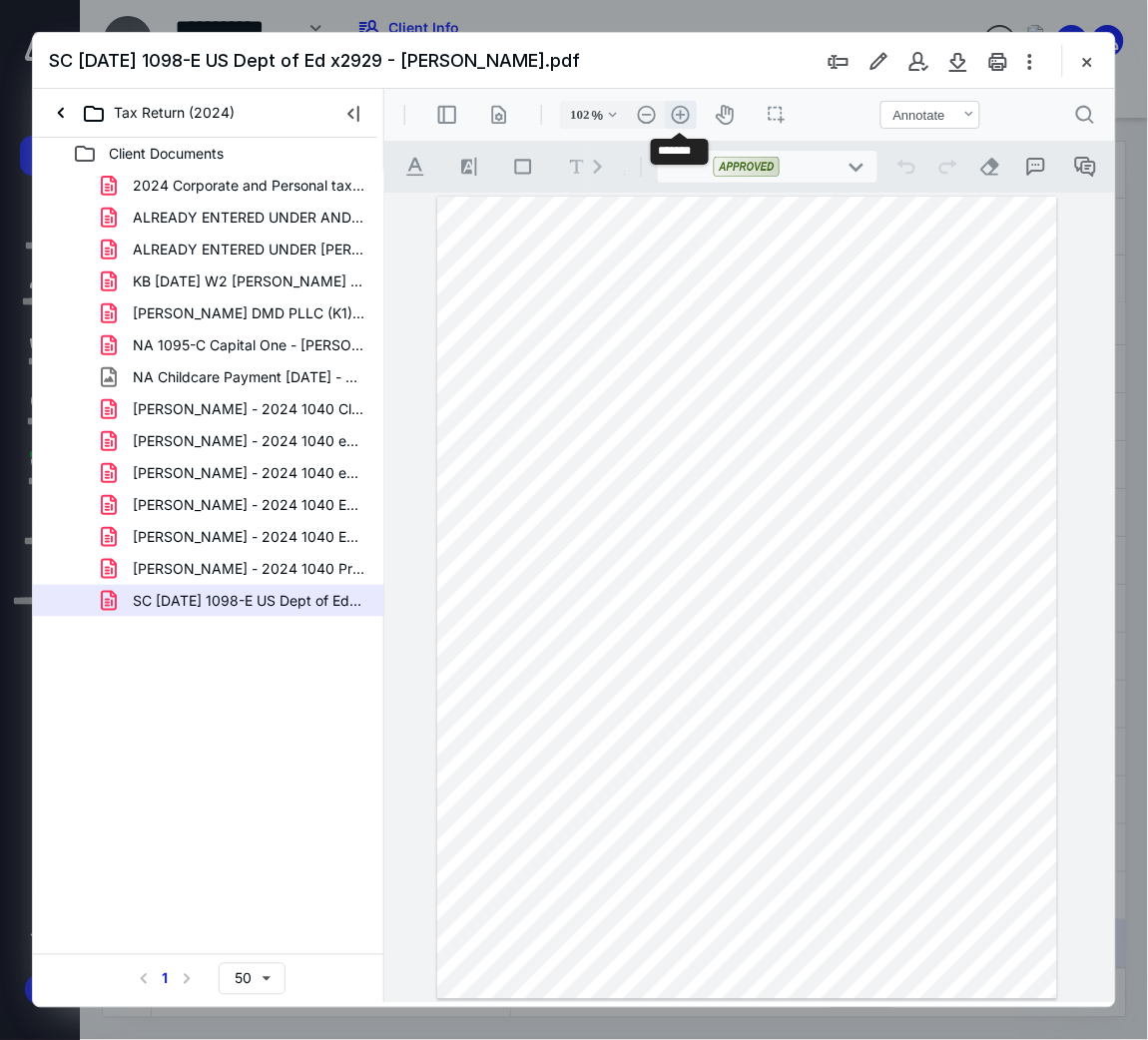 click on ".cls-1{fill:#abb0c4;} icon - header - zoom - in - line" at bounding box center [680, 114] 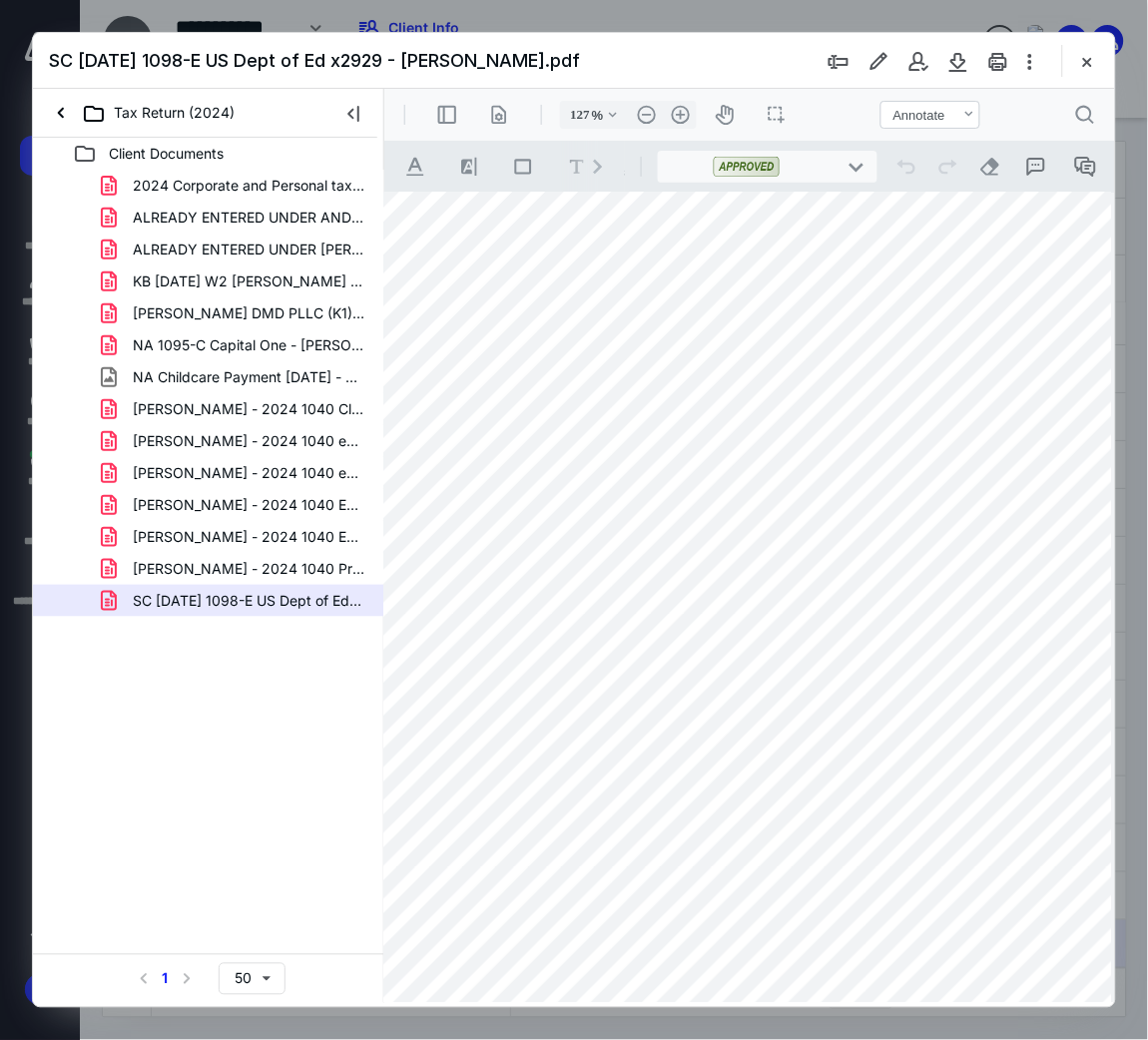 scroll, scrollTop: 0, scrollLeft: 27, axis: horizontal 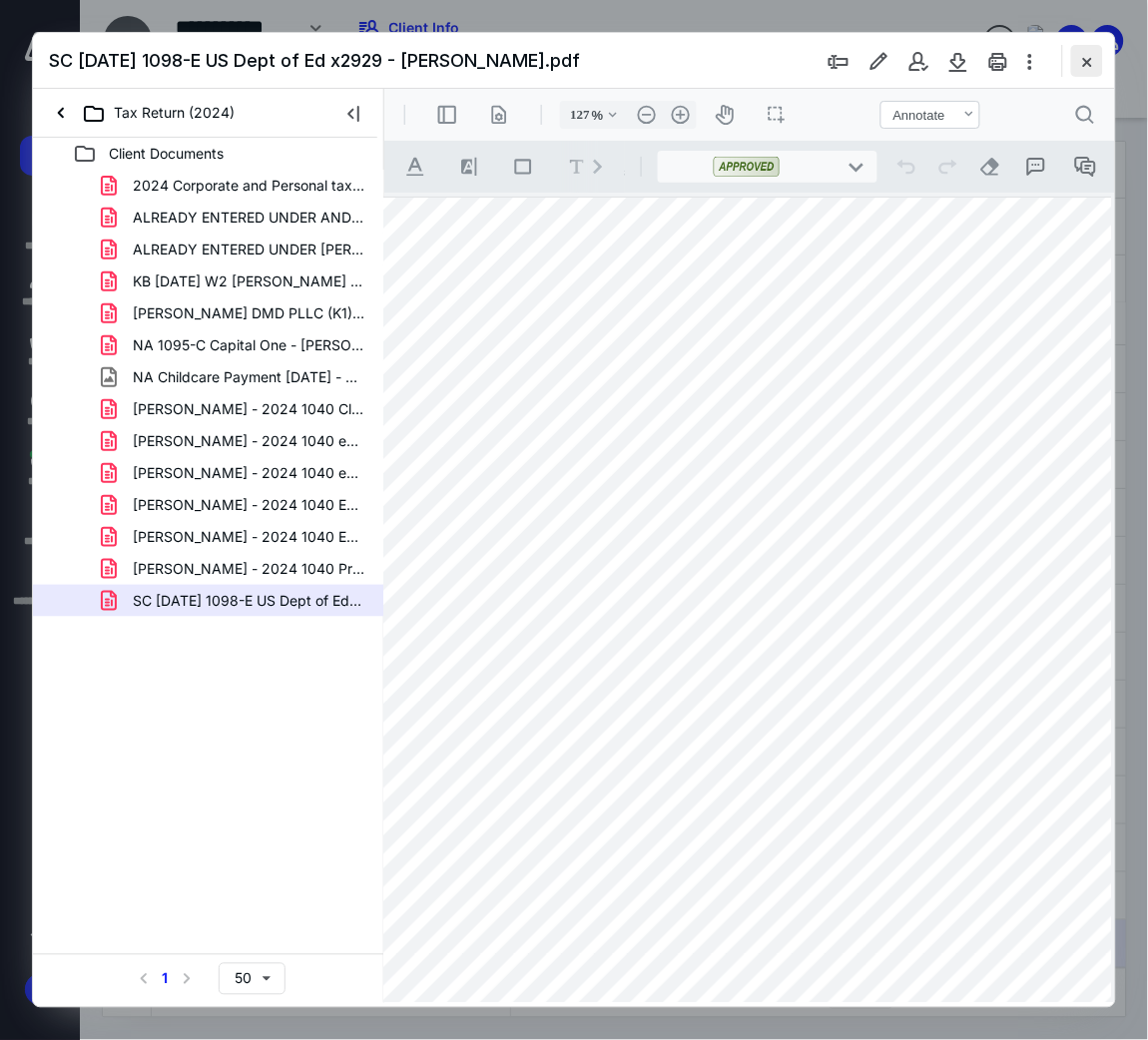 click at bounding box center [1087, 61] 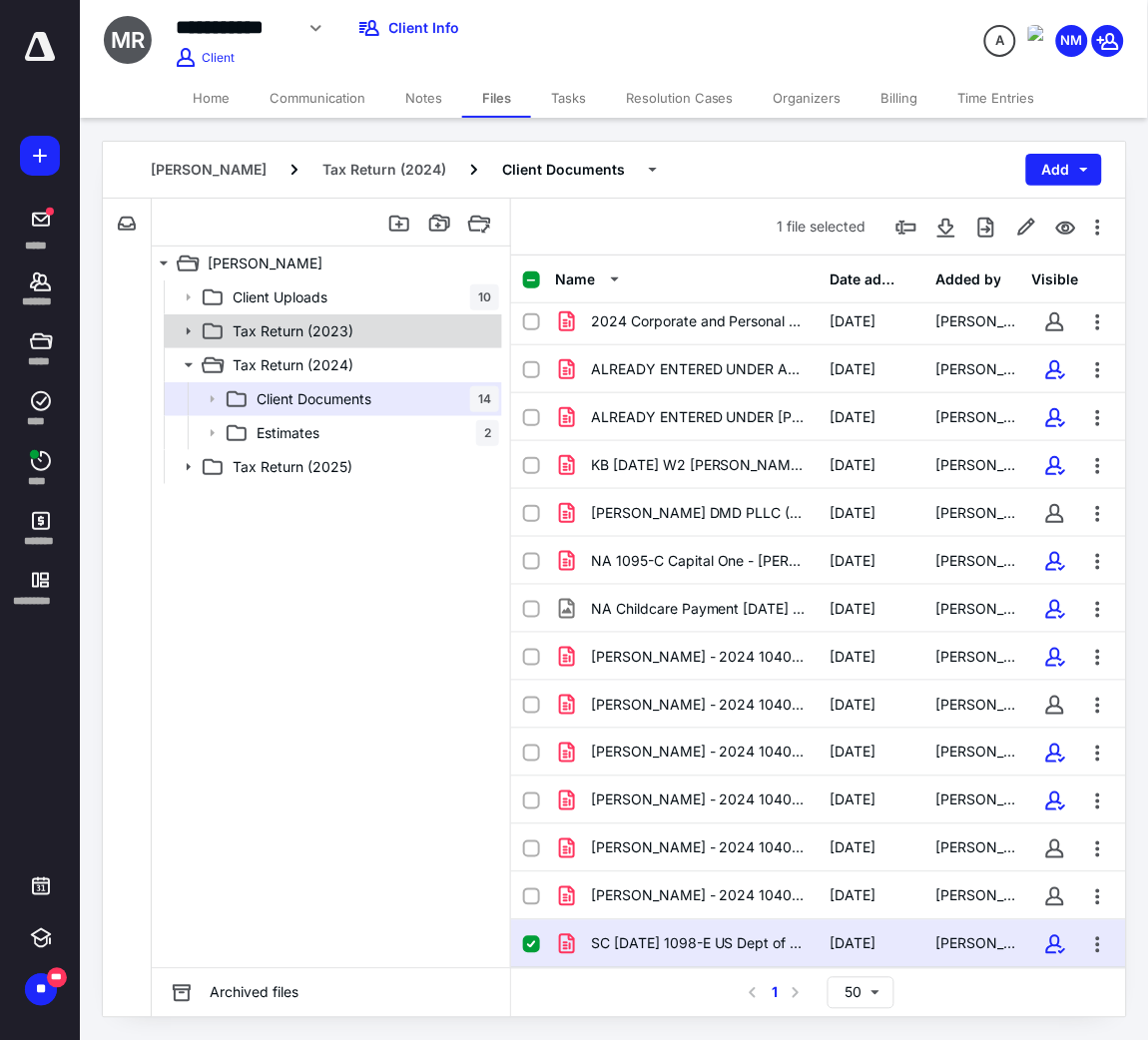 click on "Tax Return (2023)" at bounding box center (361, 331) 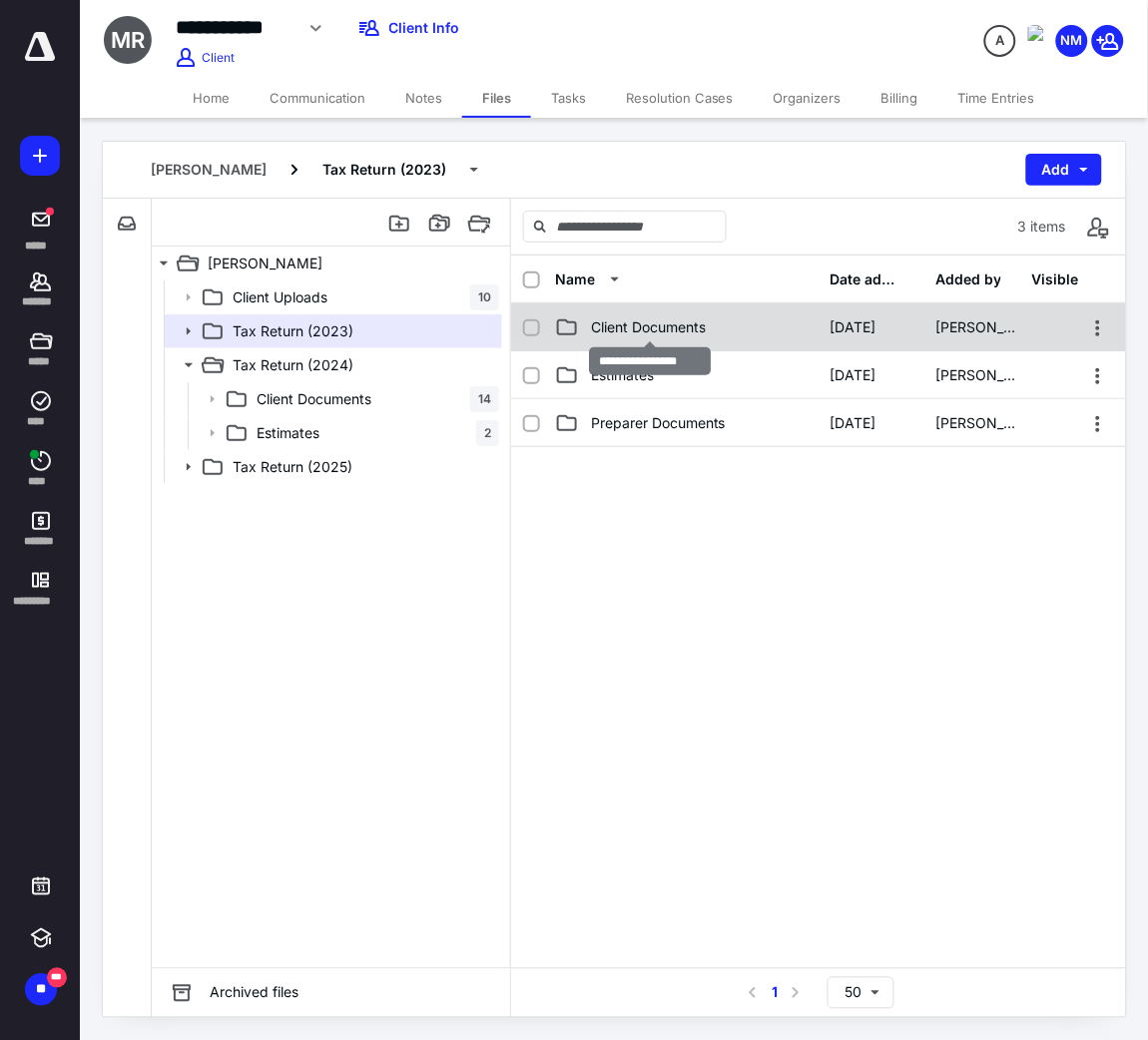 click on "Client Documents" at bounding box center (648, 327) 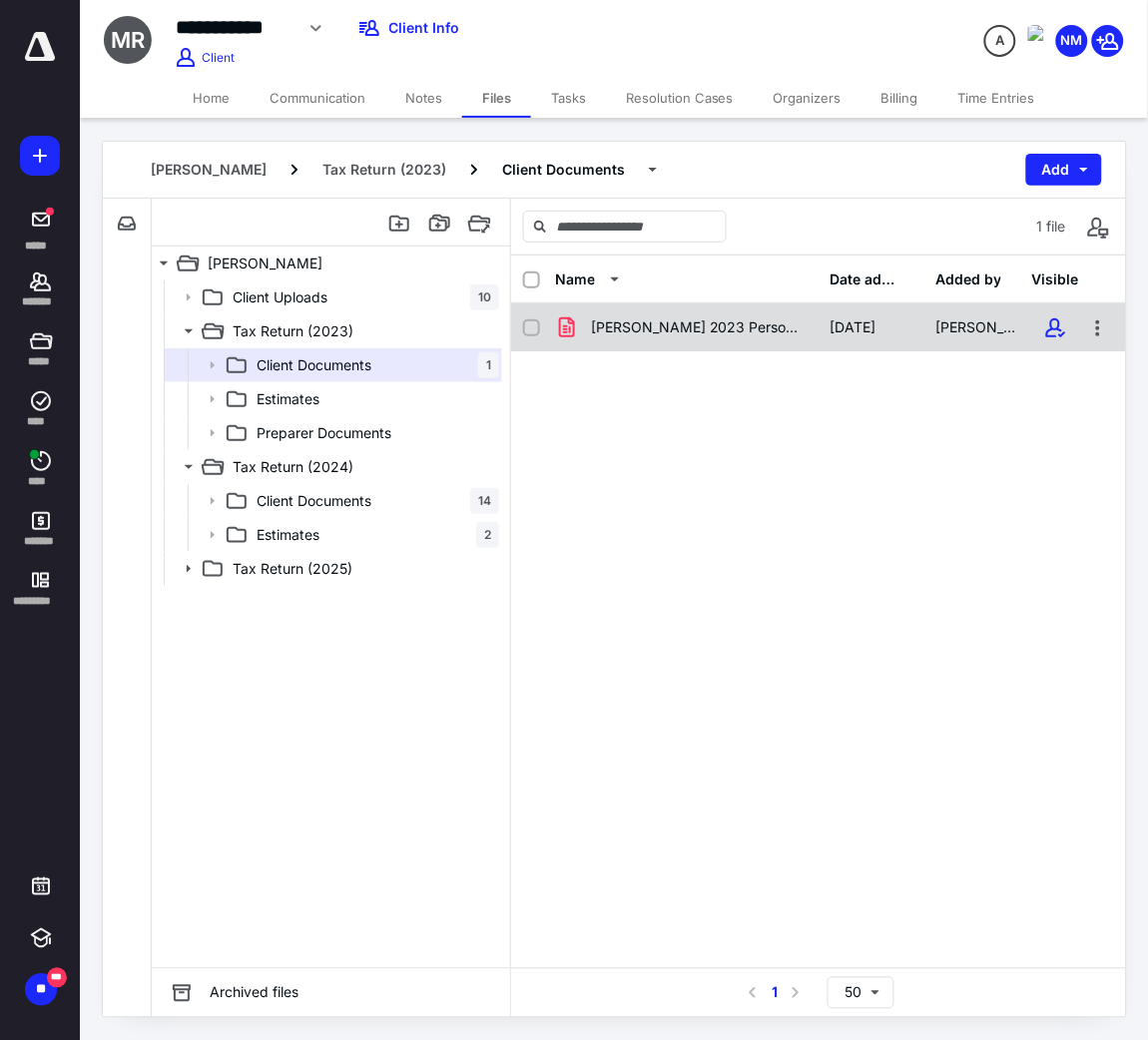 click on "Mansi 2023 Personal Income Tax Return .pdf" at bounding box center (687, 327) 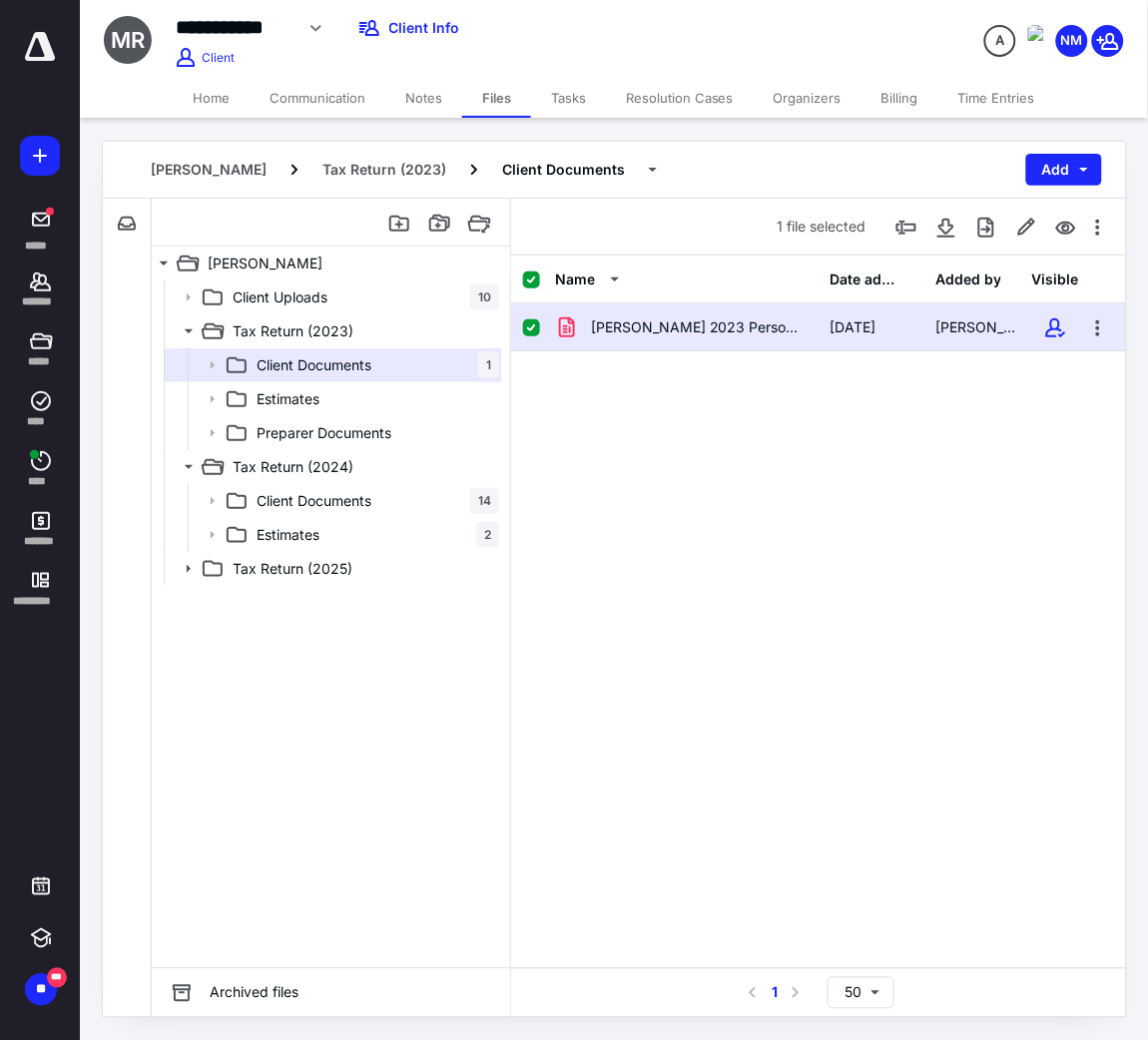 click on "Mansi 2023 Personal Income Tax Return .pdf" at bounding box center (687, 327) 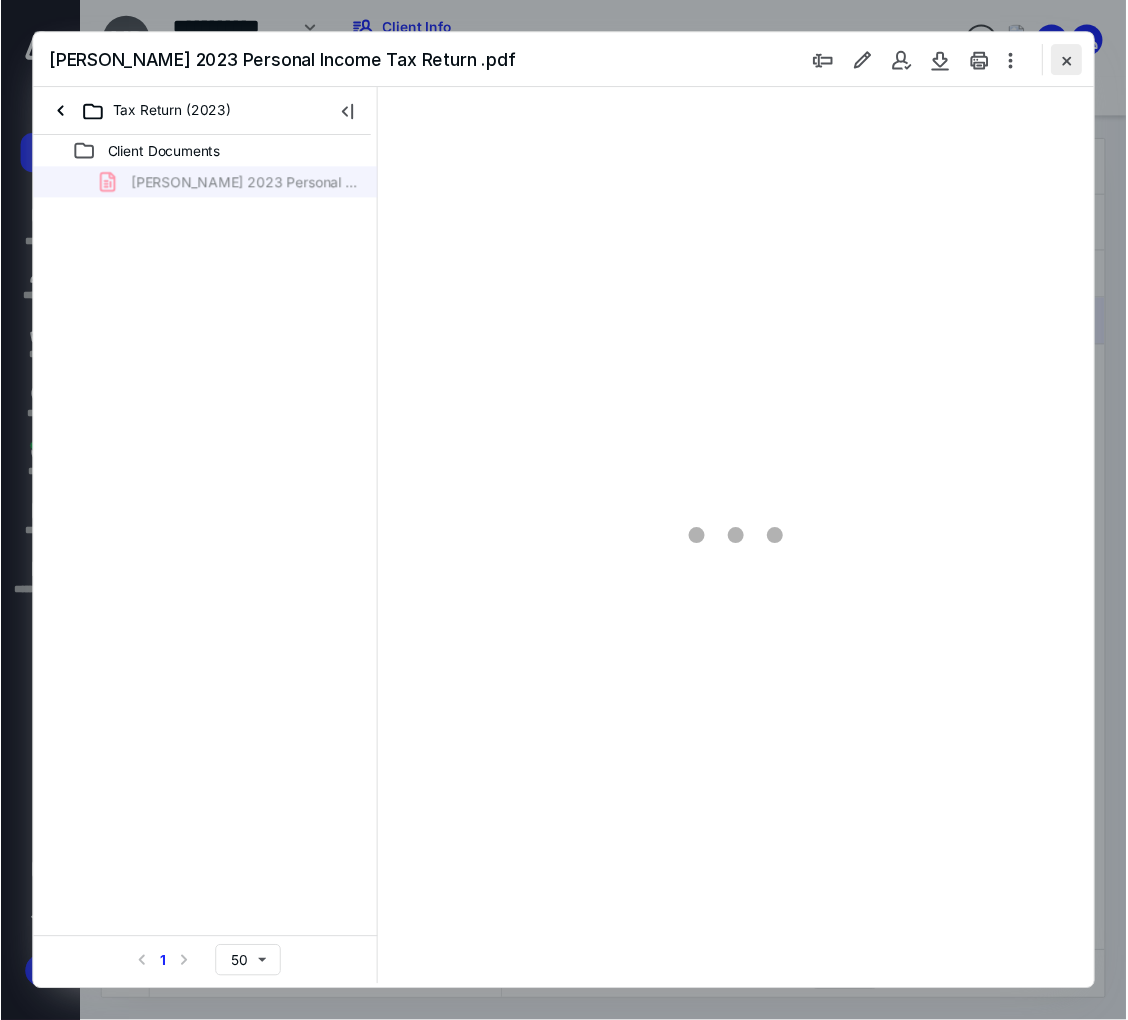 scroll, scrollTop: 0, scrollLeft: 0, axis: both 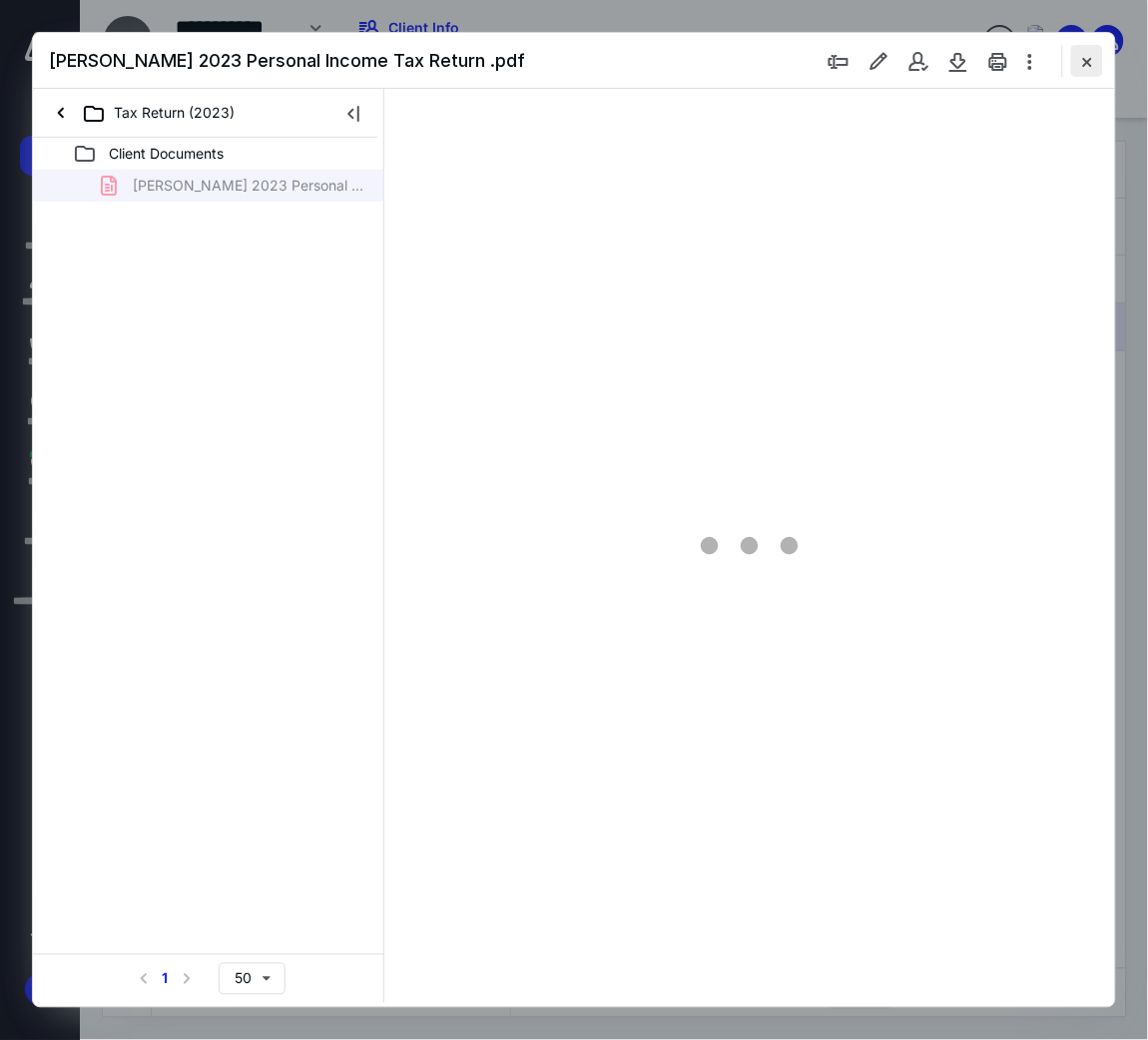 click at bounding box center (1087, 61) 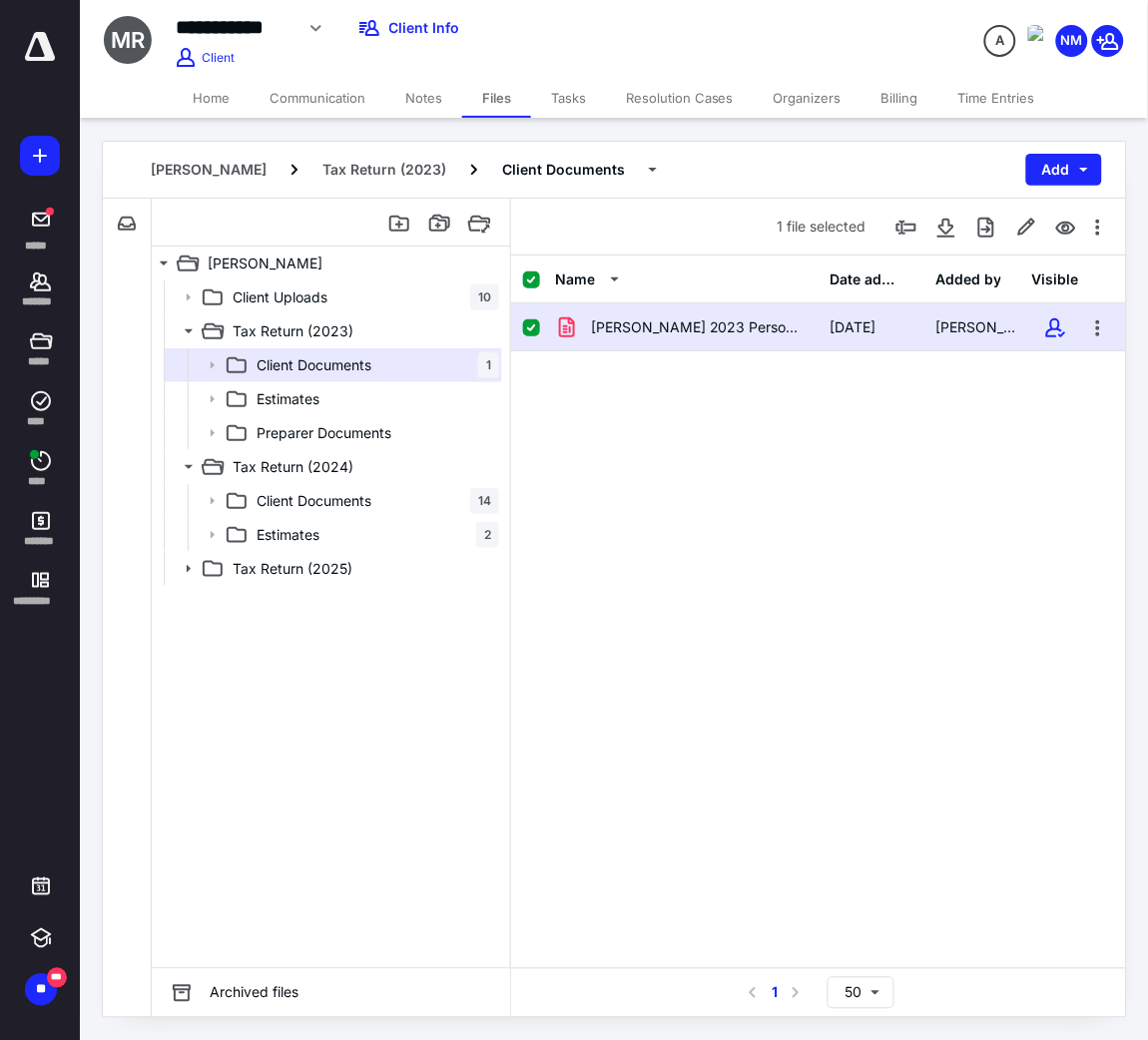 click on "Home" at bounding box center [211, 98] 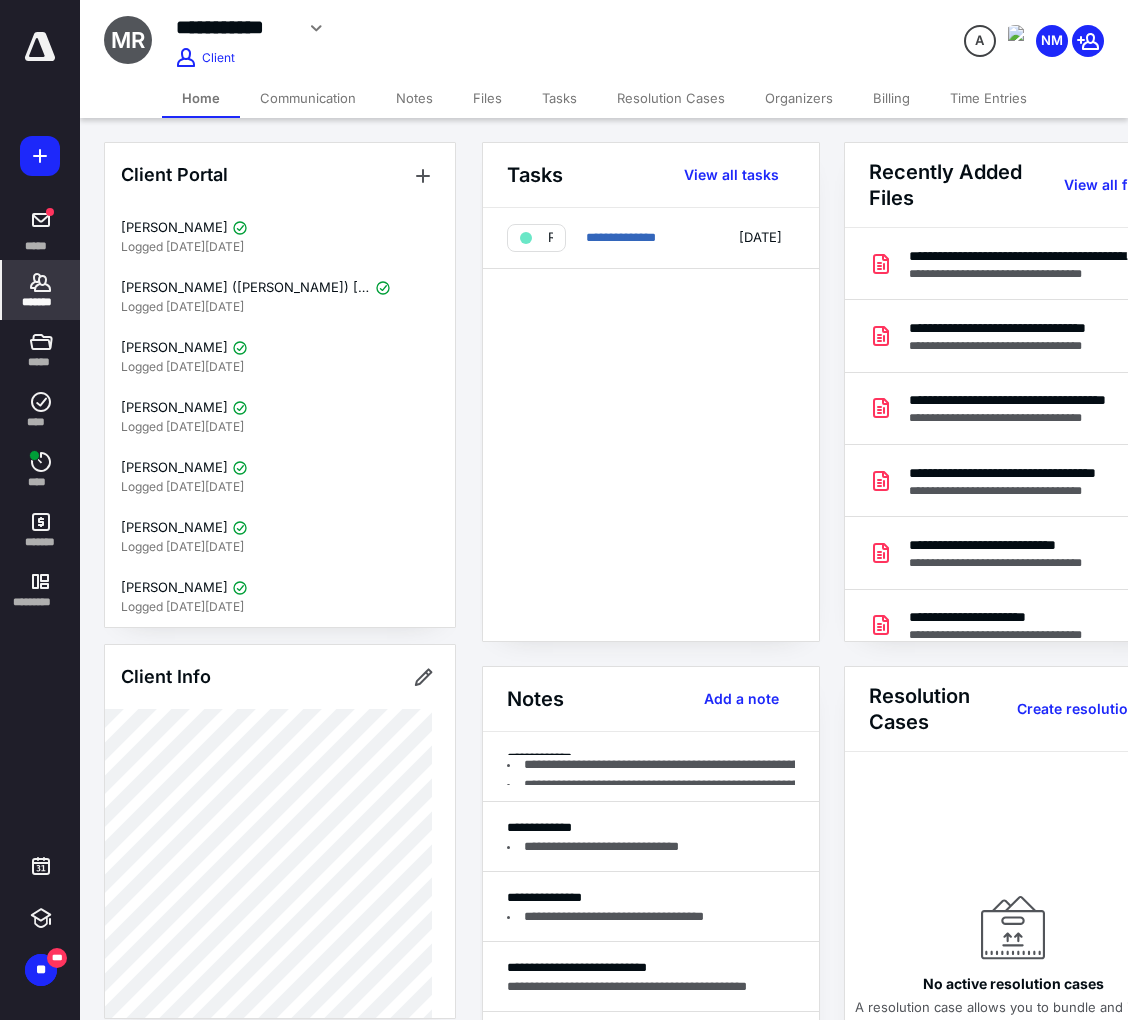 scroll, scrollTop: 1499, scrollLeft: 0, axis: vertical 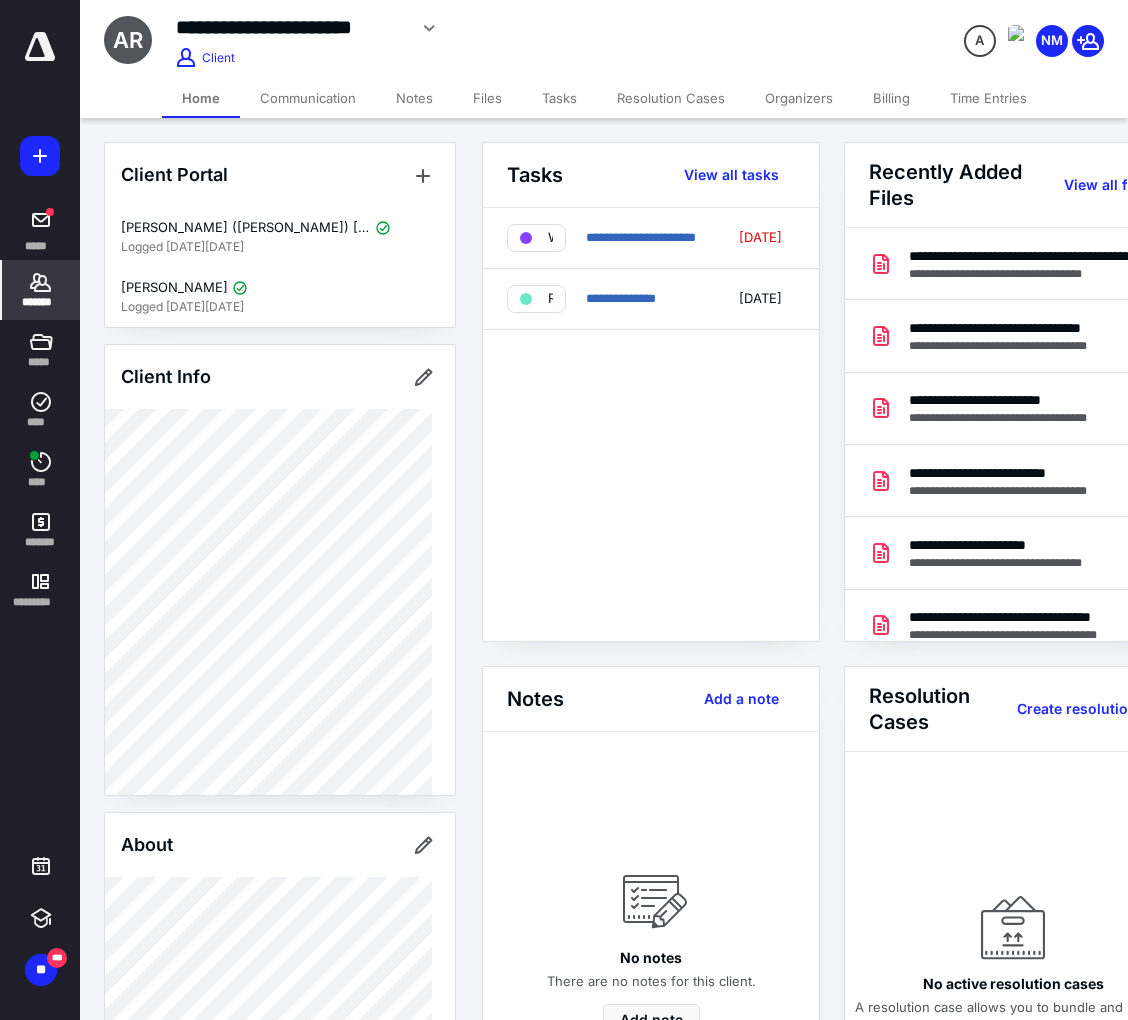 click on "Files" at bounding box center [487, 98] 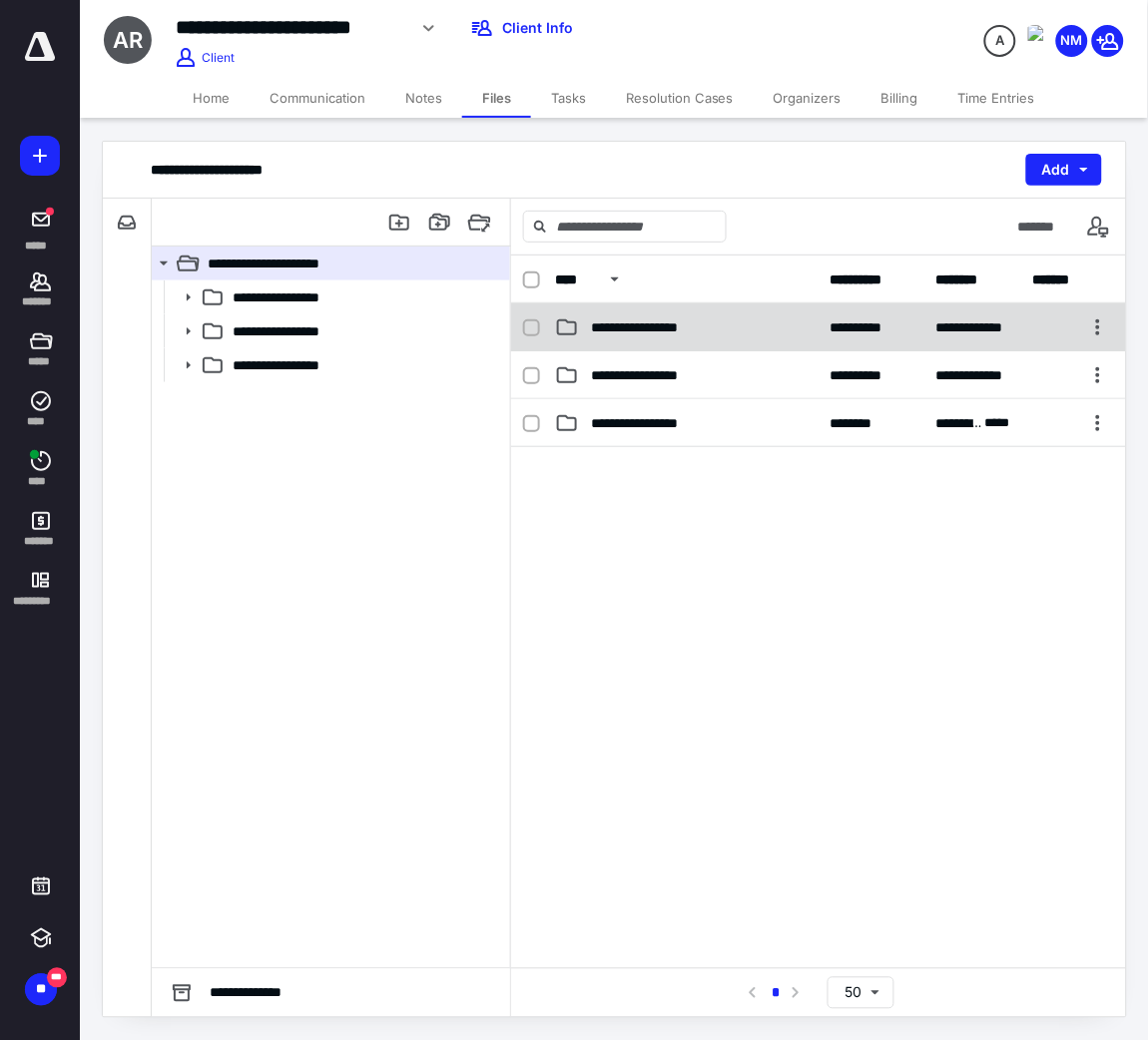 click on "**********" at bounding box center [819, 327] 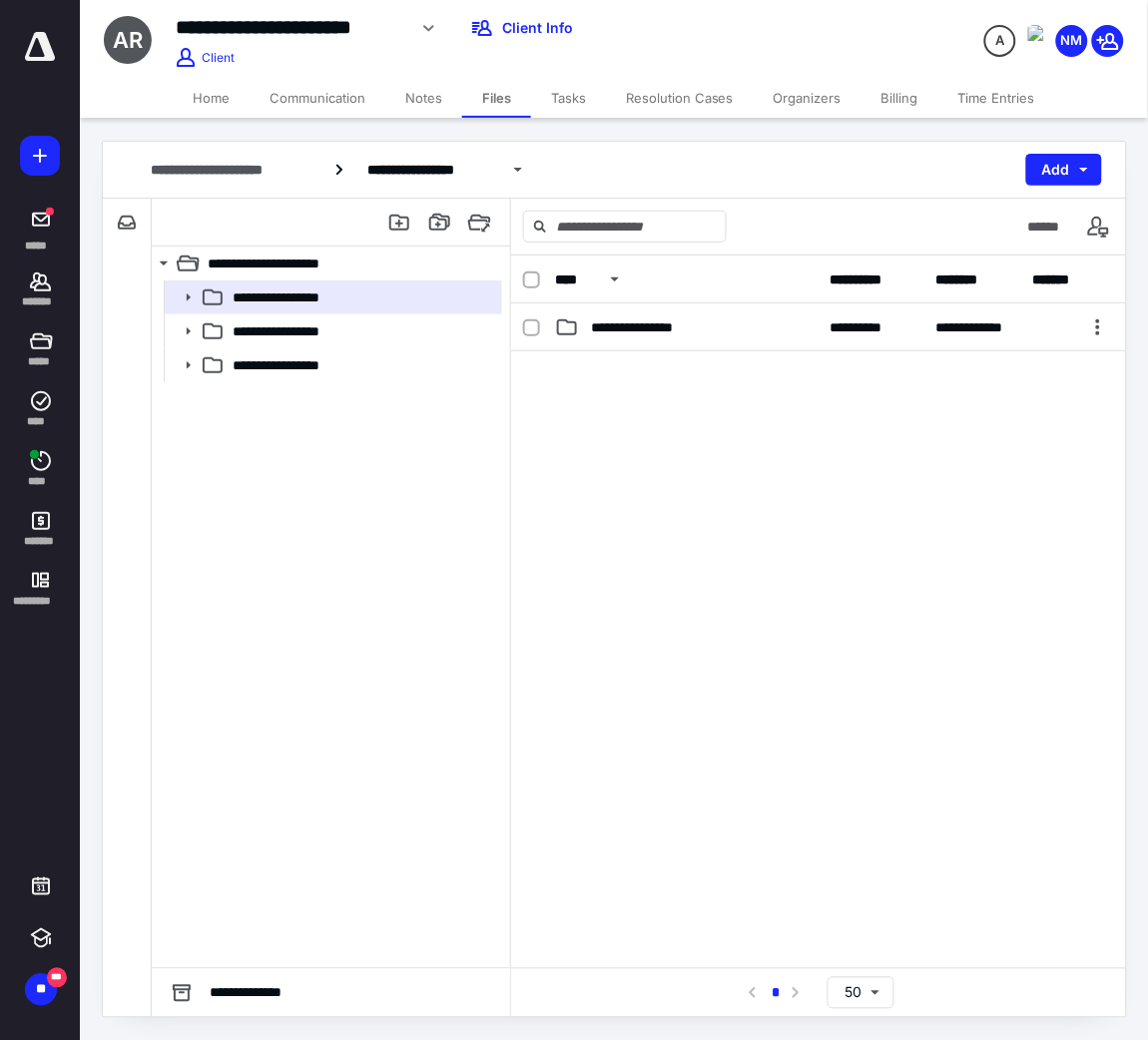 click at bounding box center [819, 501] 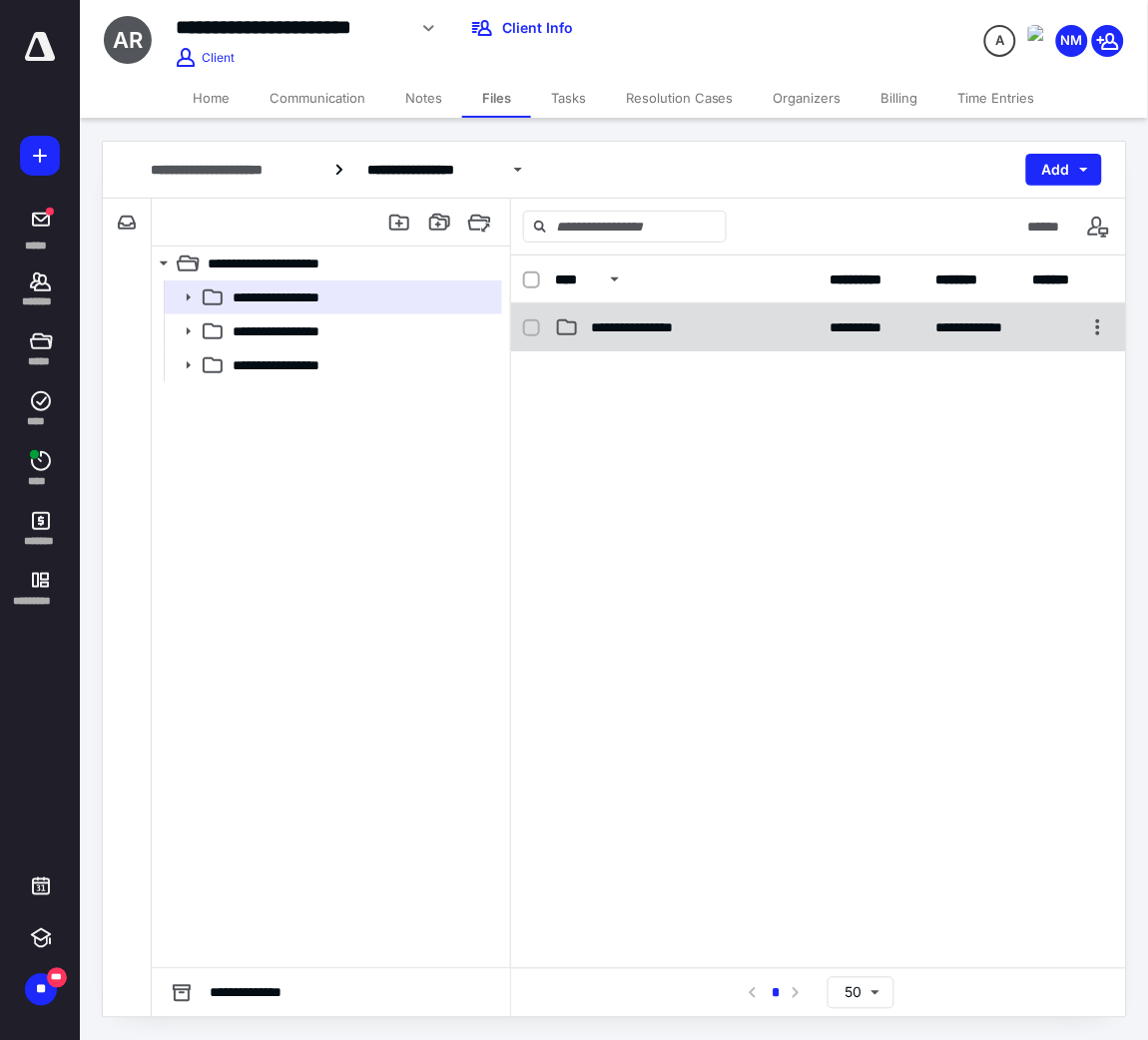 click on "**********" at bounding box center (649, 327) 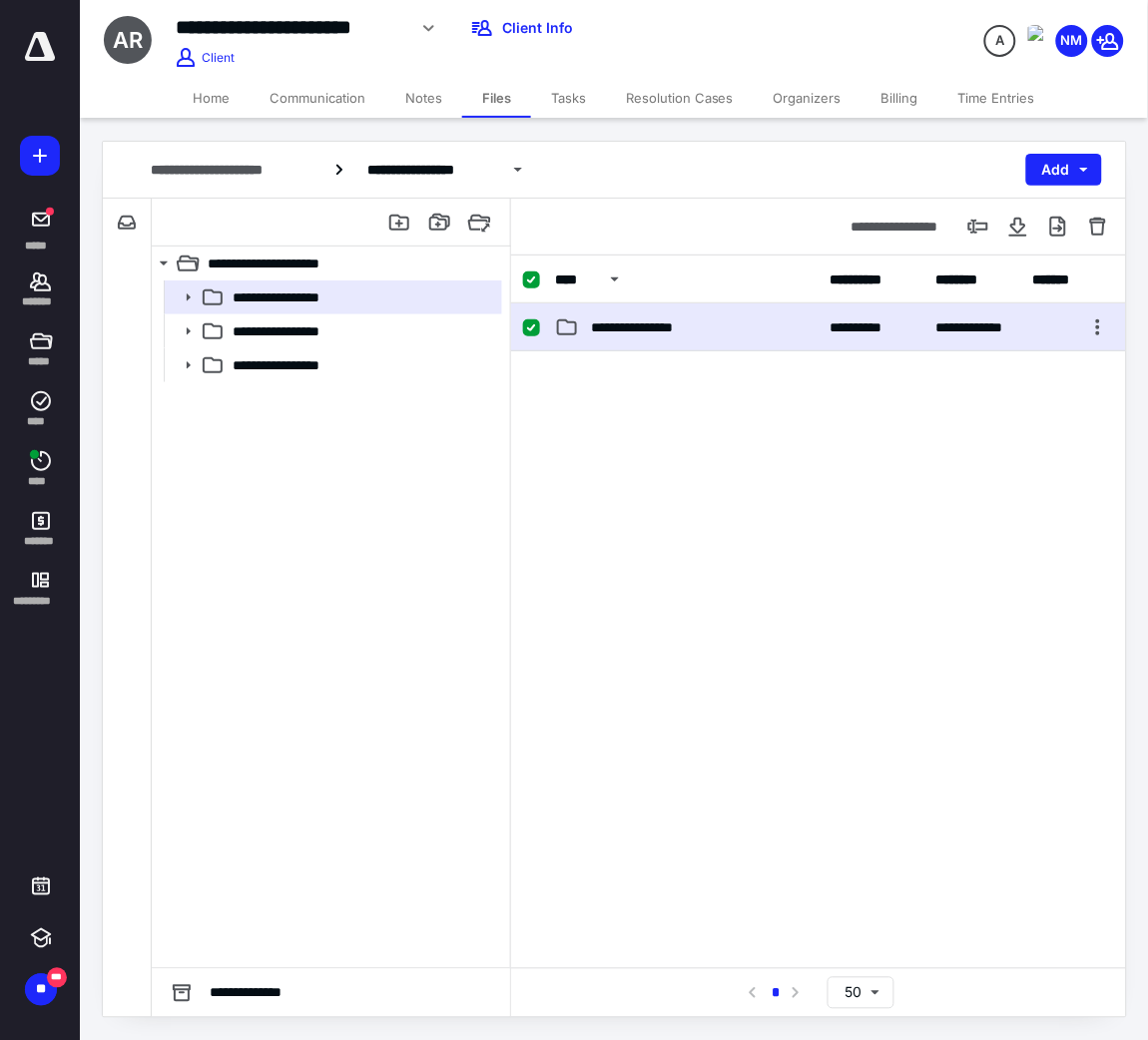 click on "**********" at bounding box center (687, 327) 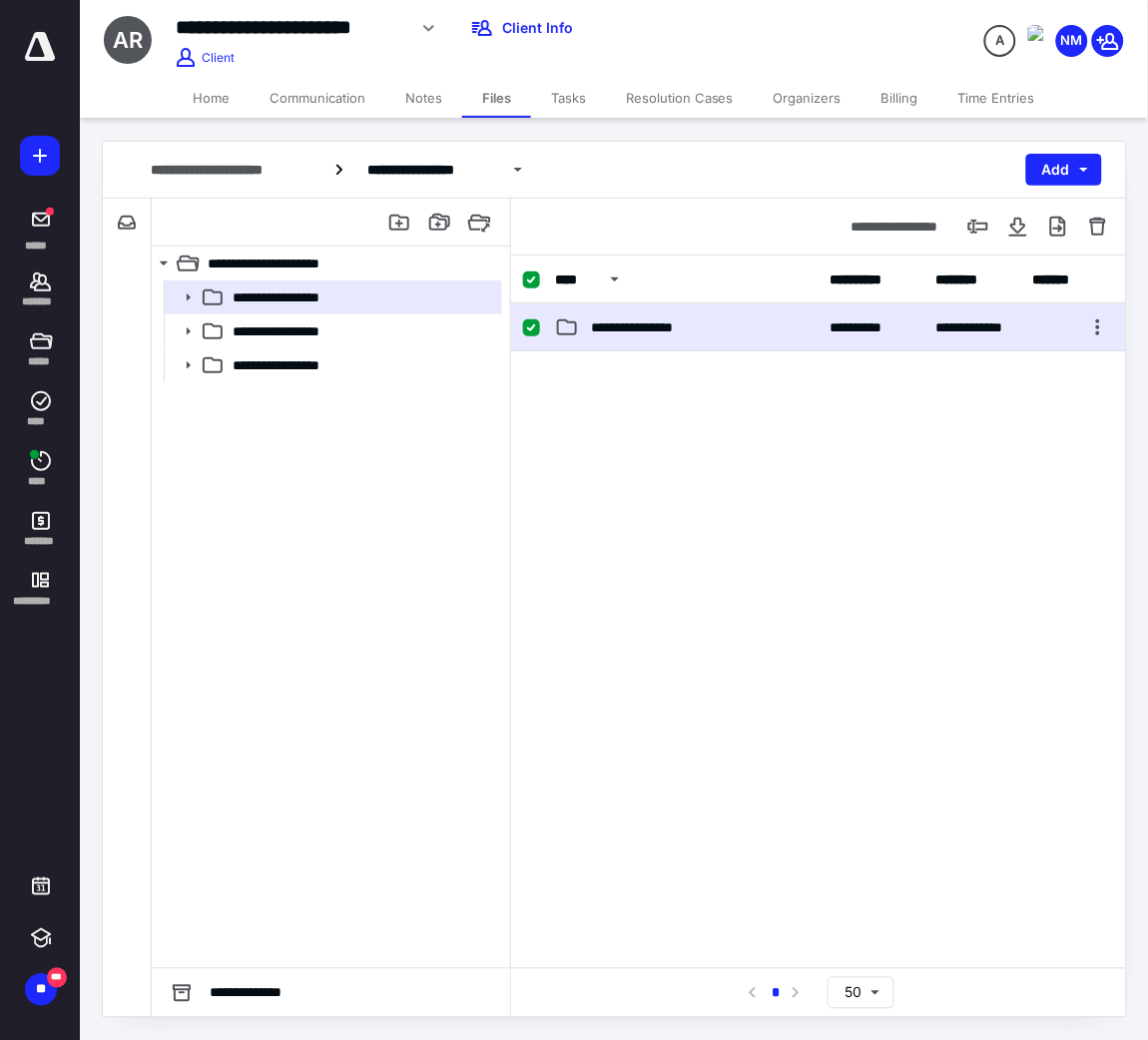 checkbox on "false" 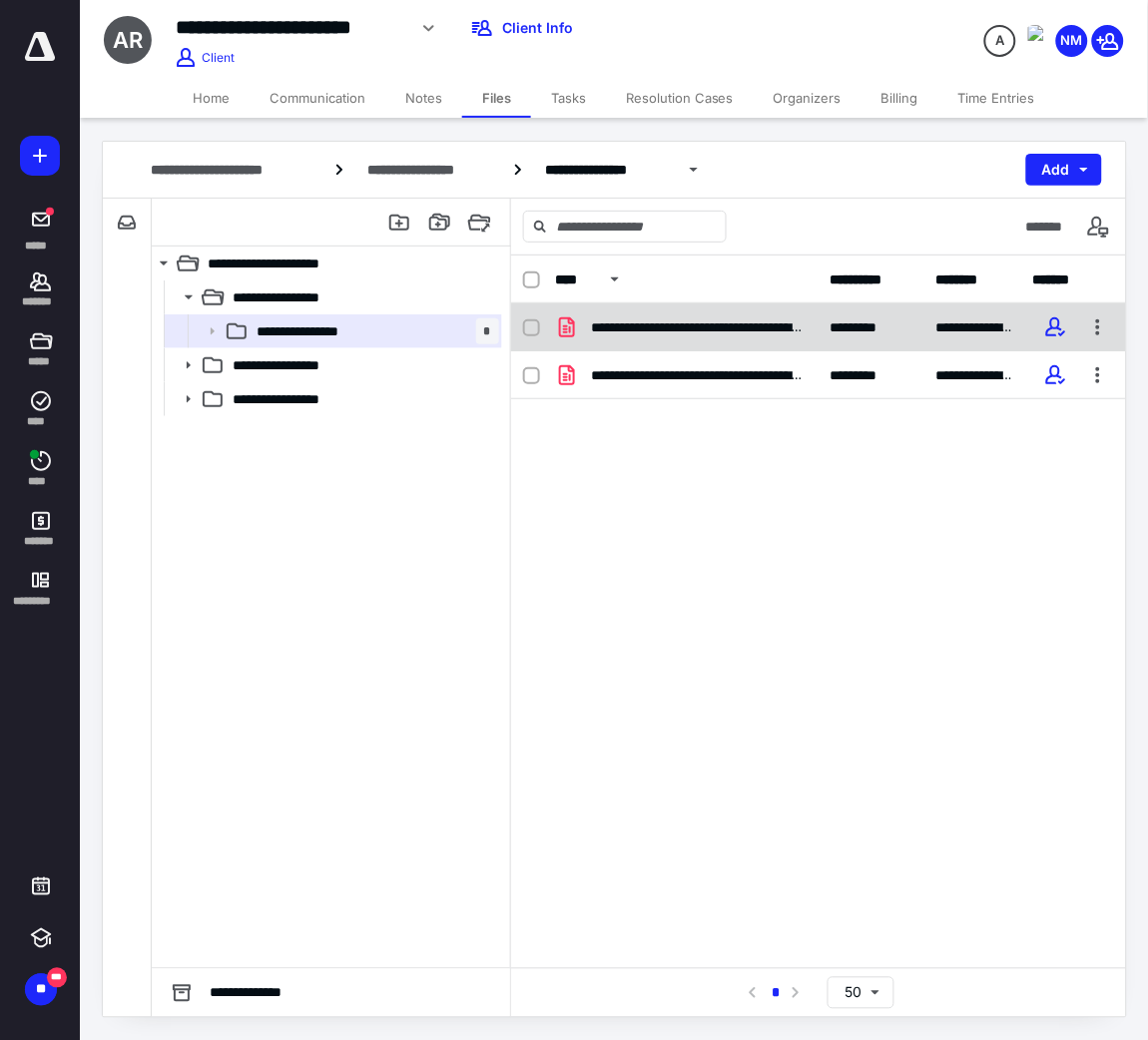 click on "**********" at bounding box center [687, 327] 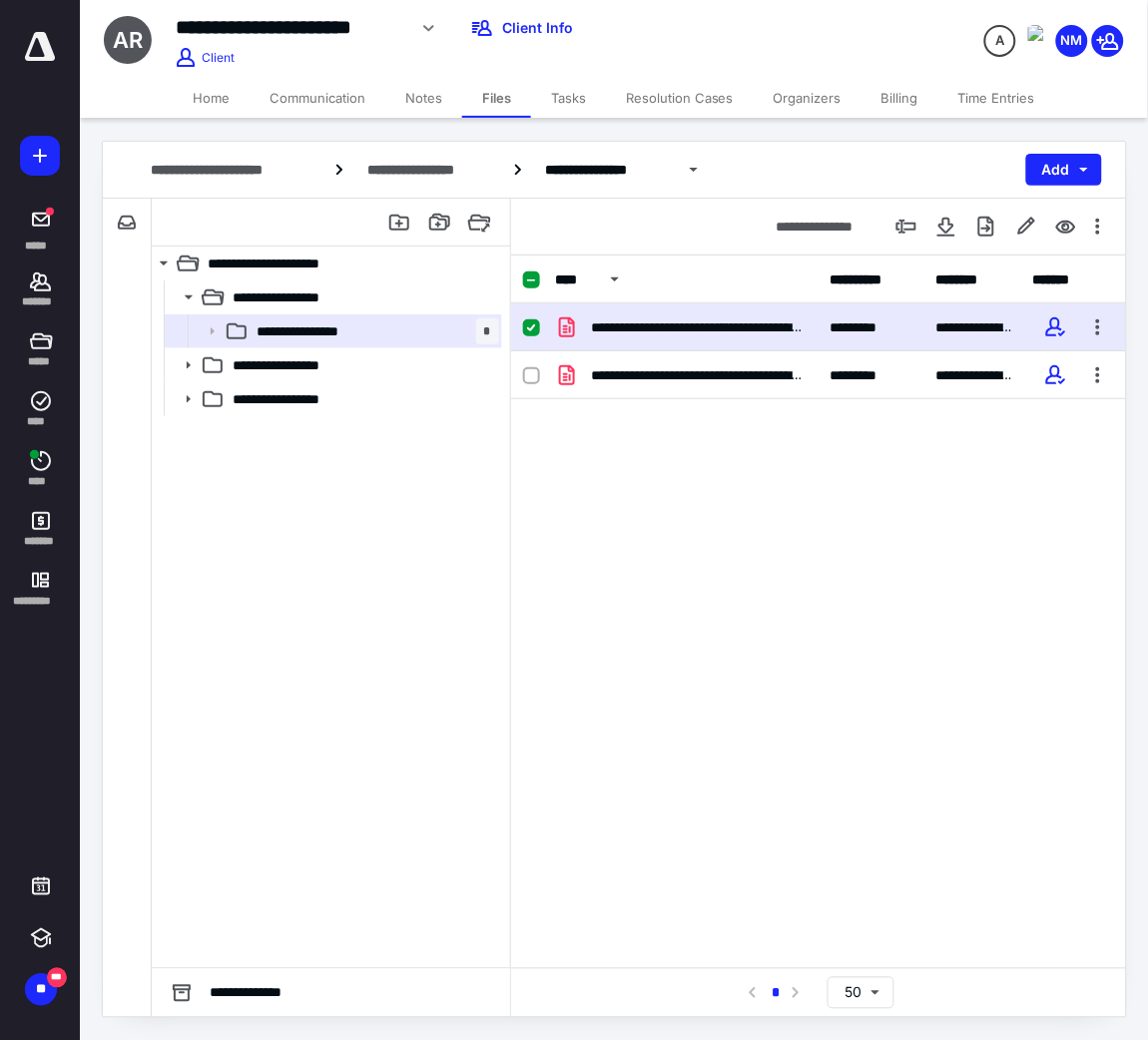 click on "**********" at bounding box center [687, 327] 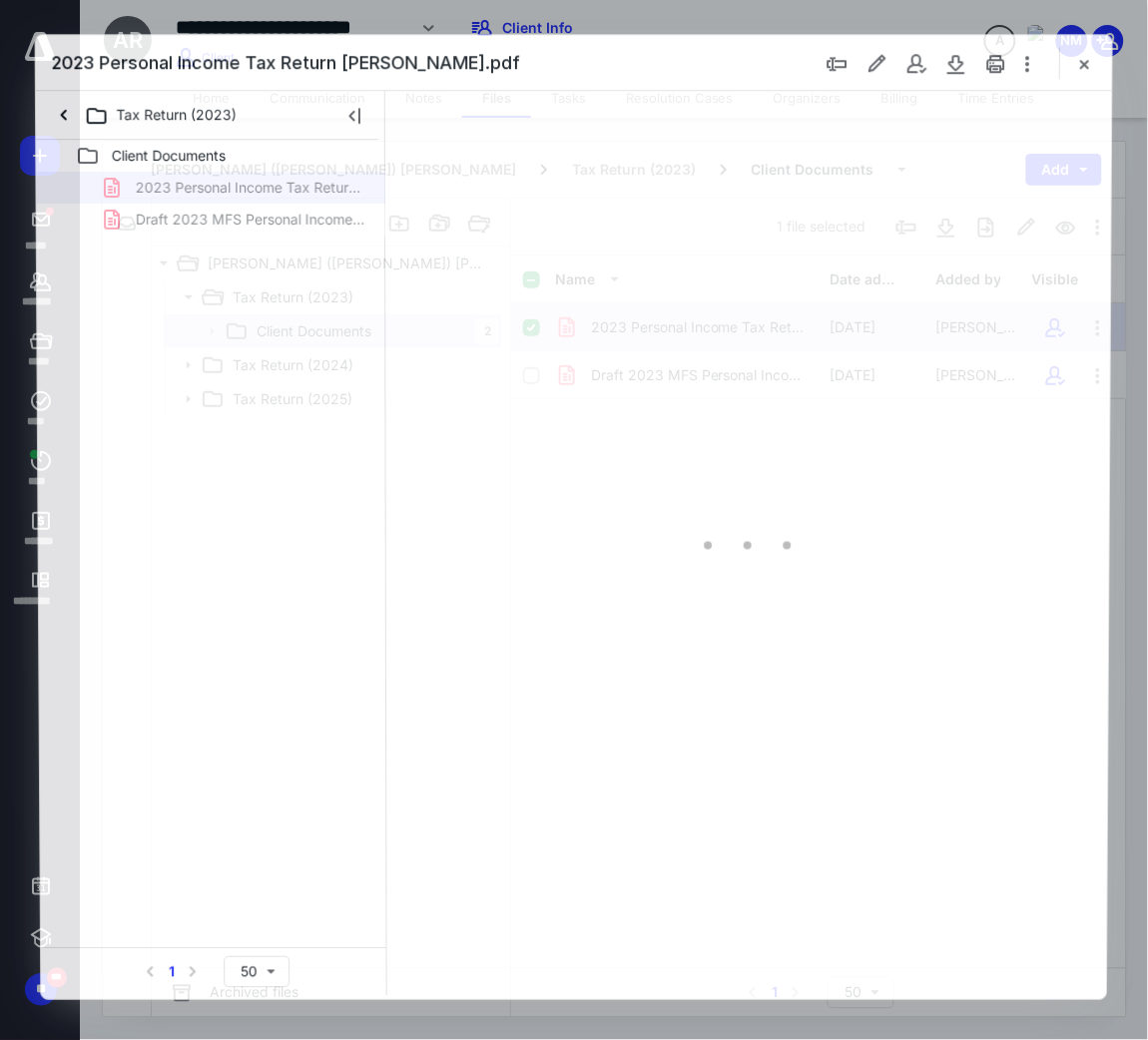 scroll, scrollTop: 0, scrollLeft: 0, axis: both 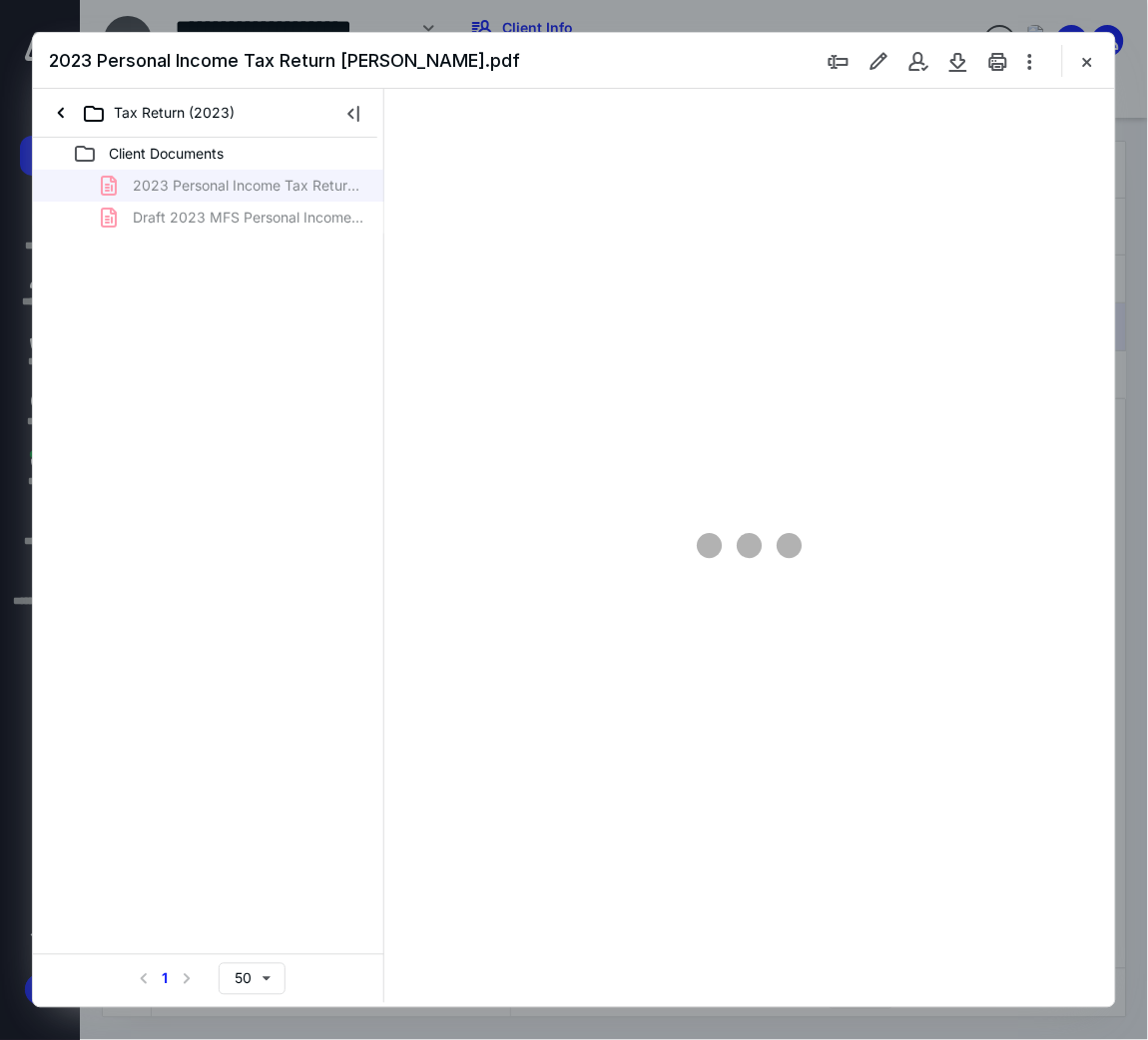 type on "102" 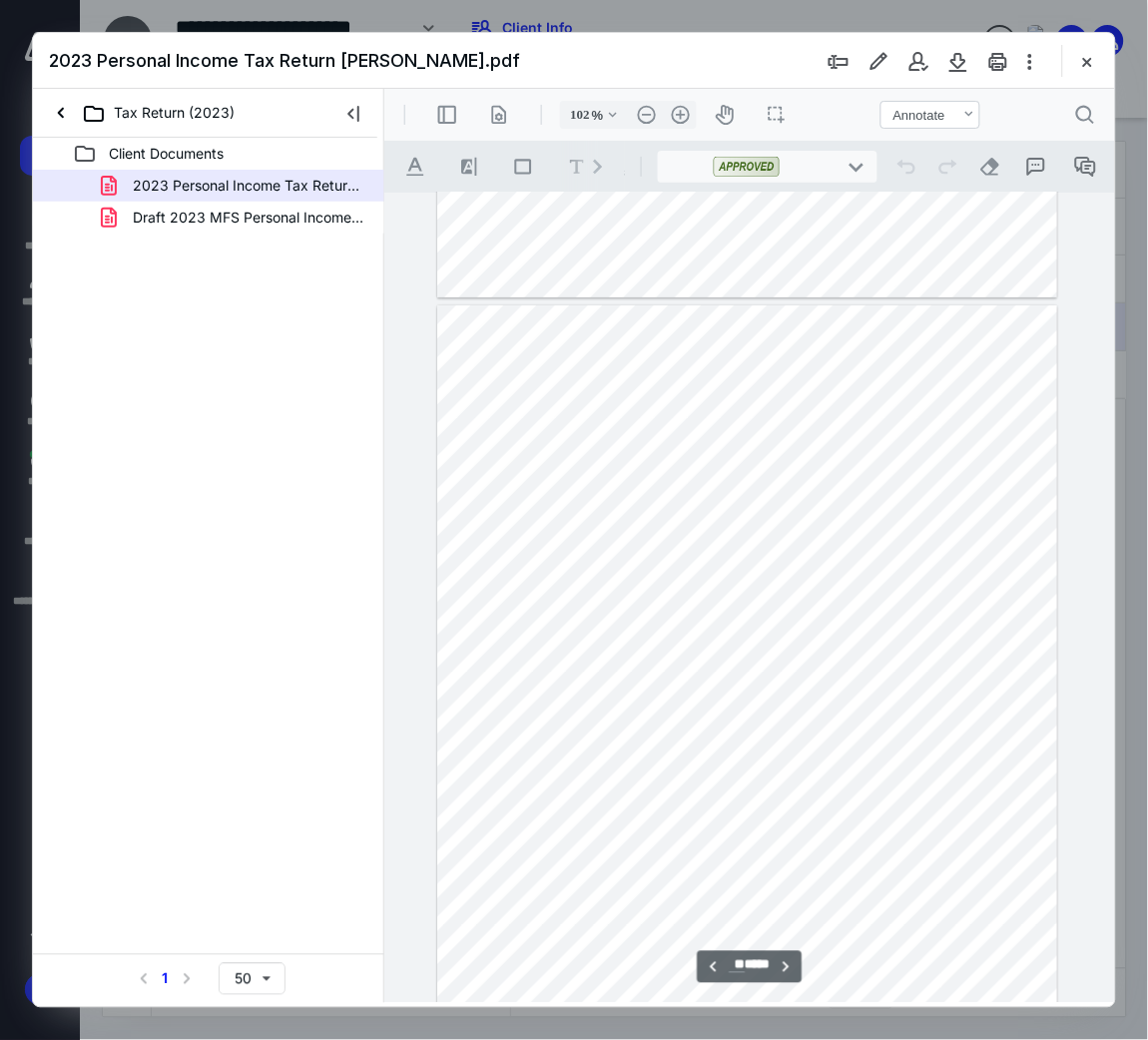 scroll, scrollTop: 15827, scrollLeft: 0, axis: vertical 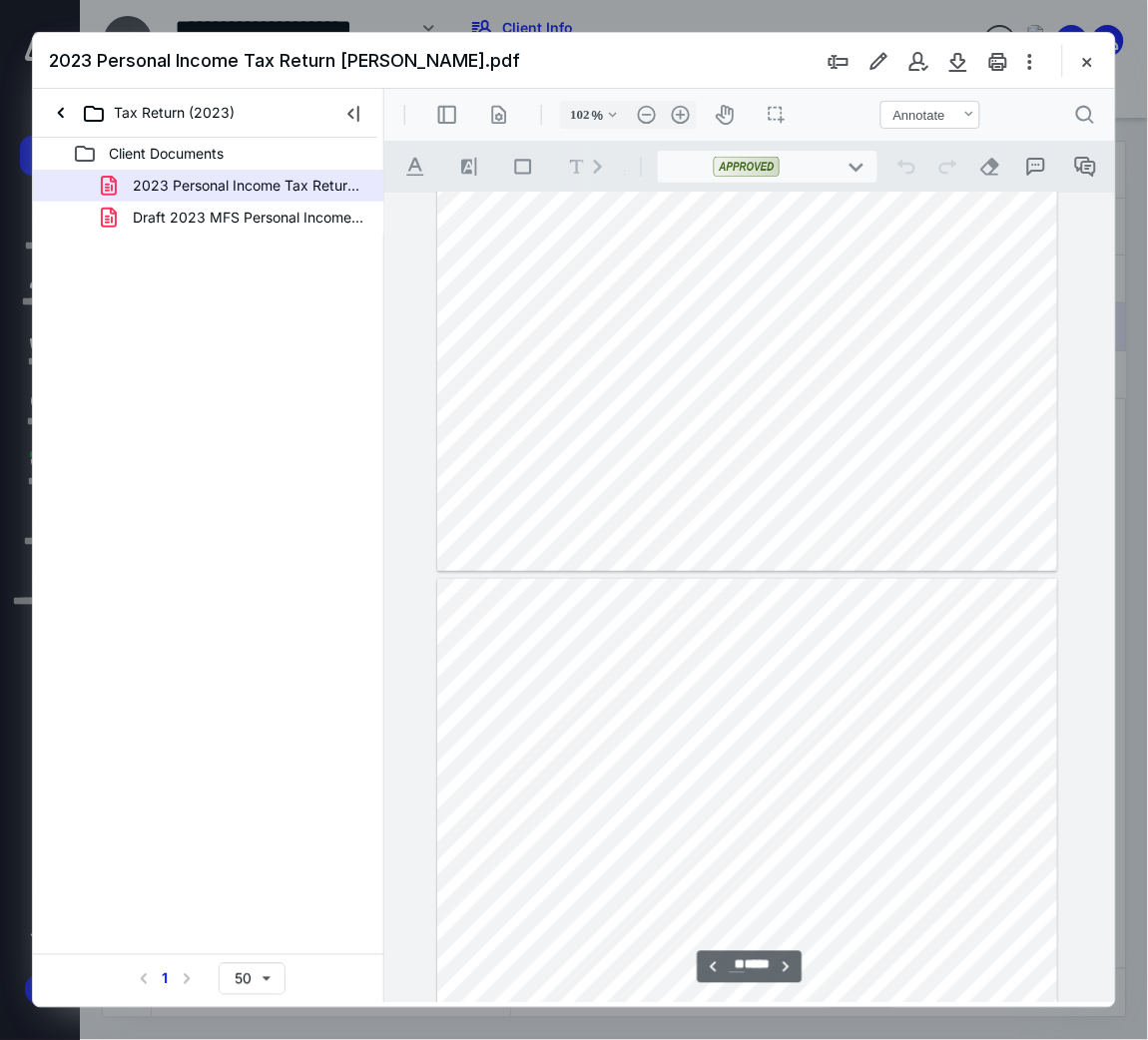 drag, startPoint x: 1112, startPoint y: 669, endPoint x: 1122, endPoint y: 722, distance: 53.935146 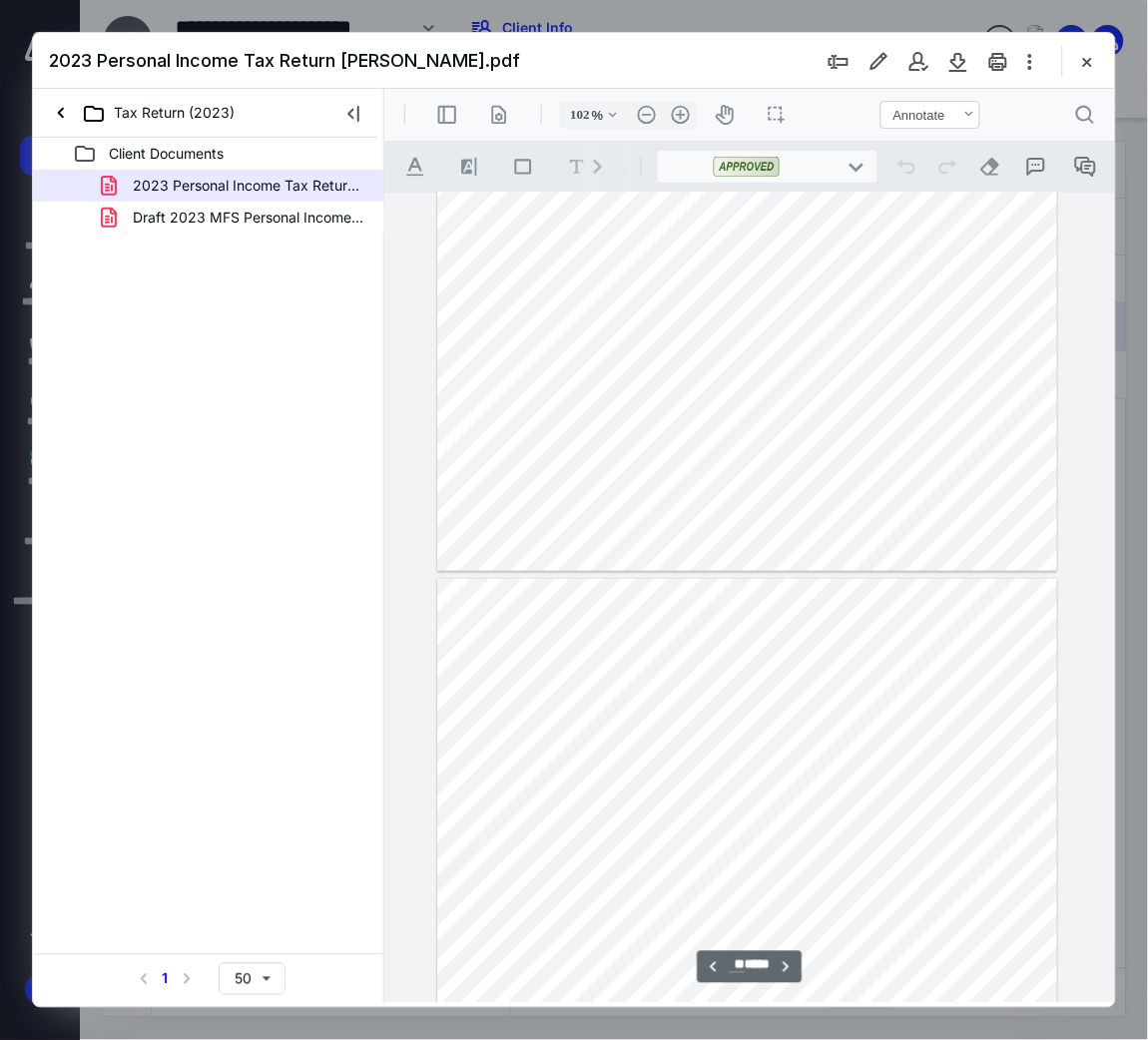 drag, startPoint x: 1499, startPoint y: 735, endPoint x: 1499, endPoint y: 746, distance: 11 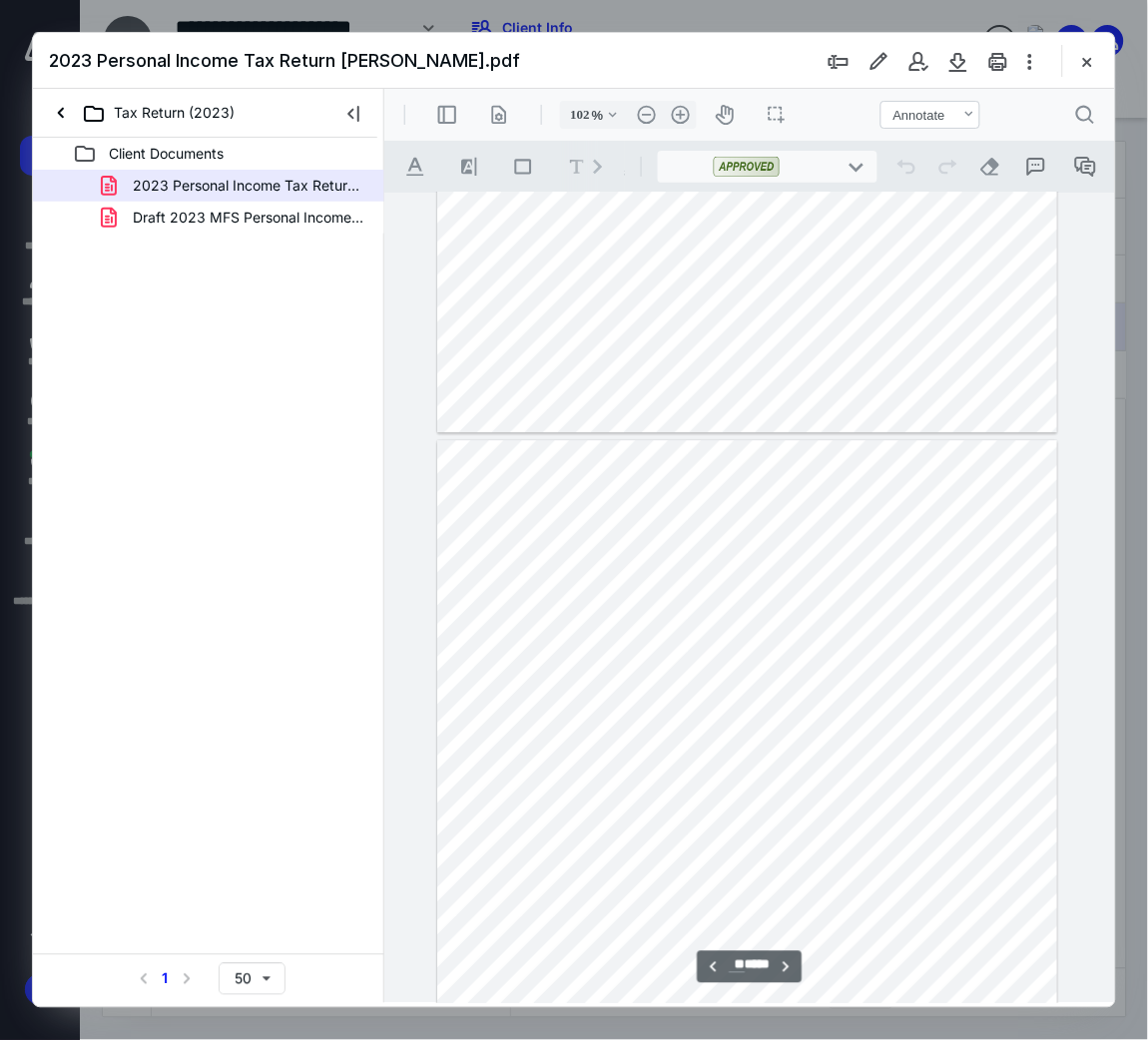 scroll, scrollTop: 17075, scrollLeft: 0, axis: vertical 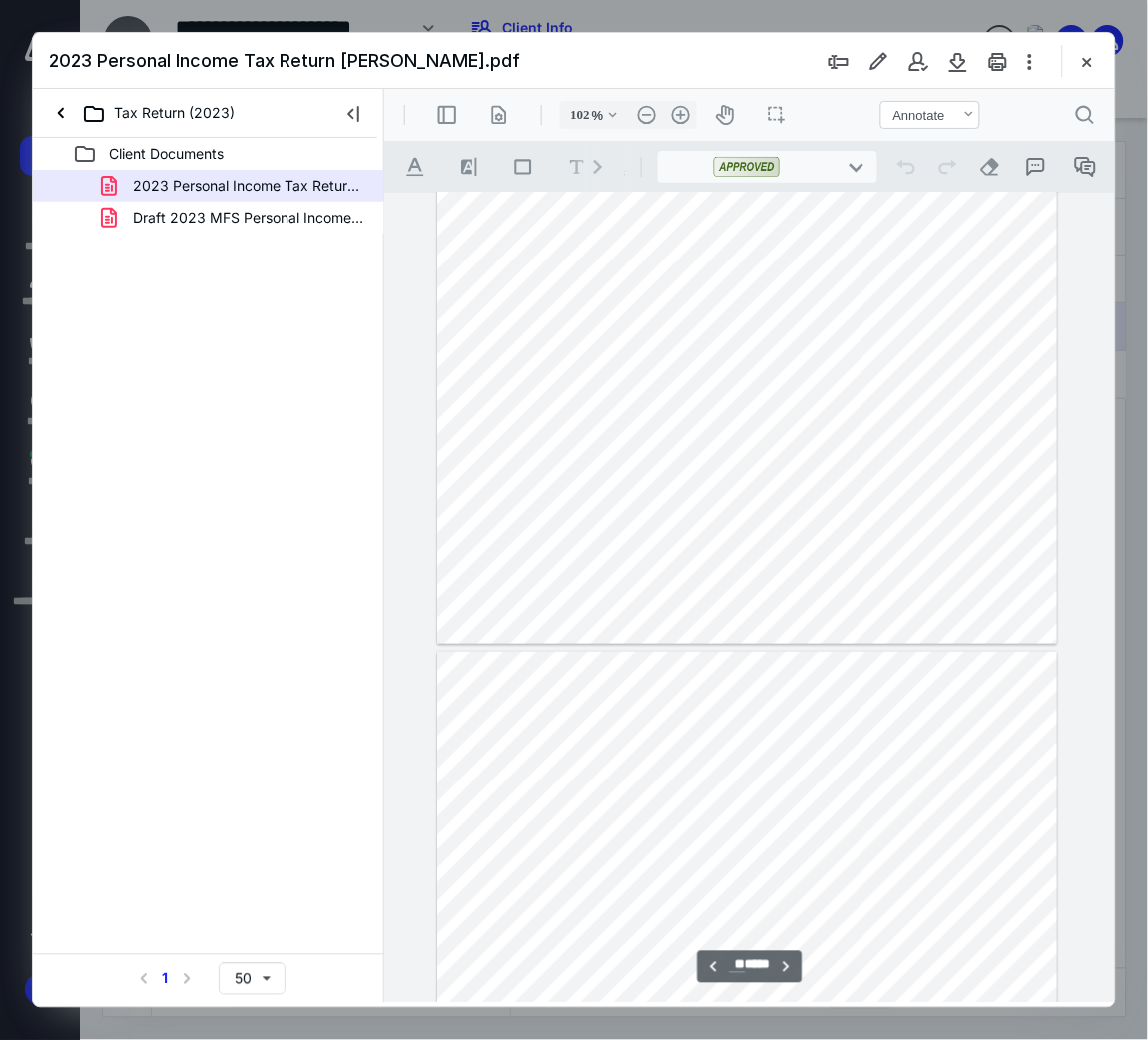 type on "**" 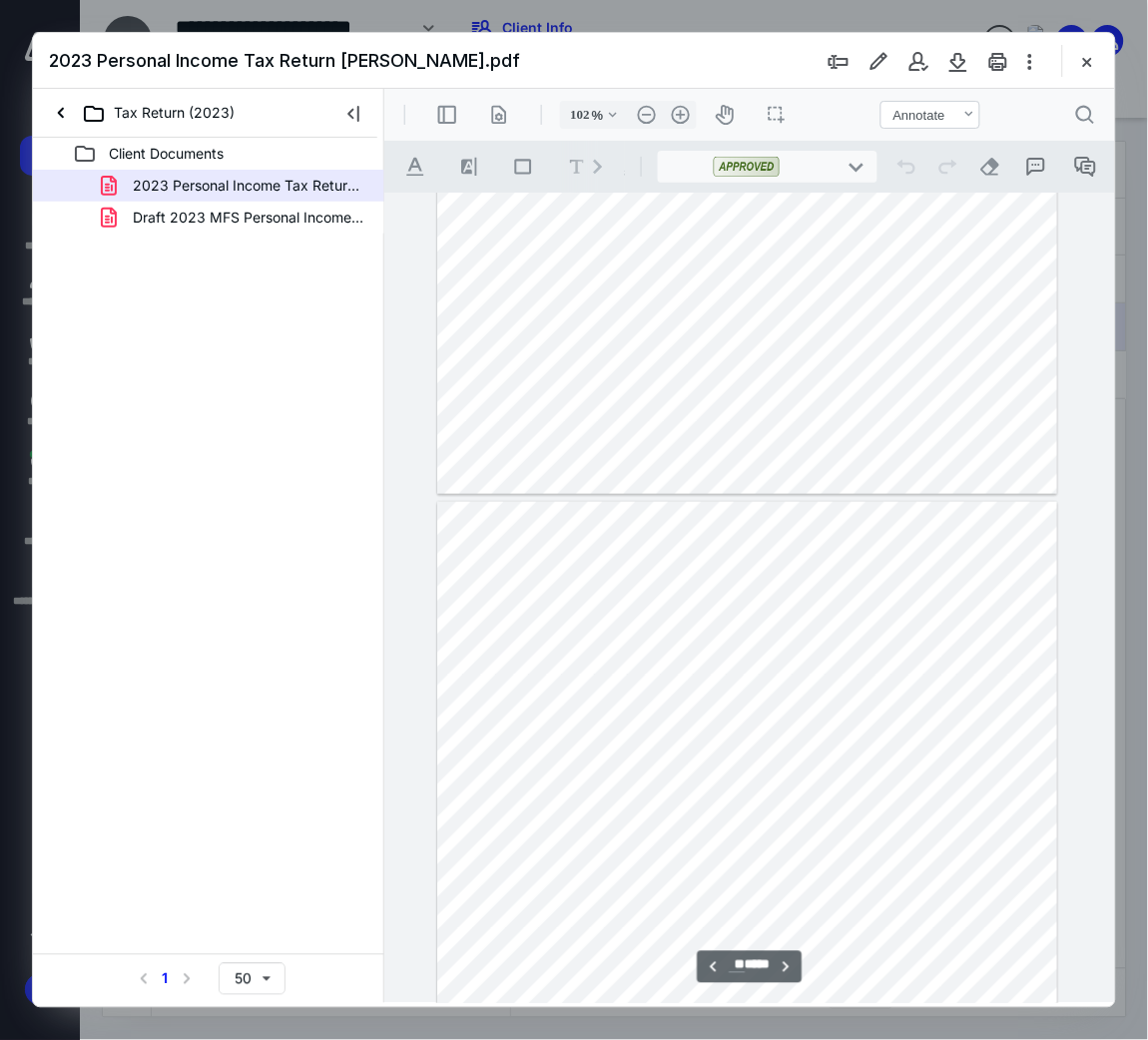 scroll, scrollTop: 17824, scrollLeft: 0, axis: vertical 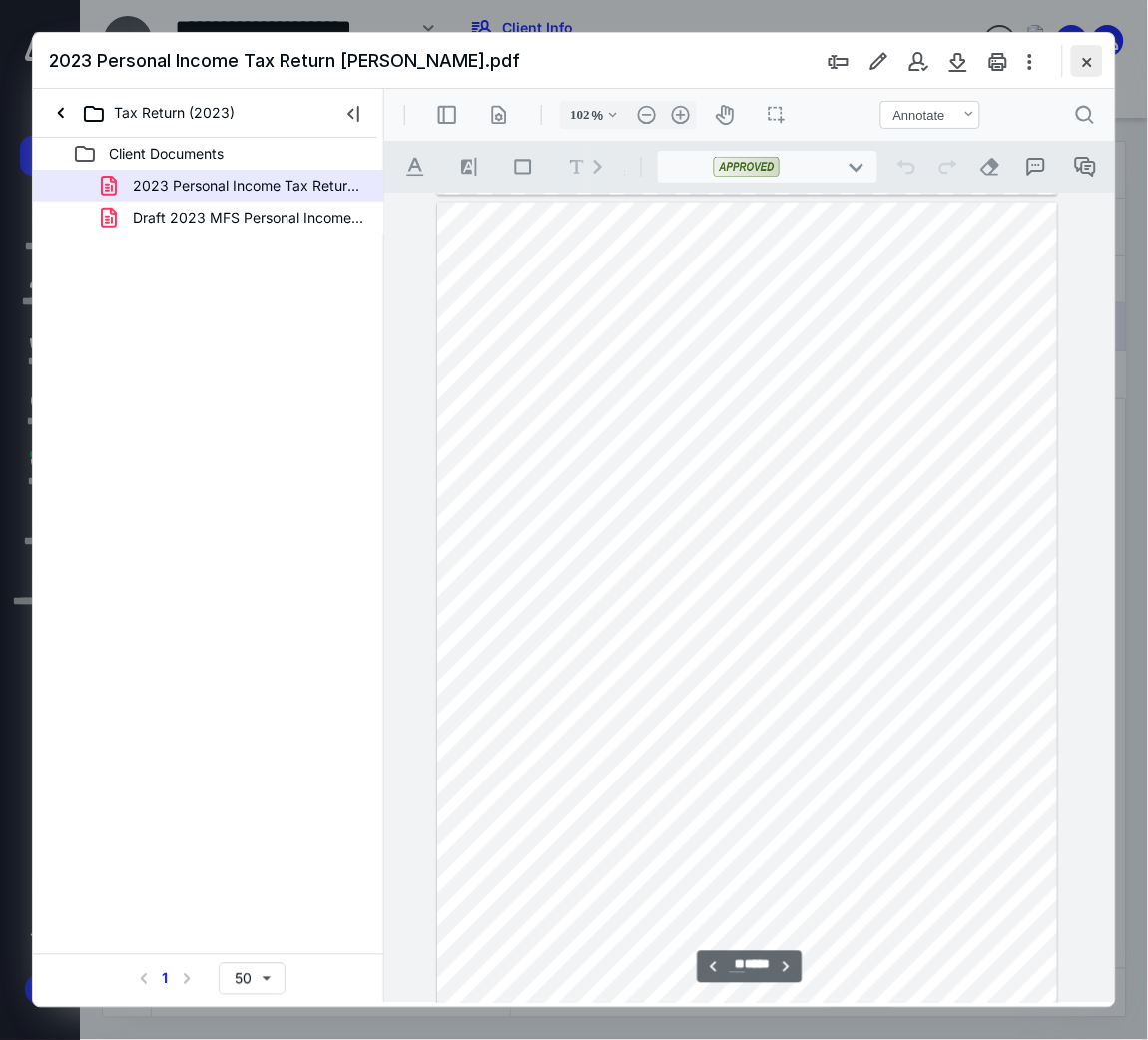 click at bounding box center [1087, 61] 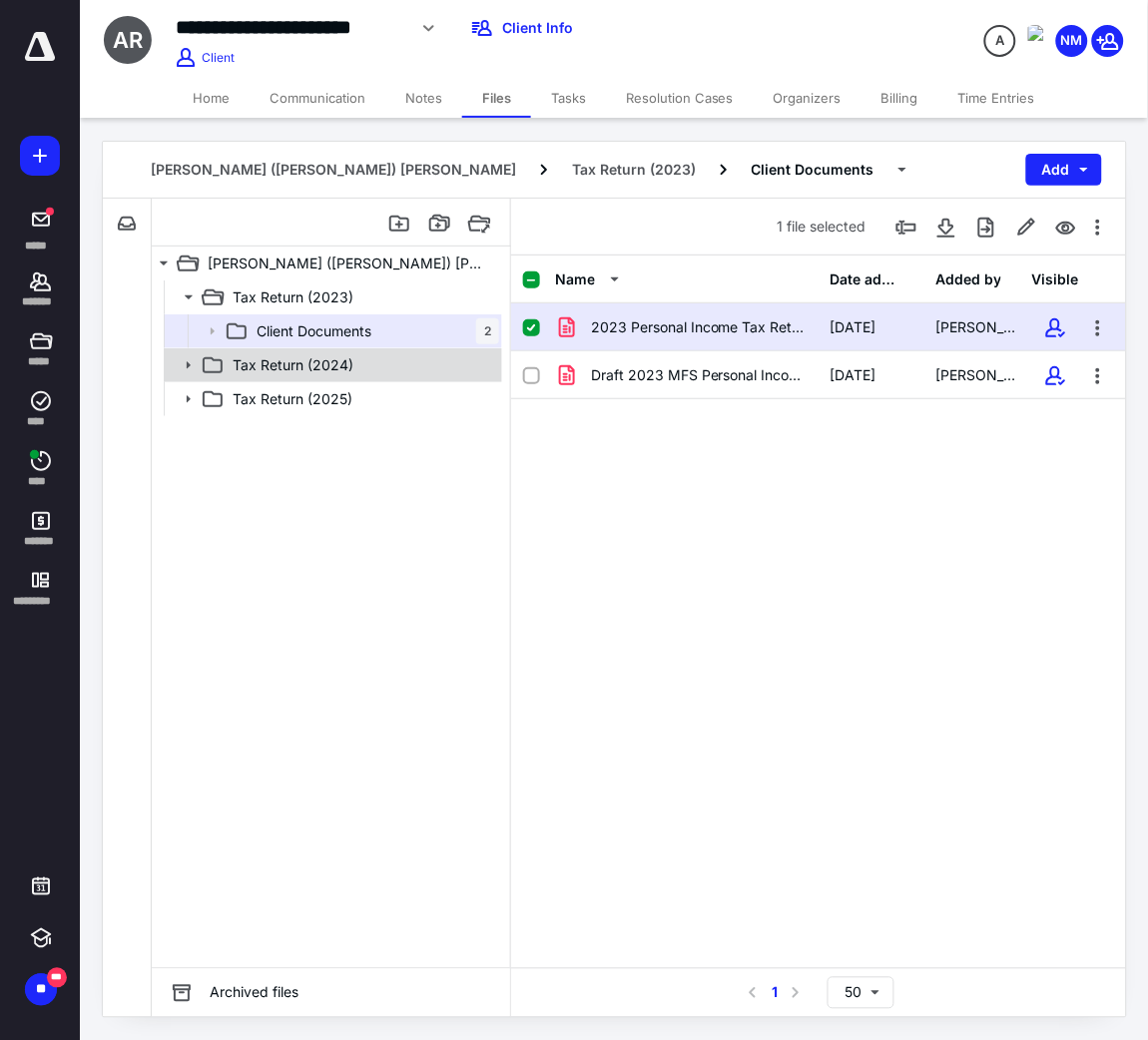 click on "Tax Return (2024)" at bounding box center (361, 365) 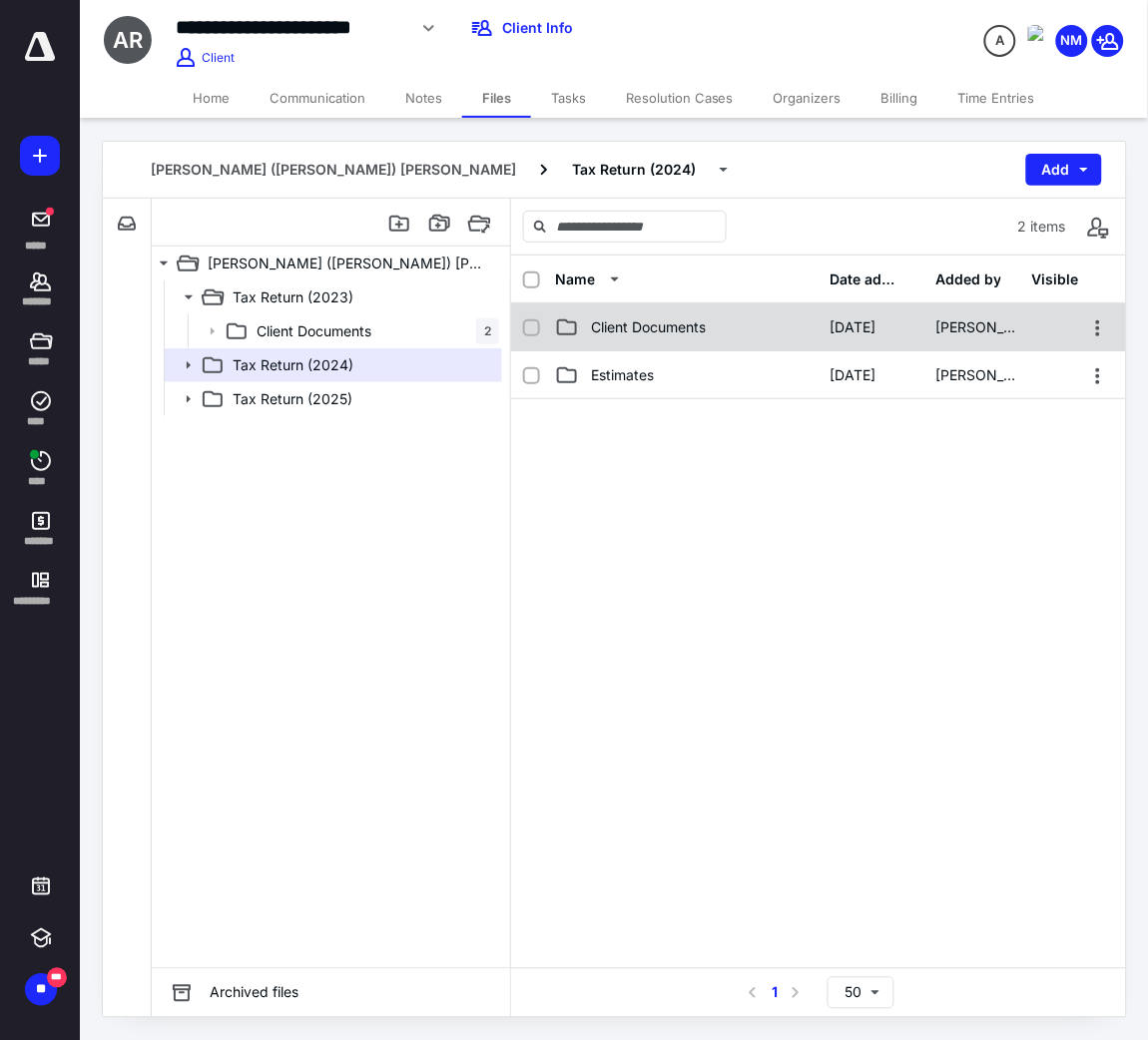 click on "Client Documents" at bounding box center [648, 327] 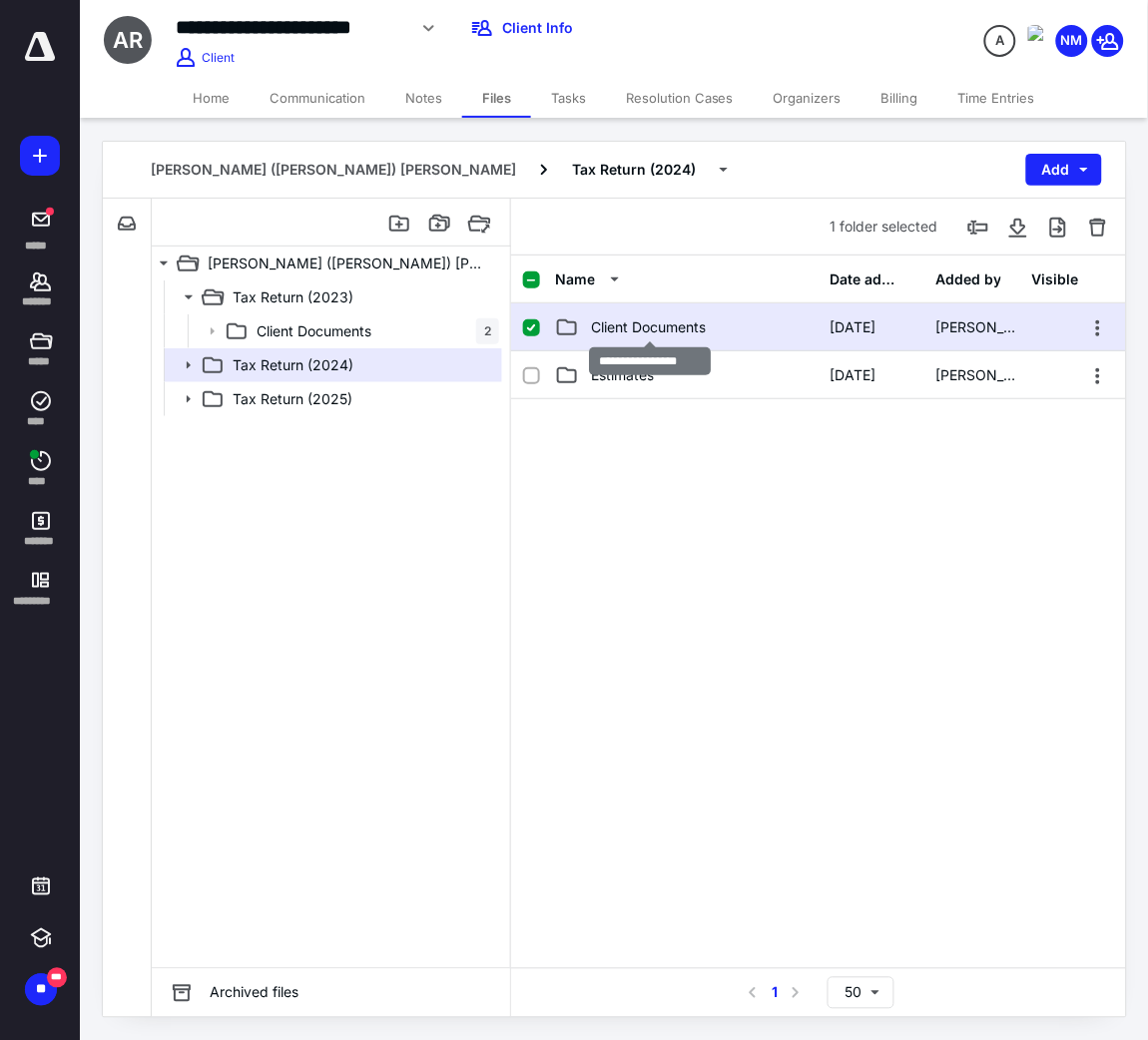 click on "Client Documents" at bounding box center (648, 327) 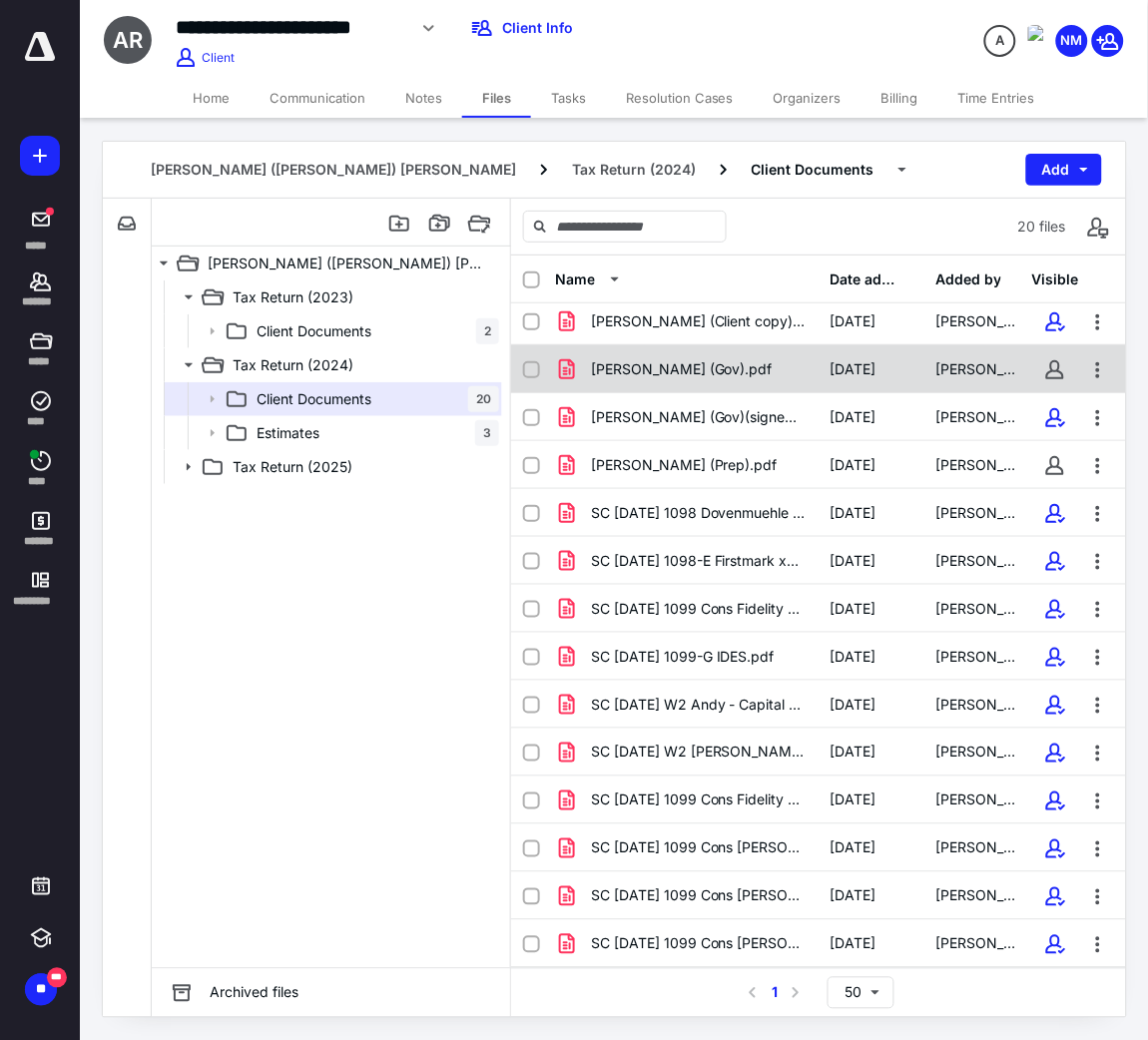scroll, scrollTop: 0, scrollLeft: 0, axis: both 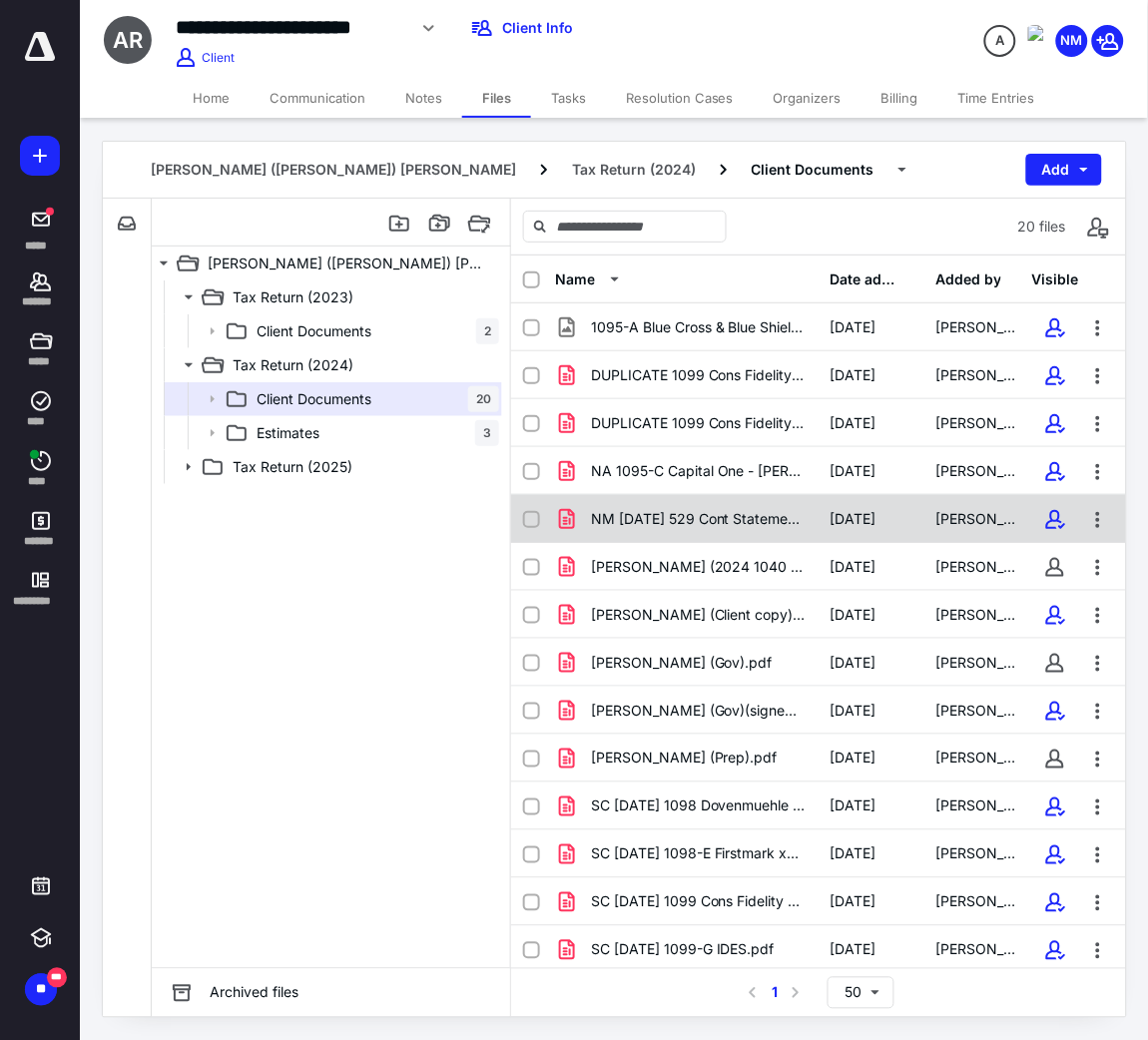 click on "NM 4.14.25 529 Cont Statement 9.27-12.31.24.pdf" at bounding box center [699, 519] 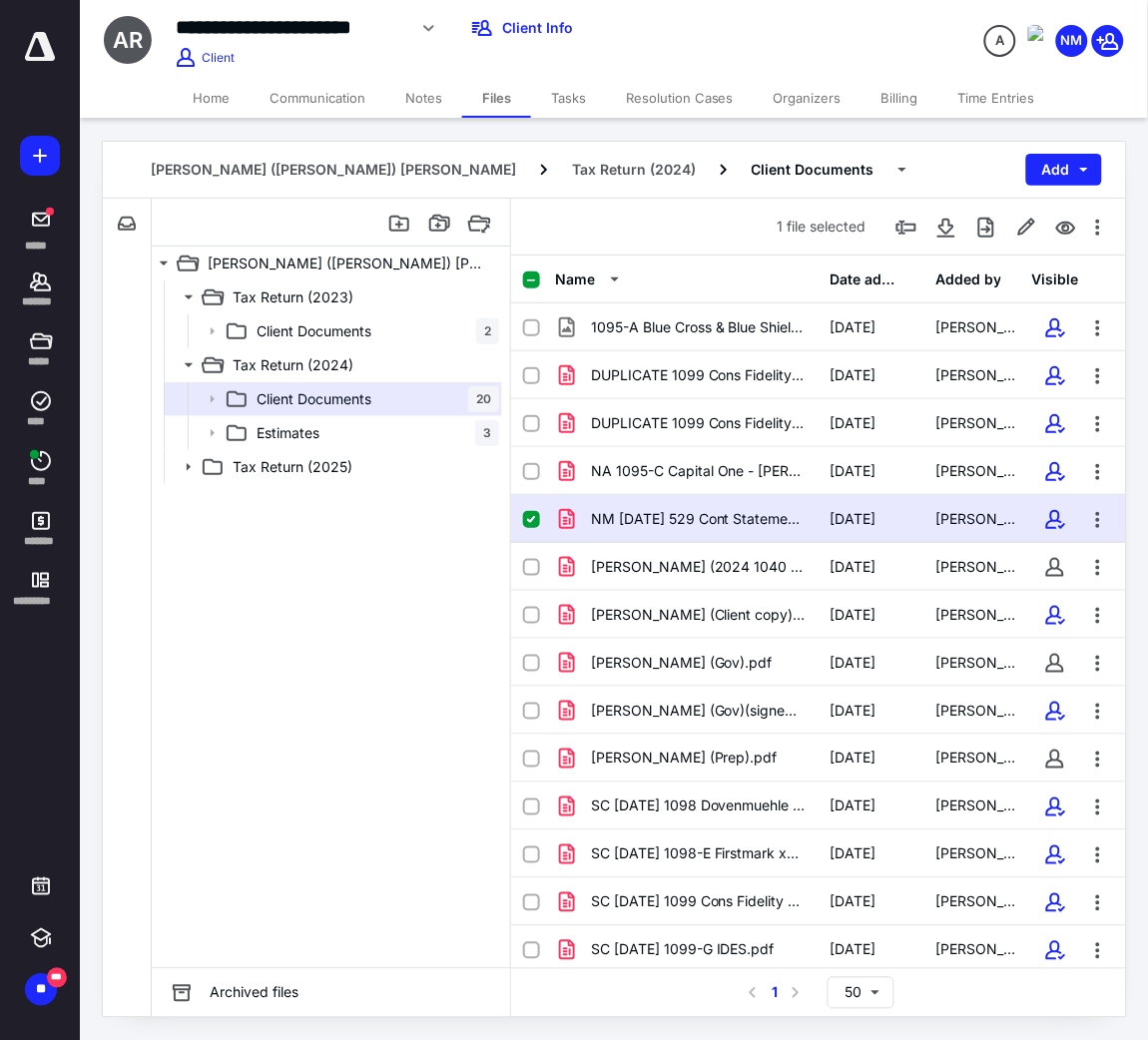 click on "NM 4.14.25 529 Cont Statement 9.27-12.31.24.pdf" at bounding box center (699, 519) 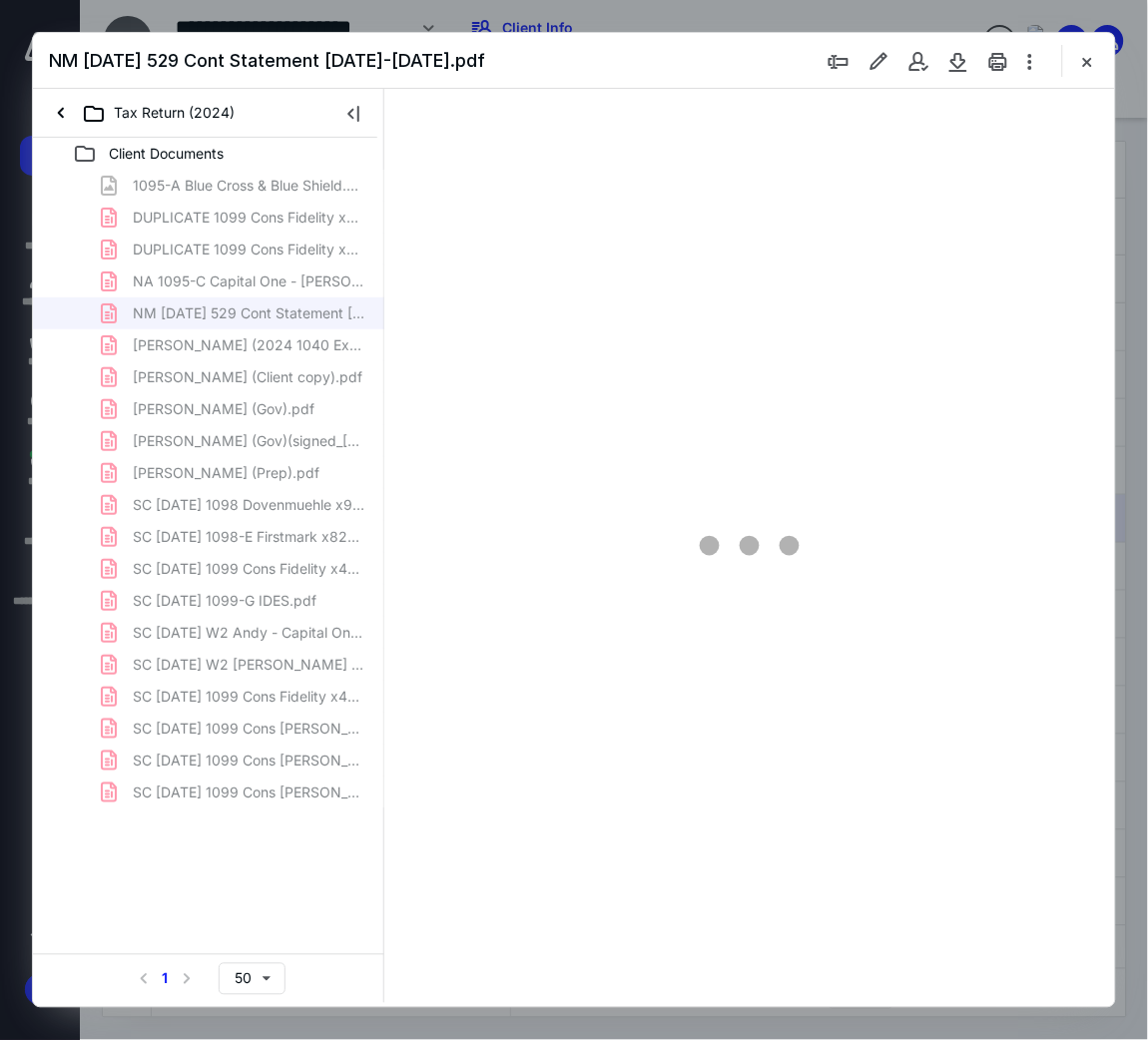 scroll, scrollTop: 0, scrollLeft: 0, axis: both 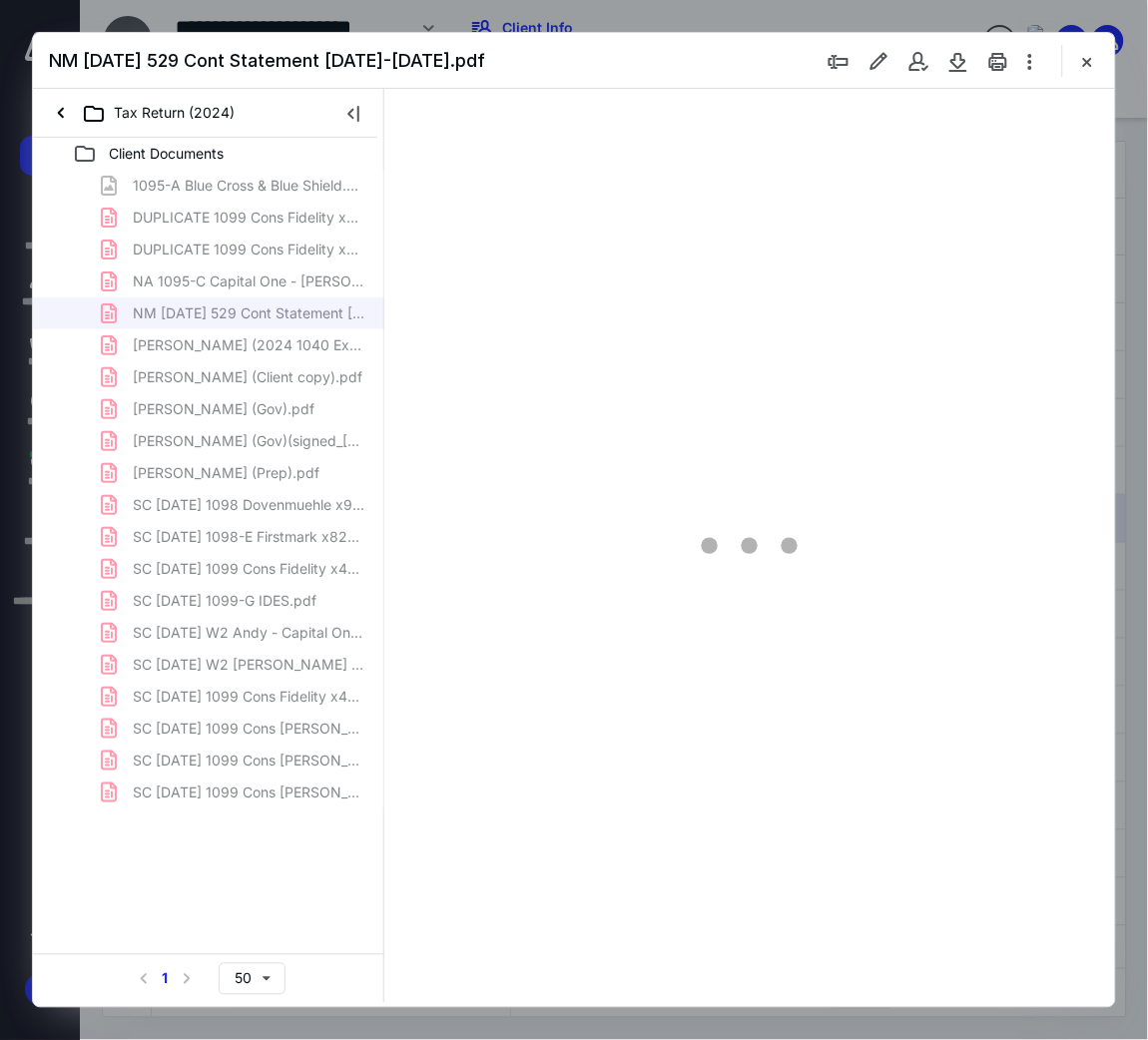 type on "102" 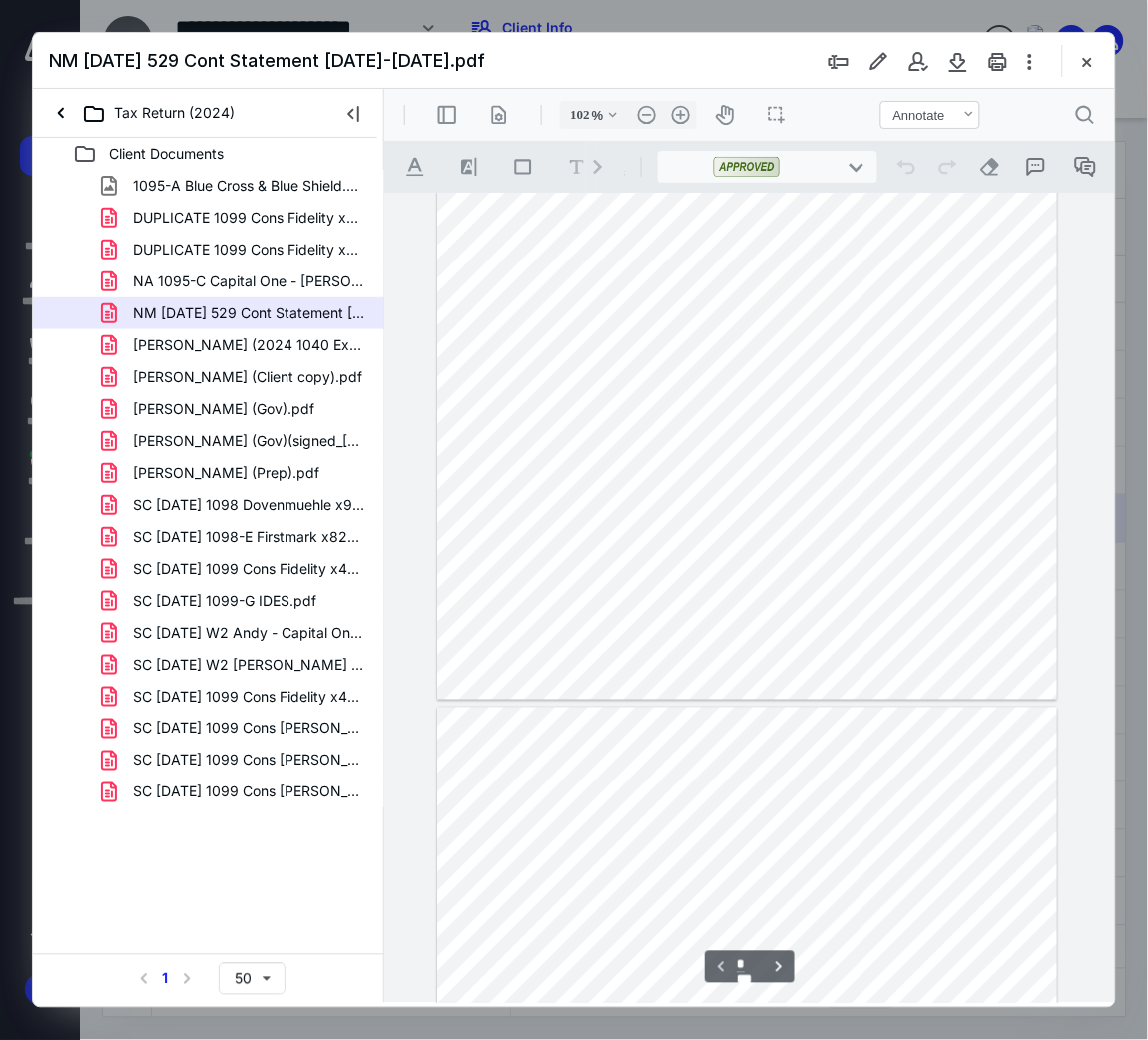 scroll, scrollTop: 809, scrollLeft: 0, axis: vertical 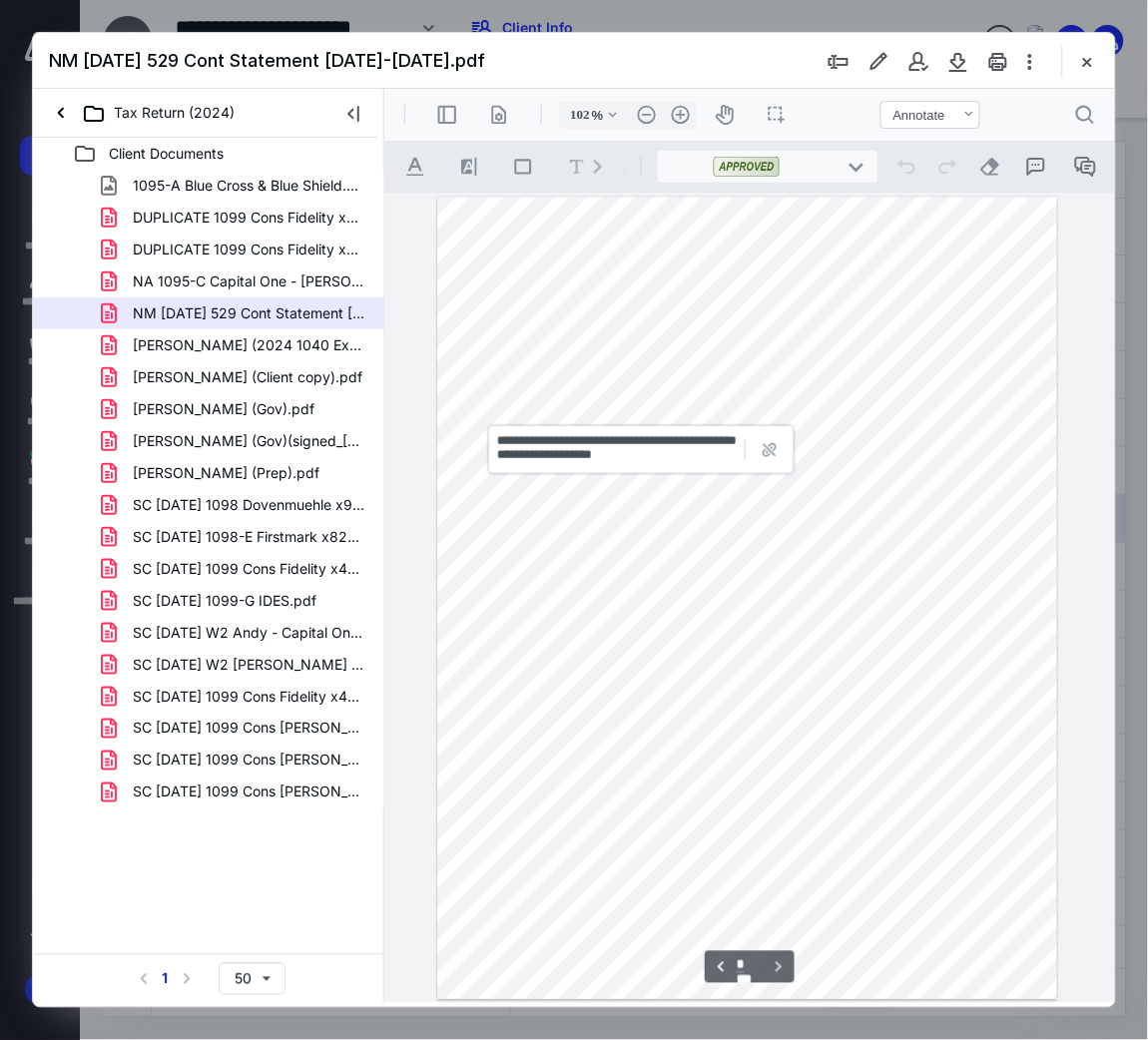 type on "*" 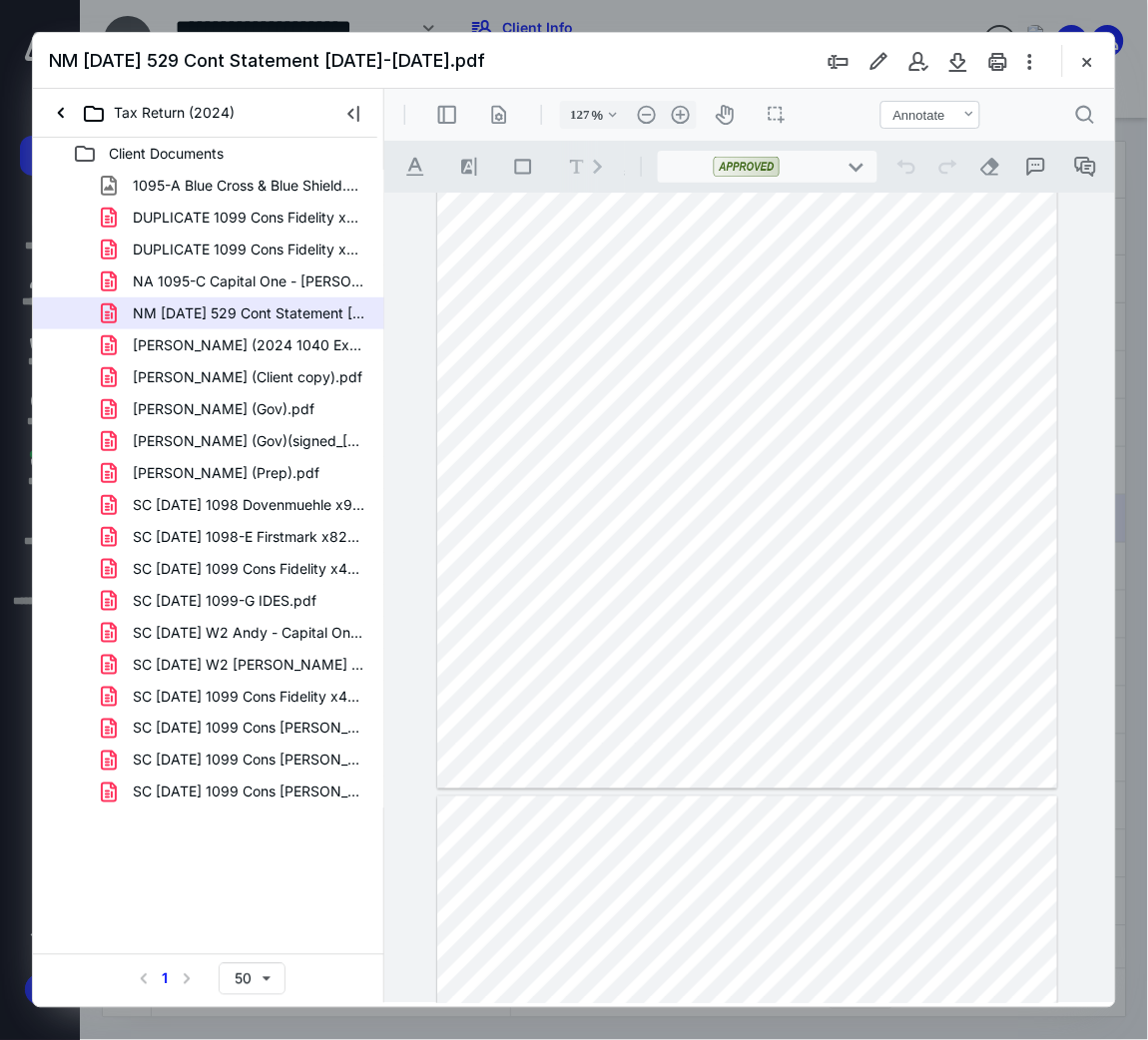 scroll, scrollTop: 319, scrollLeft: 47, axis: both 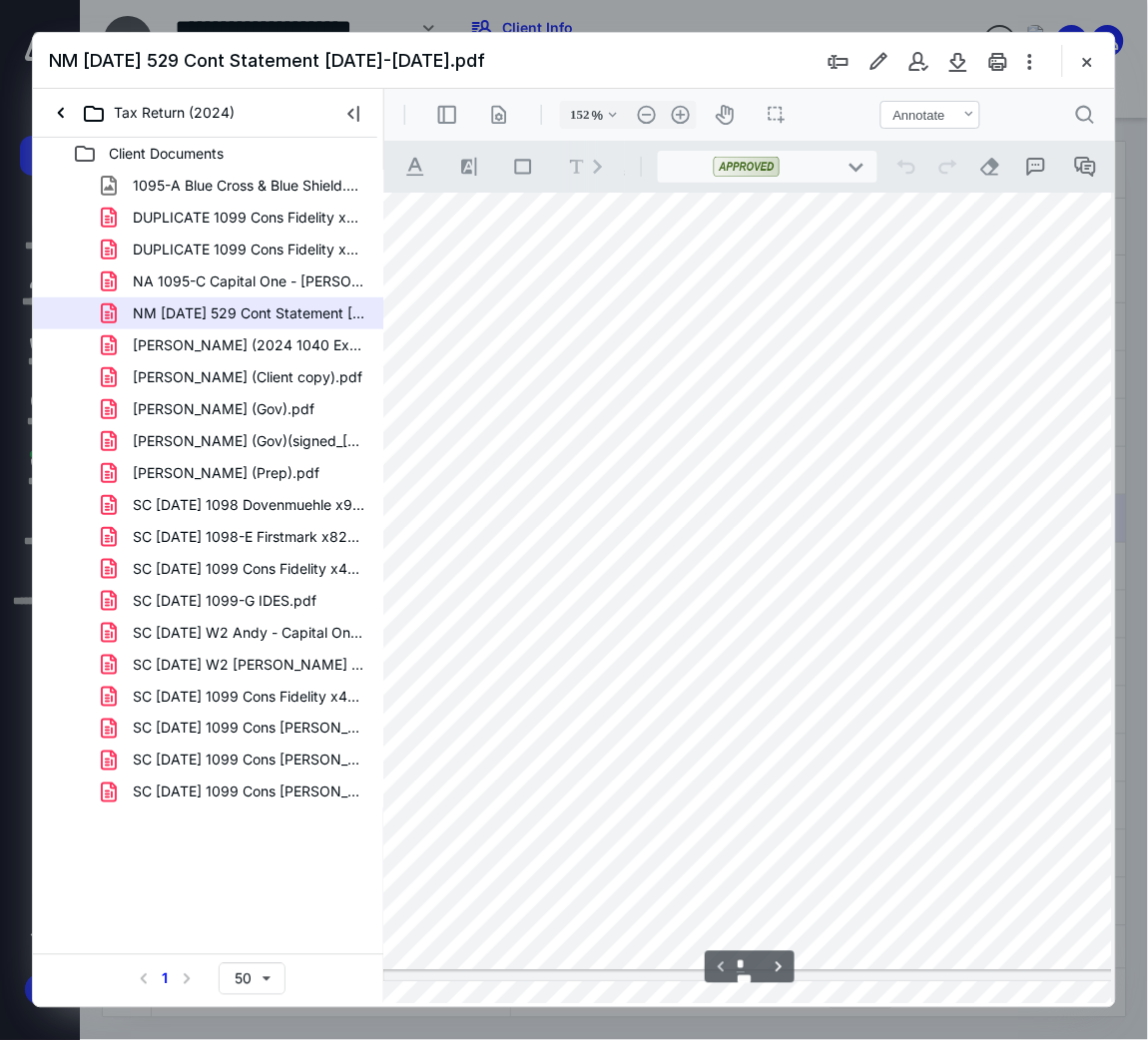 type on "202" 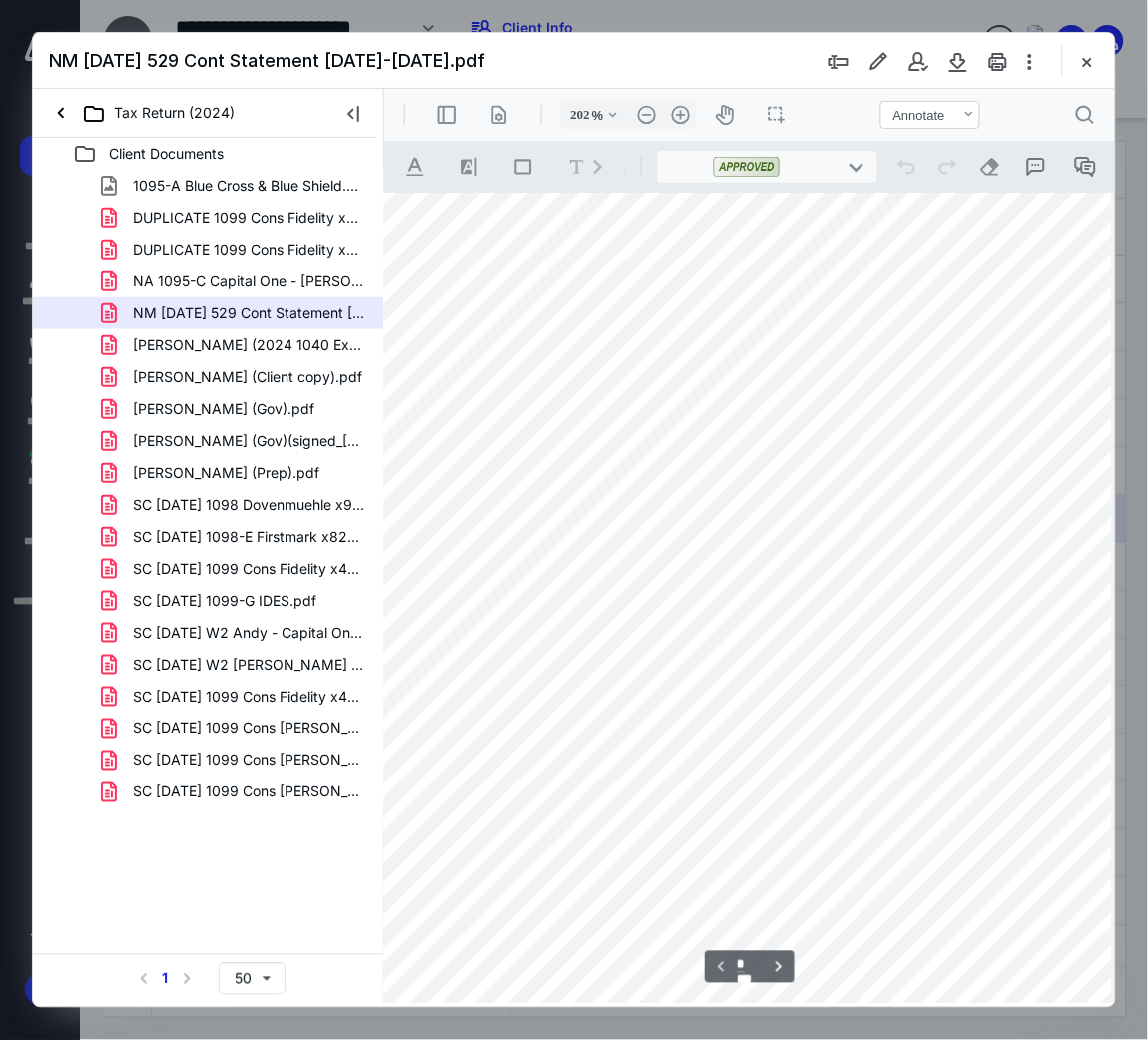scroll, scrollTop: 640, scrollLeft: 418, axis: both 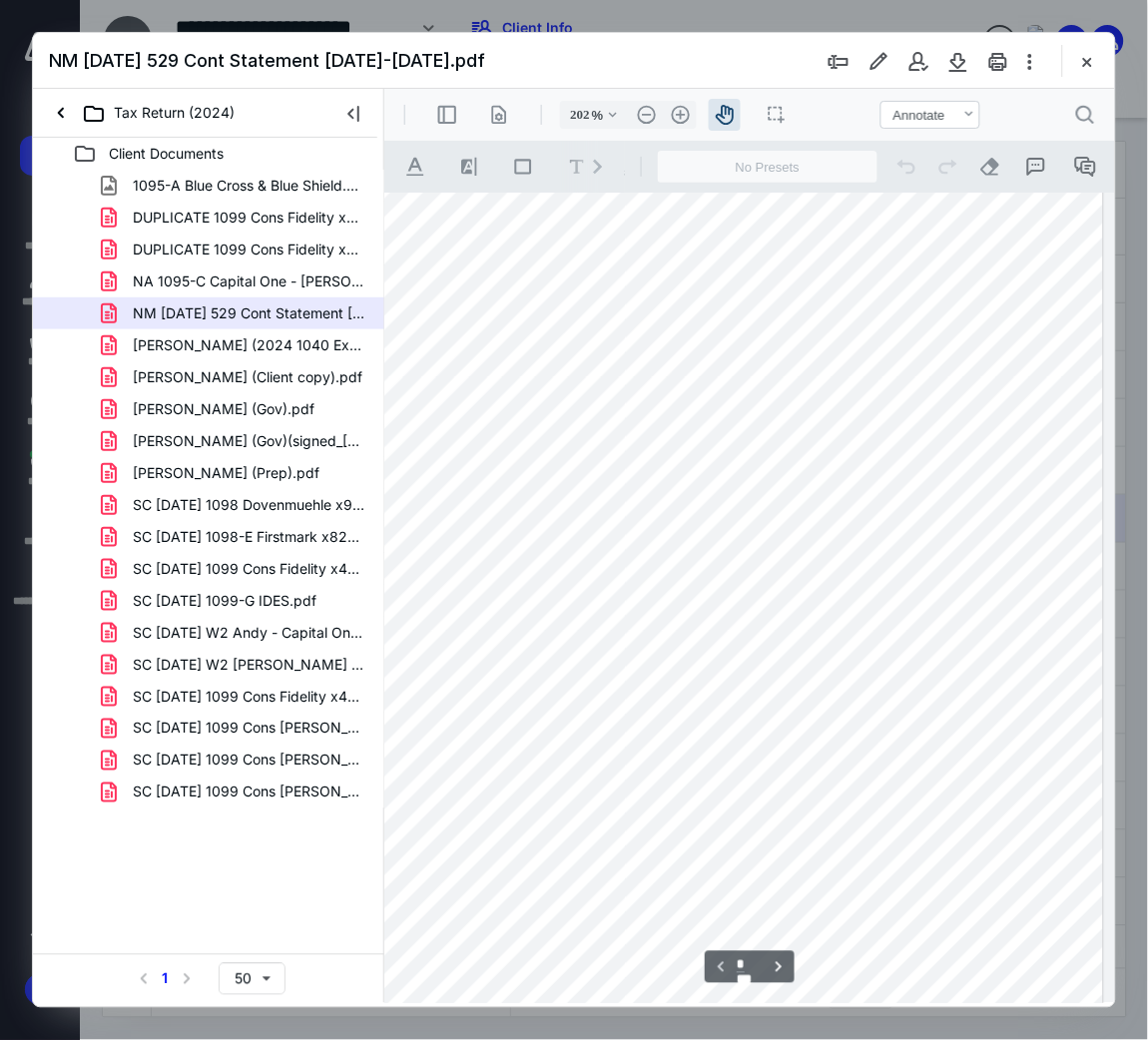drag, startPoint x: 1003, startPoint y: 430, endPoint x: 750, endPoint y: 493, distance: 260.72591 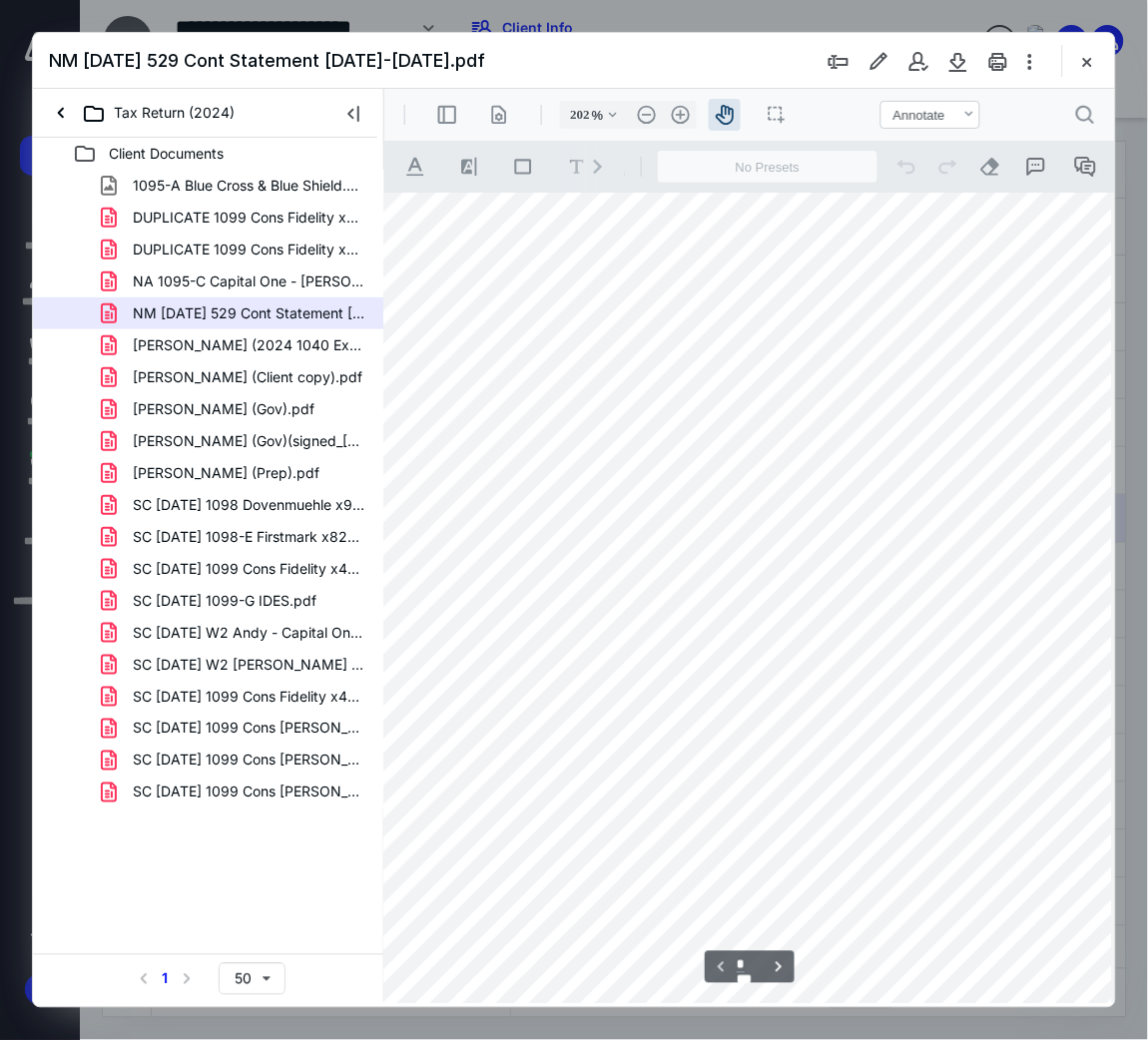 scroll, scrollTop: 589, scrollLeft: 68, axis: both 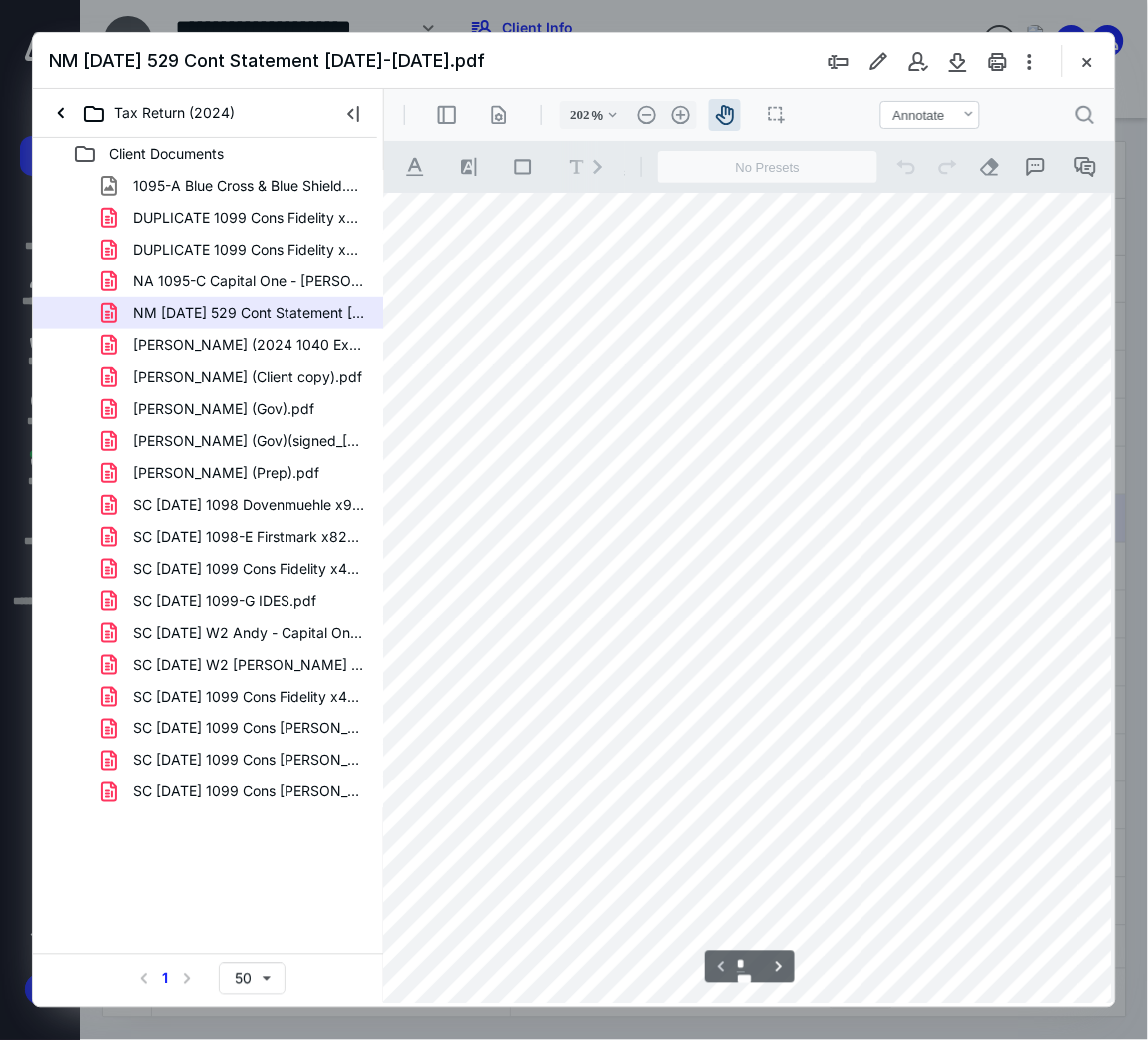 drag, startPoint x: 646, startPoint y: 440, endPoint x: 1058, endPoint y: 451, distance: 412.14682 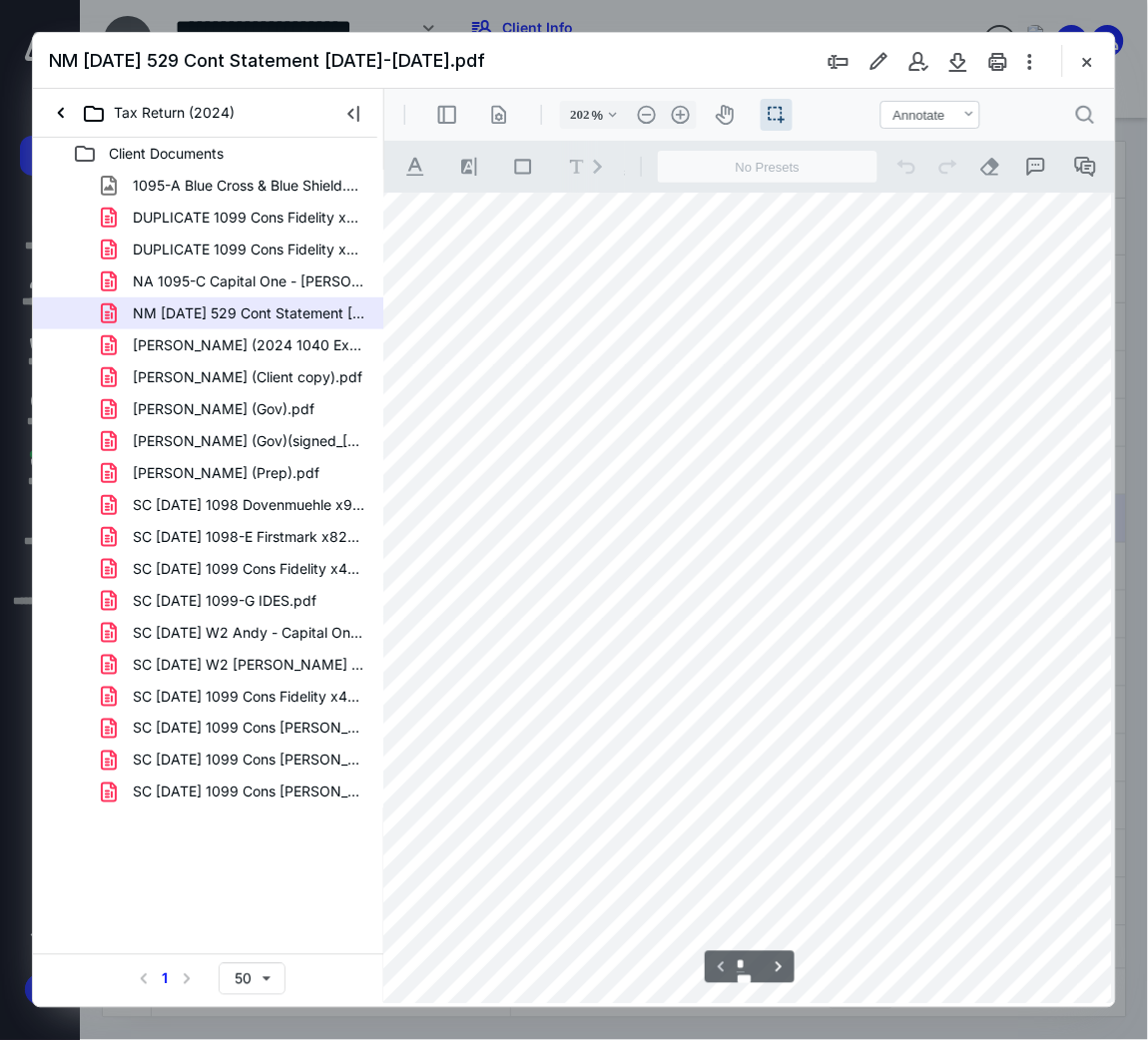 scroll, scrollTop: 439, scrollLeft: 68, axis: both 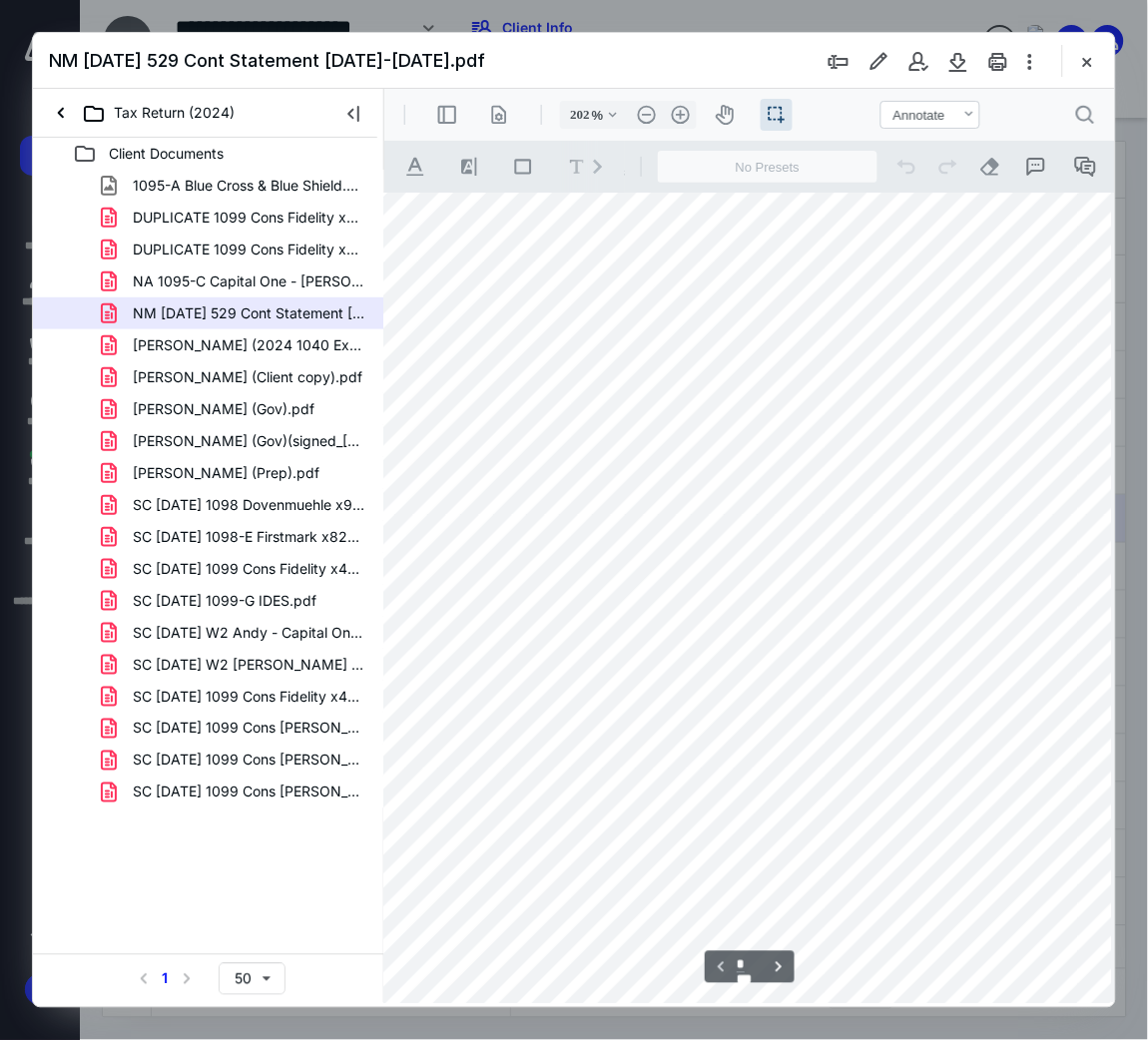 drag, startPoint x: 885, startPoint y: 473, endPoint x: 721, endPoint y: 508, distance: 167.69317 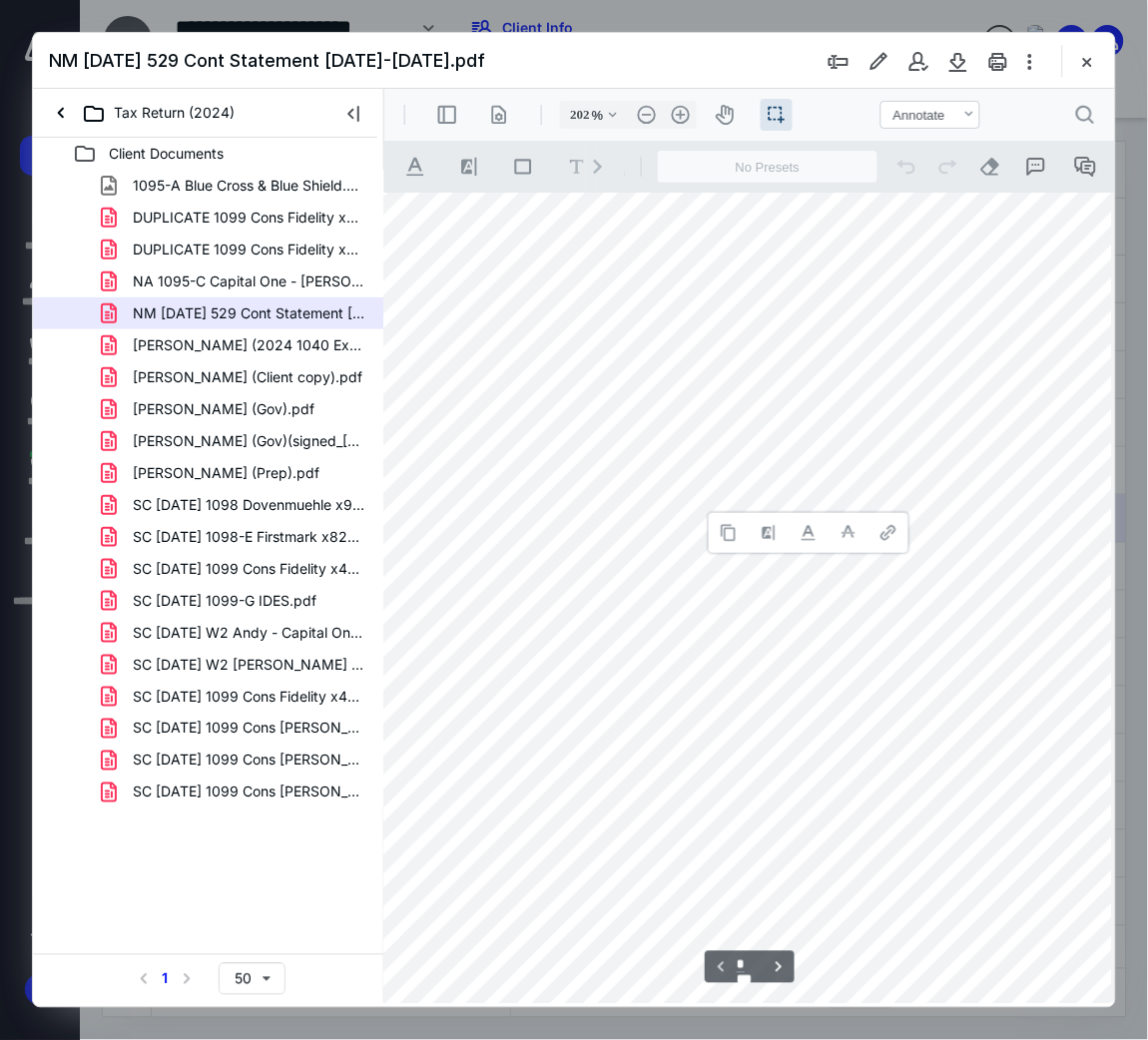 click at bounding box center (728, 532) 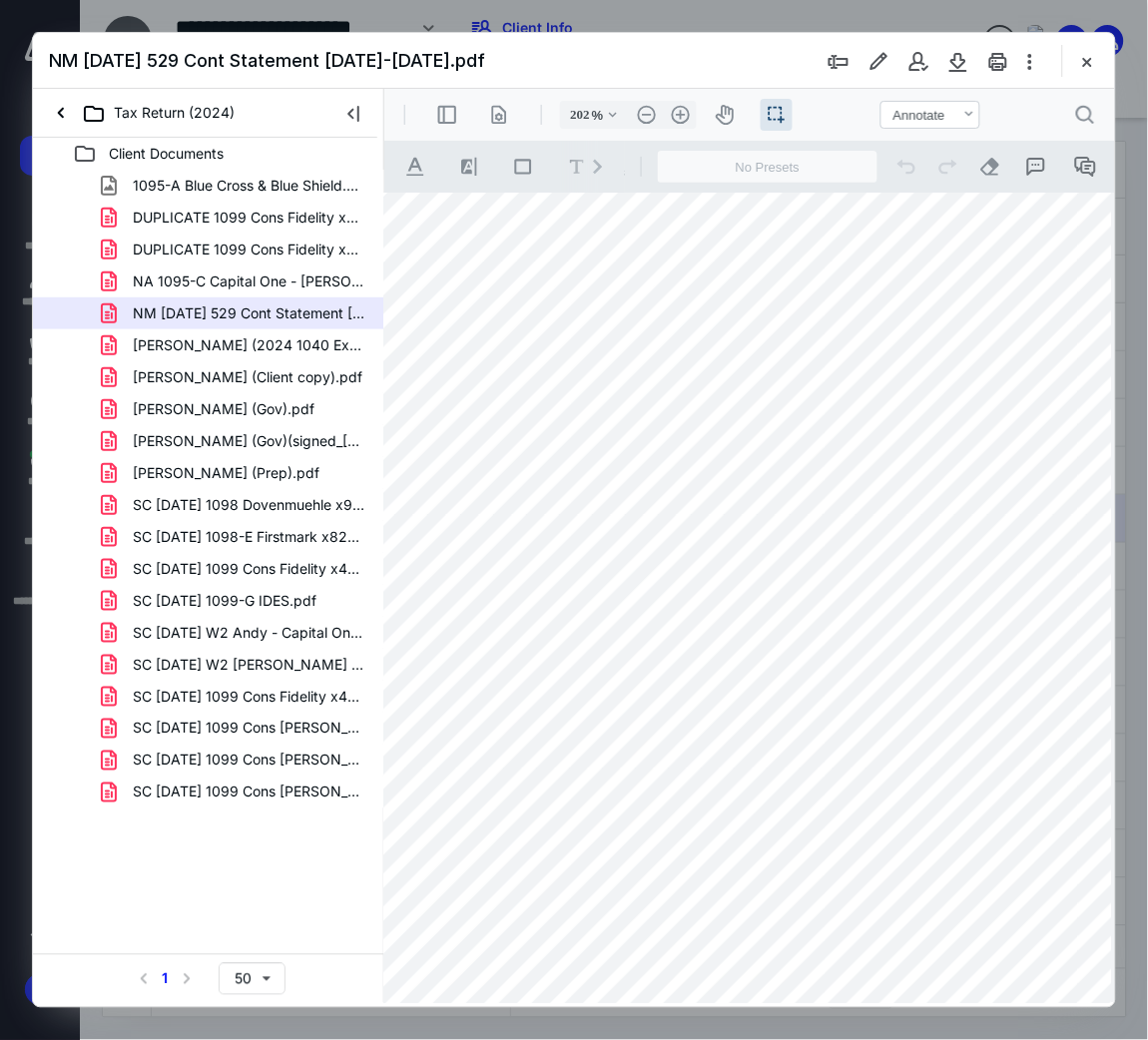 click at bounding box center (939, 557) 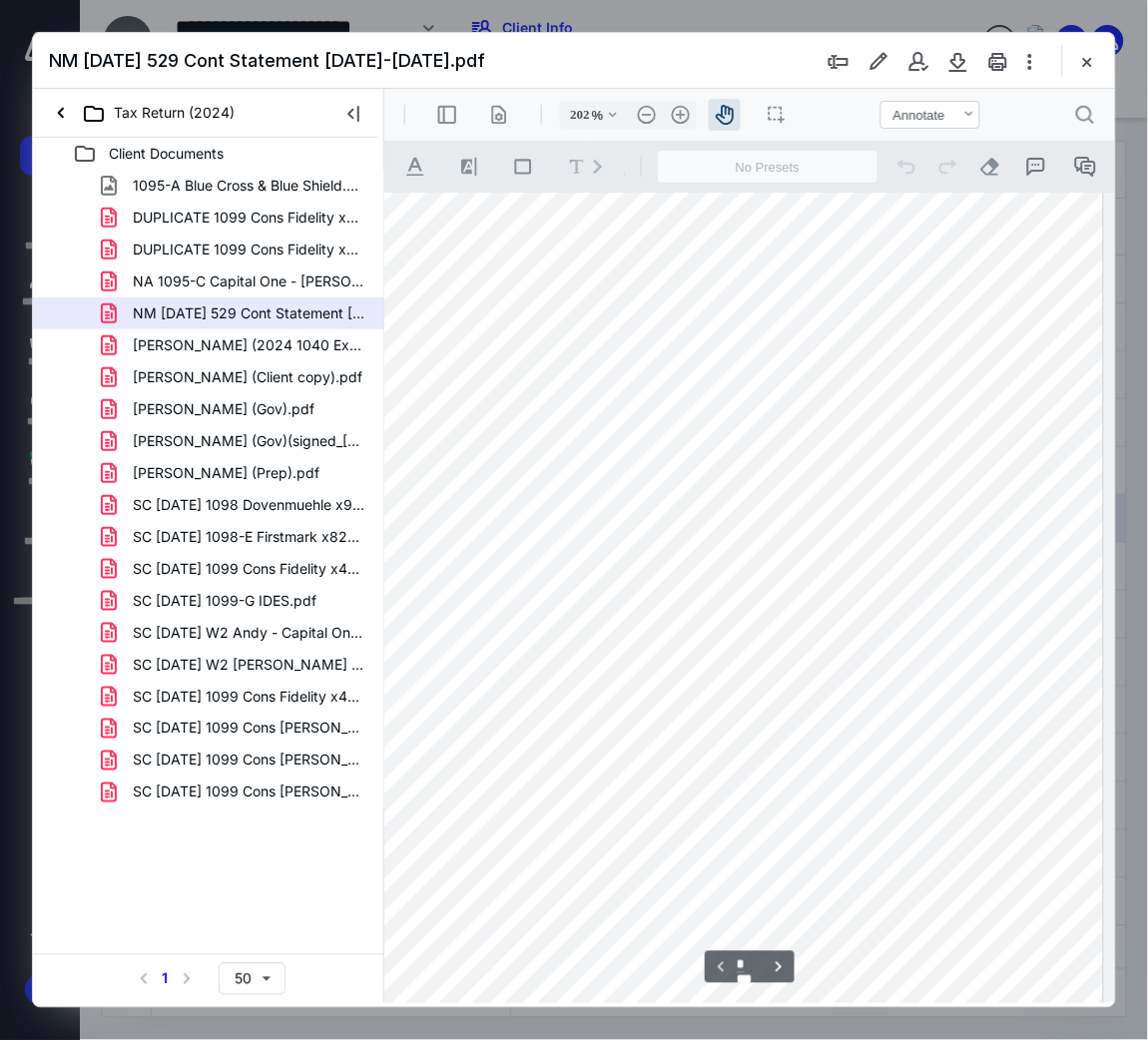 scroll, scrollTop: 410, scrollLeft: 525, axis: both 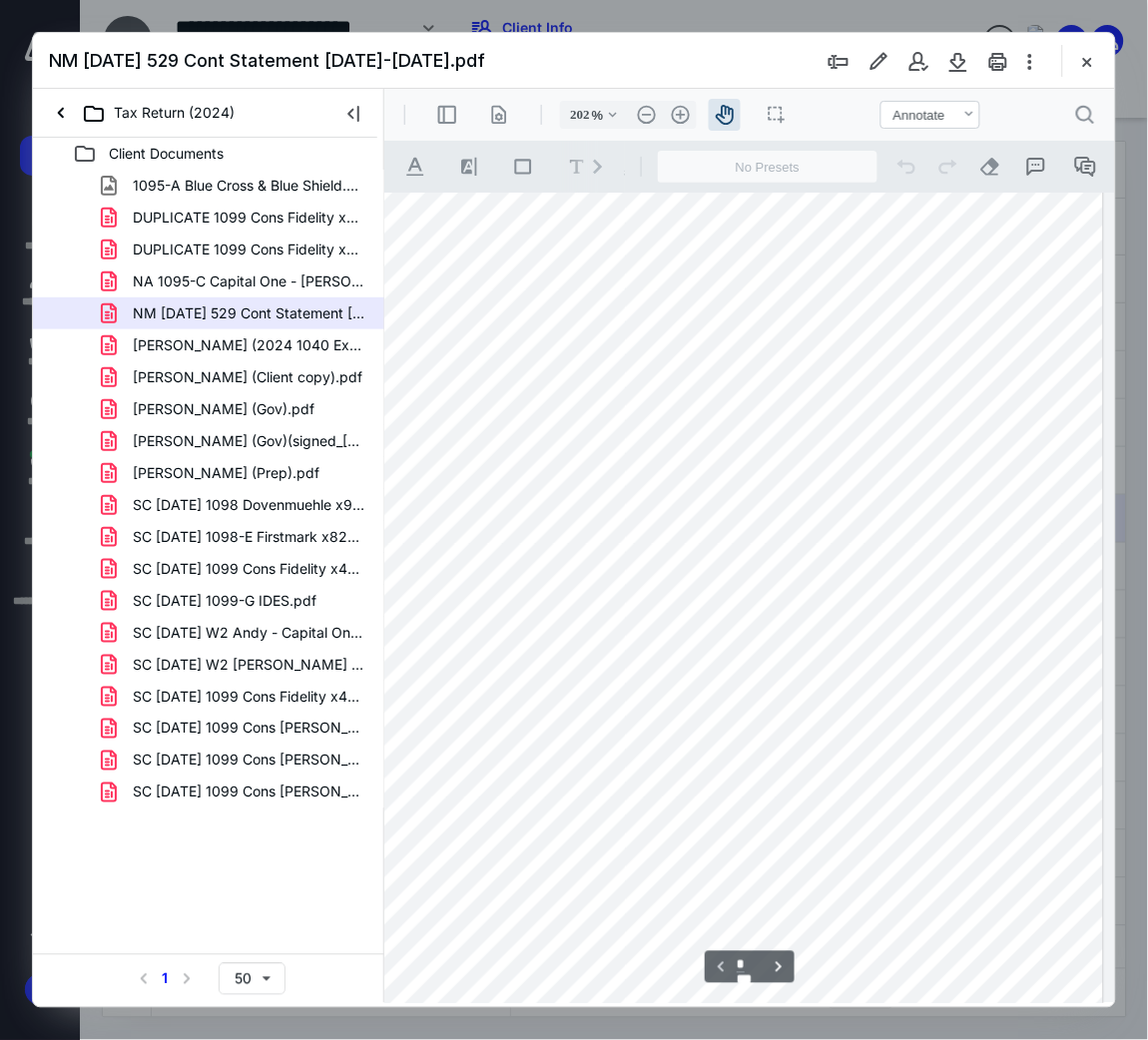 drag, startPoint x: 944, startPoint y: 580, endPoint x: 1181, endPoint y: 487, distance: 254.5938 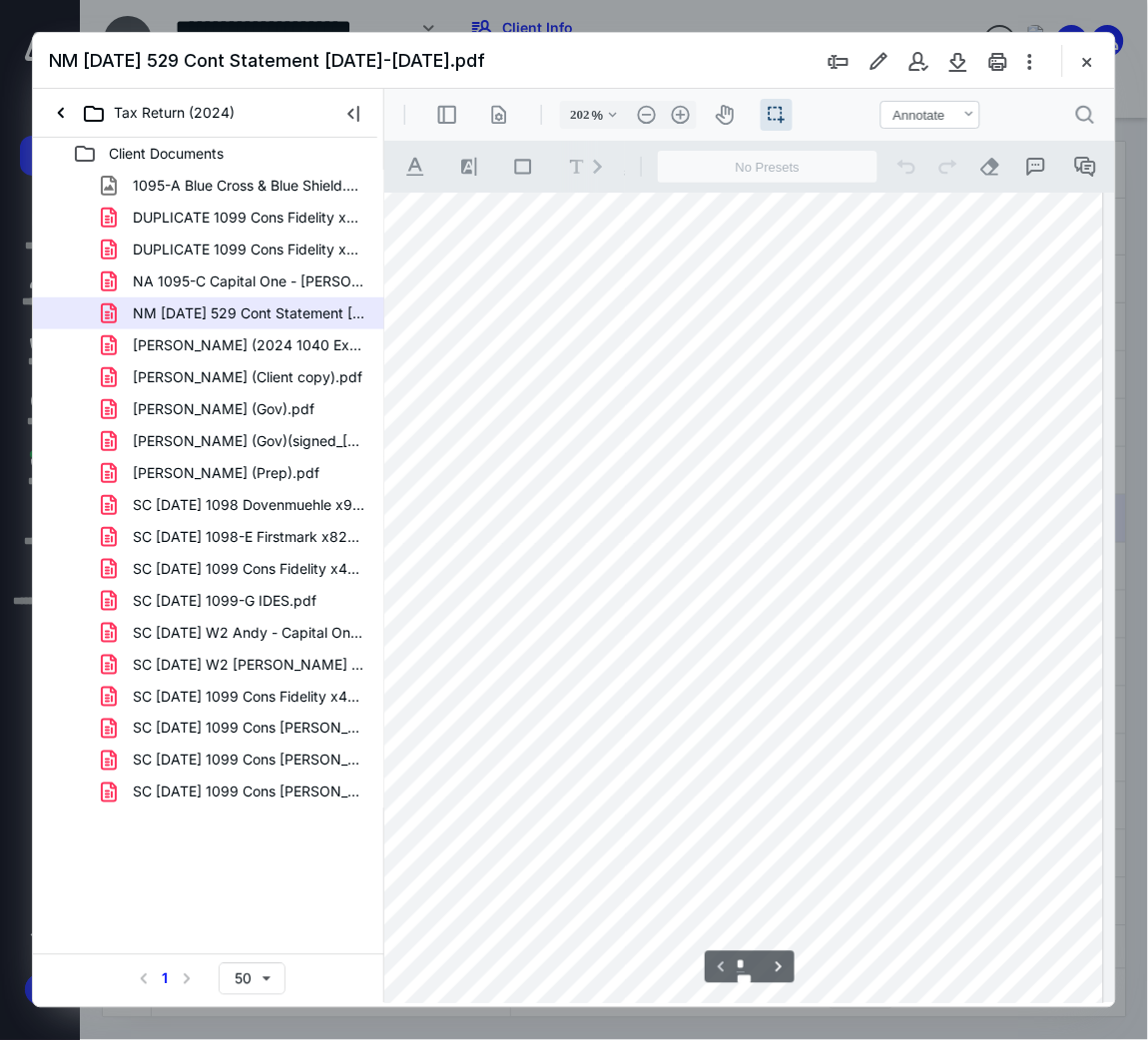scroll, scrollTop: 409, scrollLeft: 89, axis: both 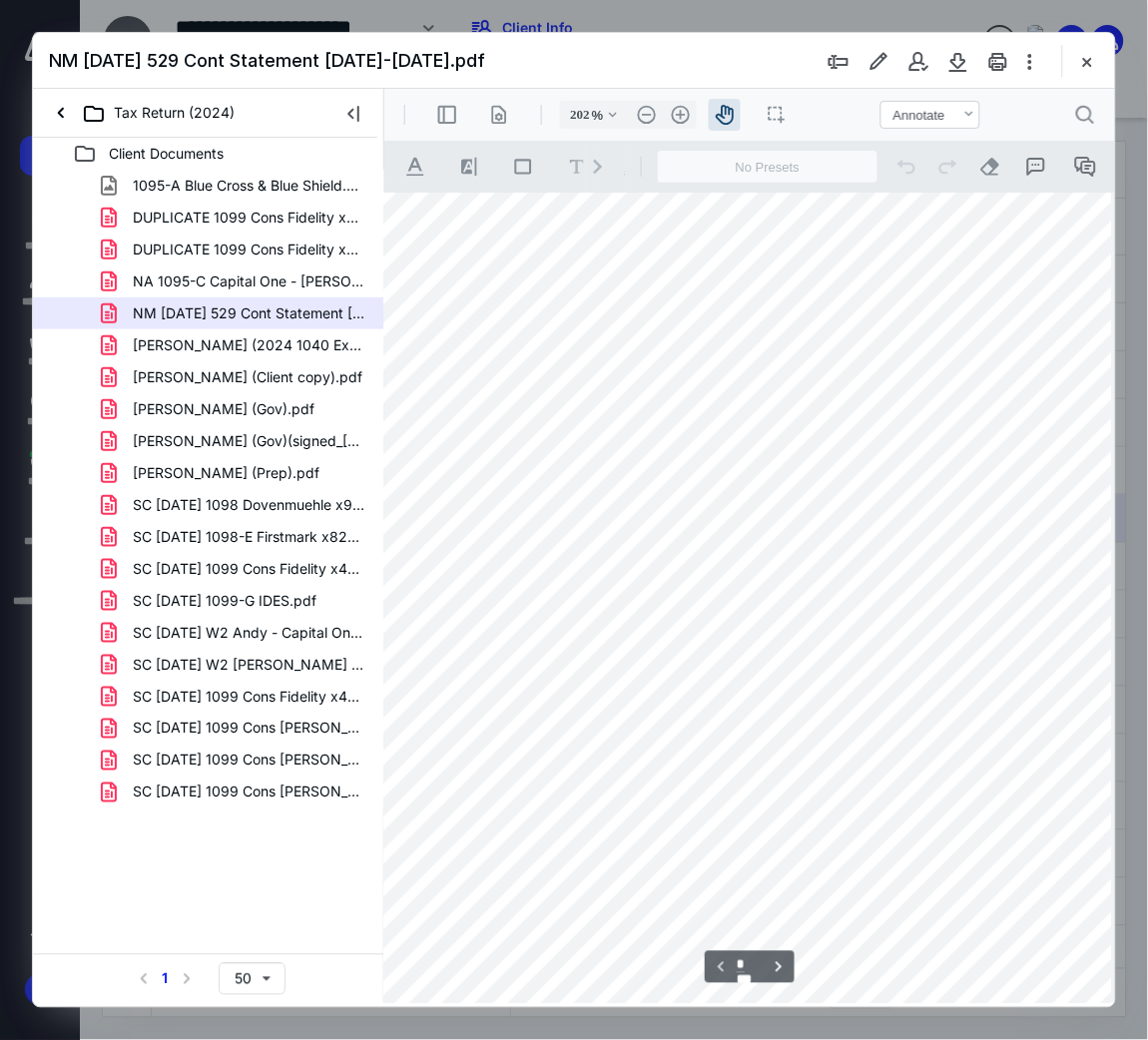 drag, startPoint x: 643, startPoint y: 583, endPoint x: 941, endPoint y: 777, distance: 355.58403 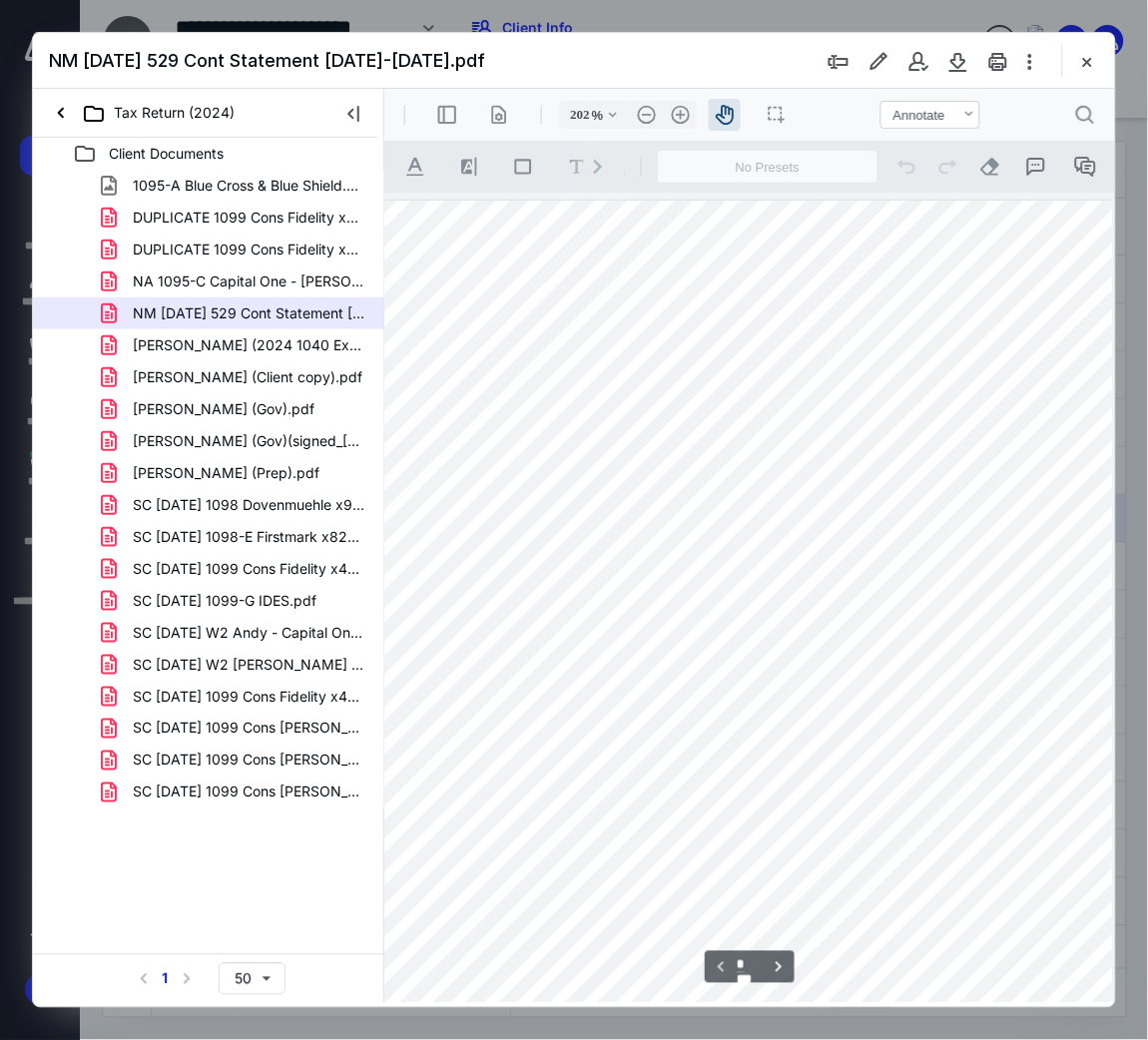 scroll, scrollTop: 0, scrollLeft: 518, axis: horizontal 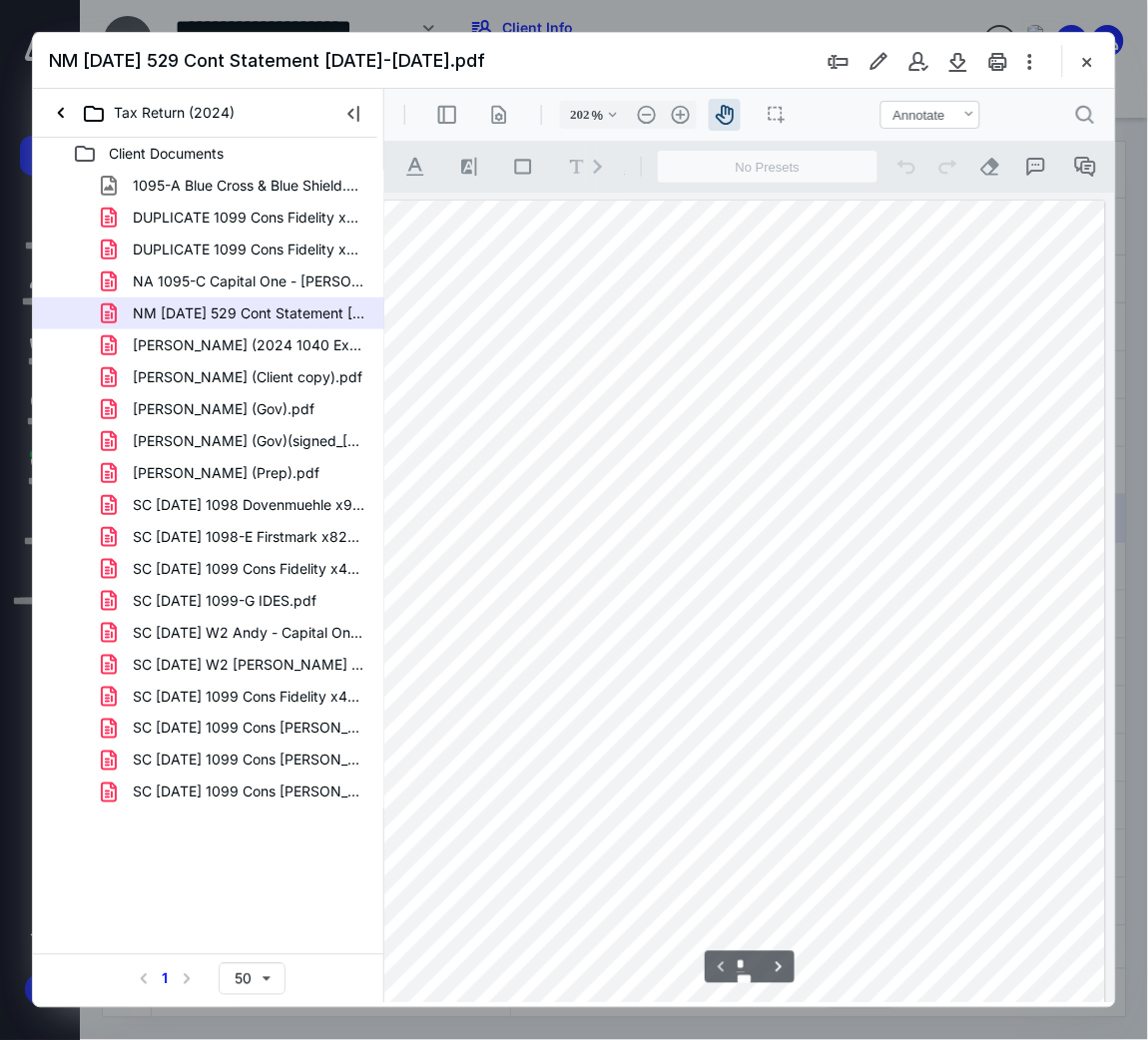 drag, startPoint x: 844, startPoint y: 529, endPoint x: 531, endPoint y: 811, distance: 421.2992 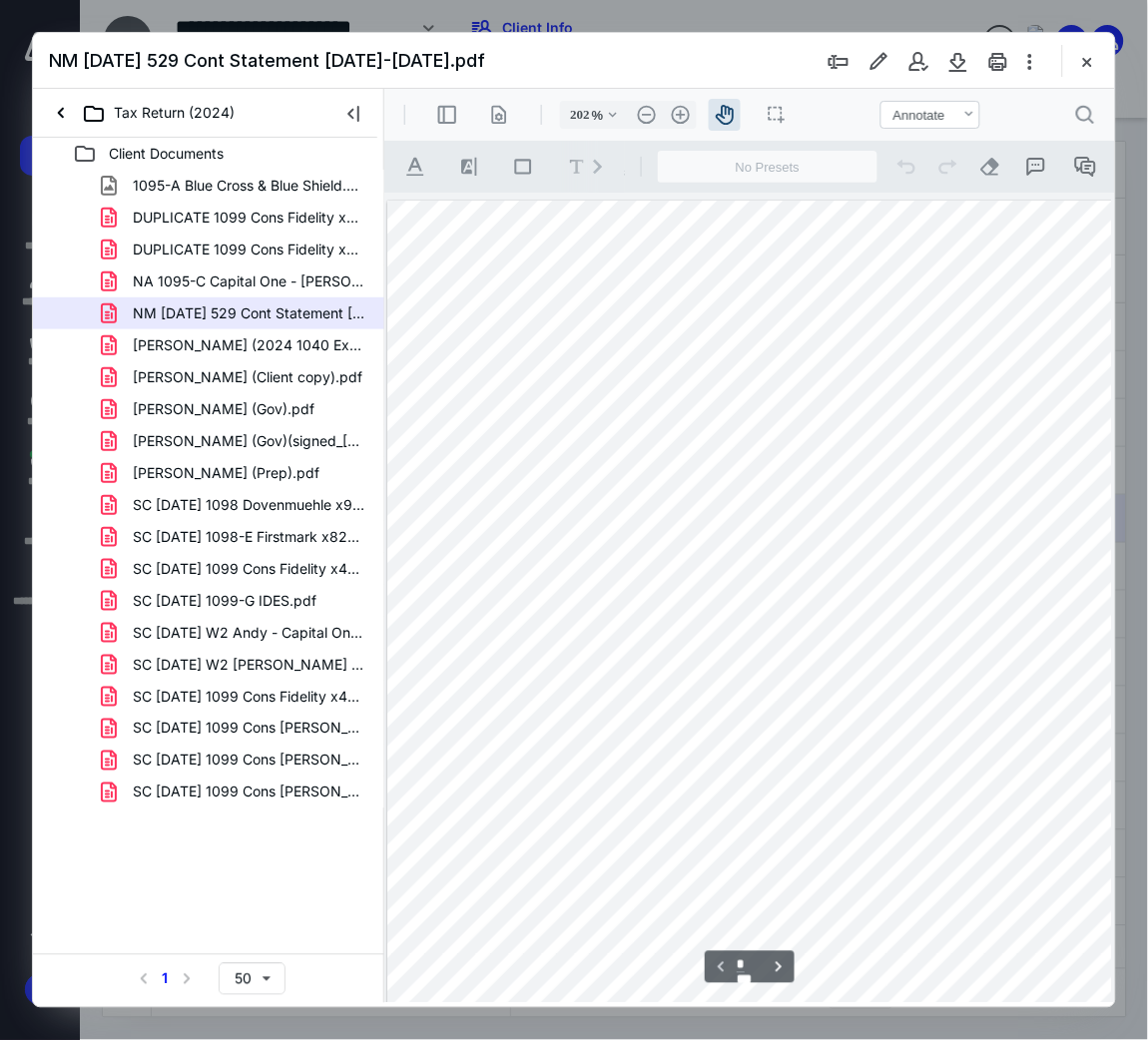 scroll, scrollTop: 0, scrollLeft: 0, axis: both 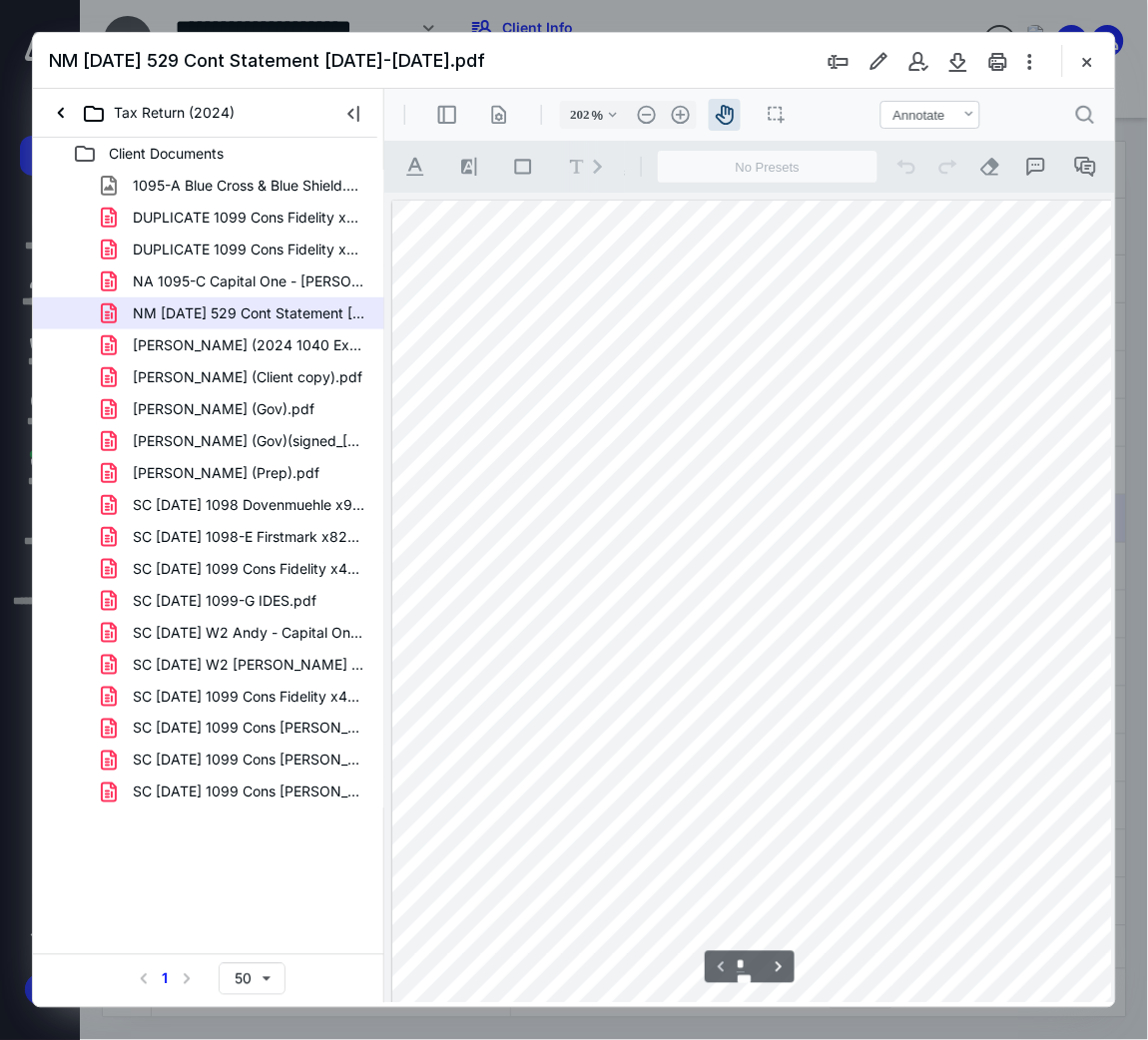 drag, startPoint x: 549, startPoint y: 670, endPoint x: 855, endPoint y: 405, distance: 404.7975 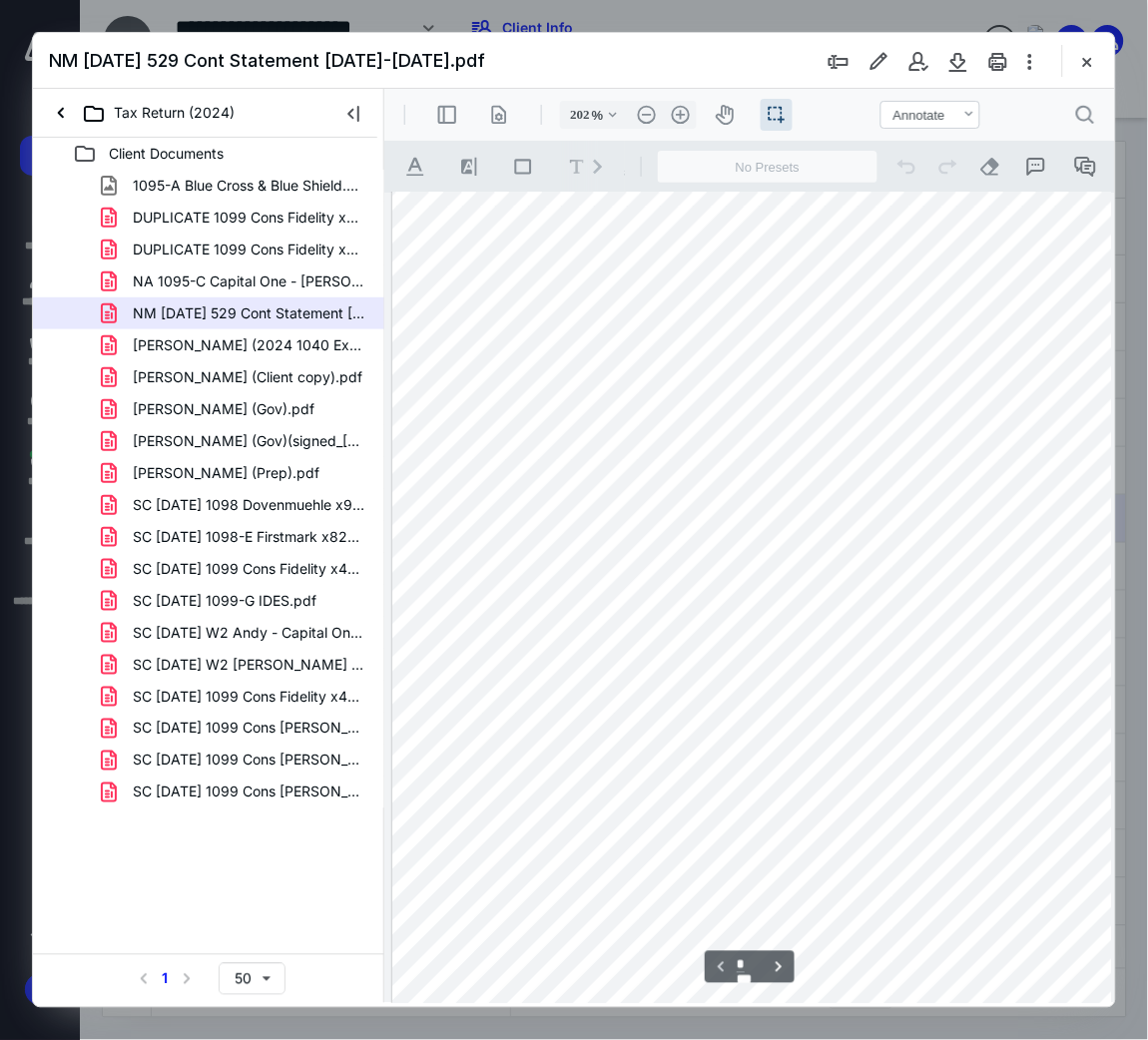 scroll, scrollTop: 1646, scrollLeft: 0, axis: vertical 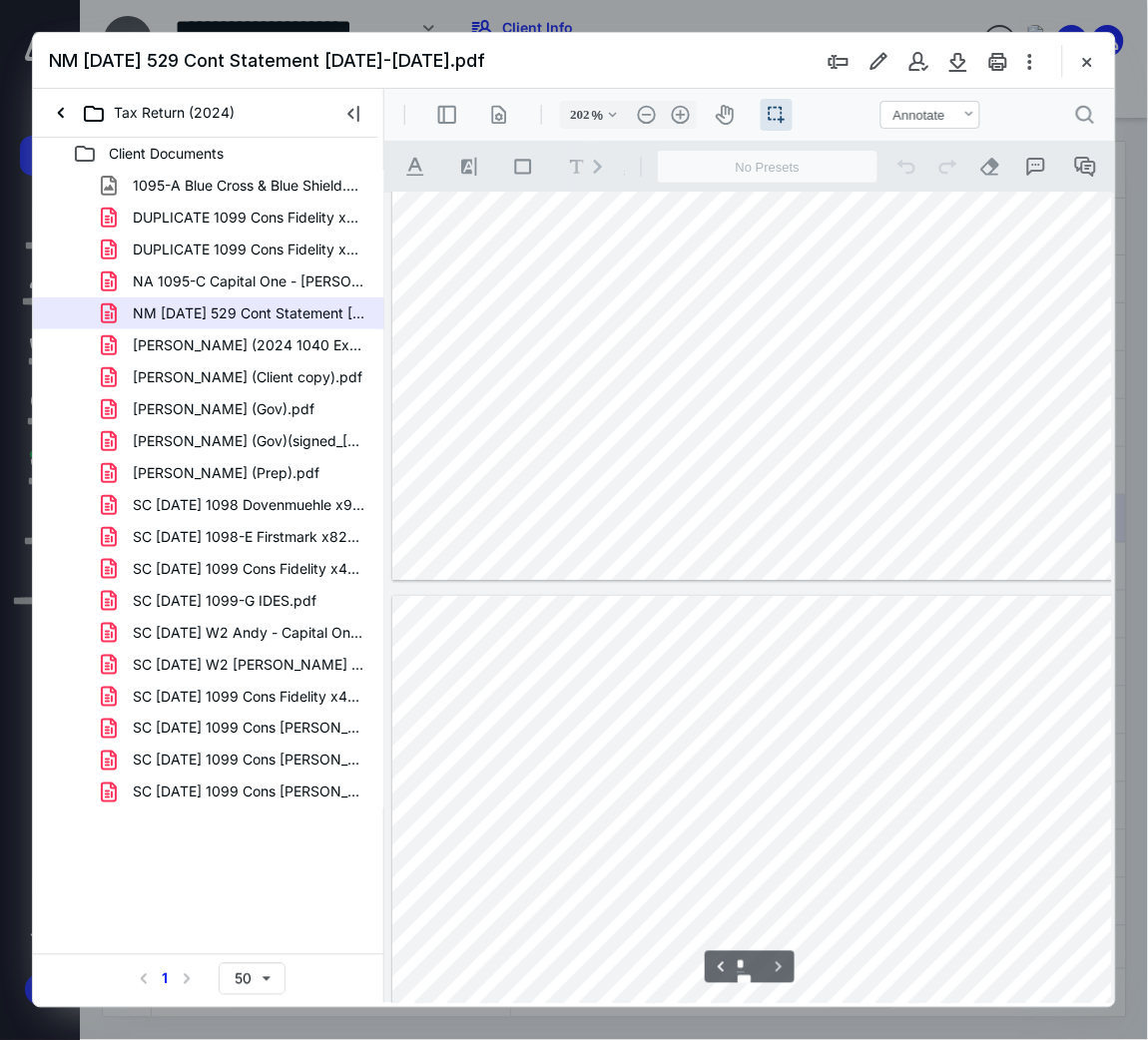 type on "*" 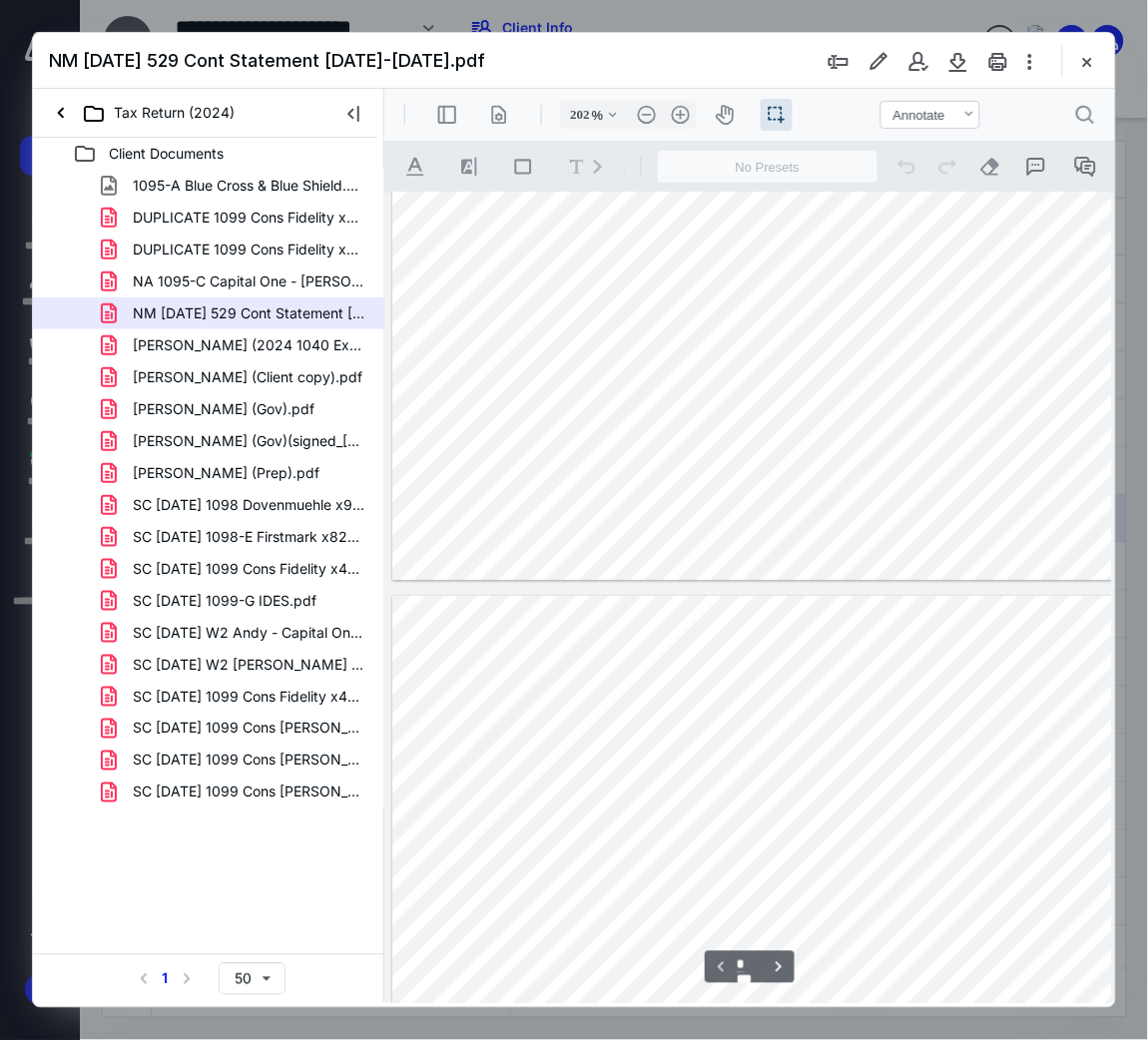 scroll, scrollTop: 465, scrollLeft: 0, axis: vertical 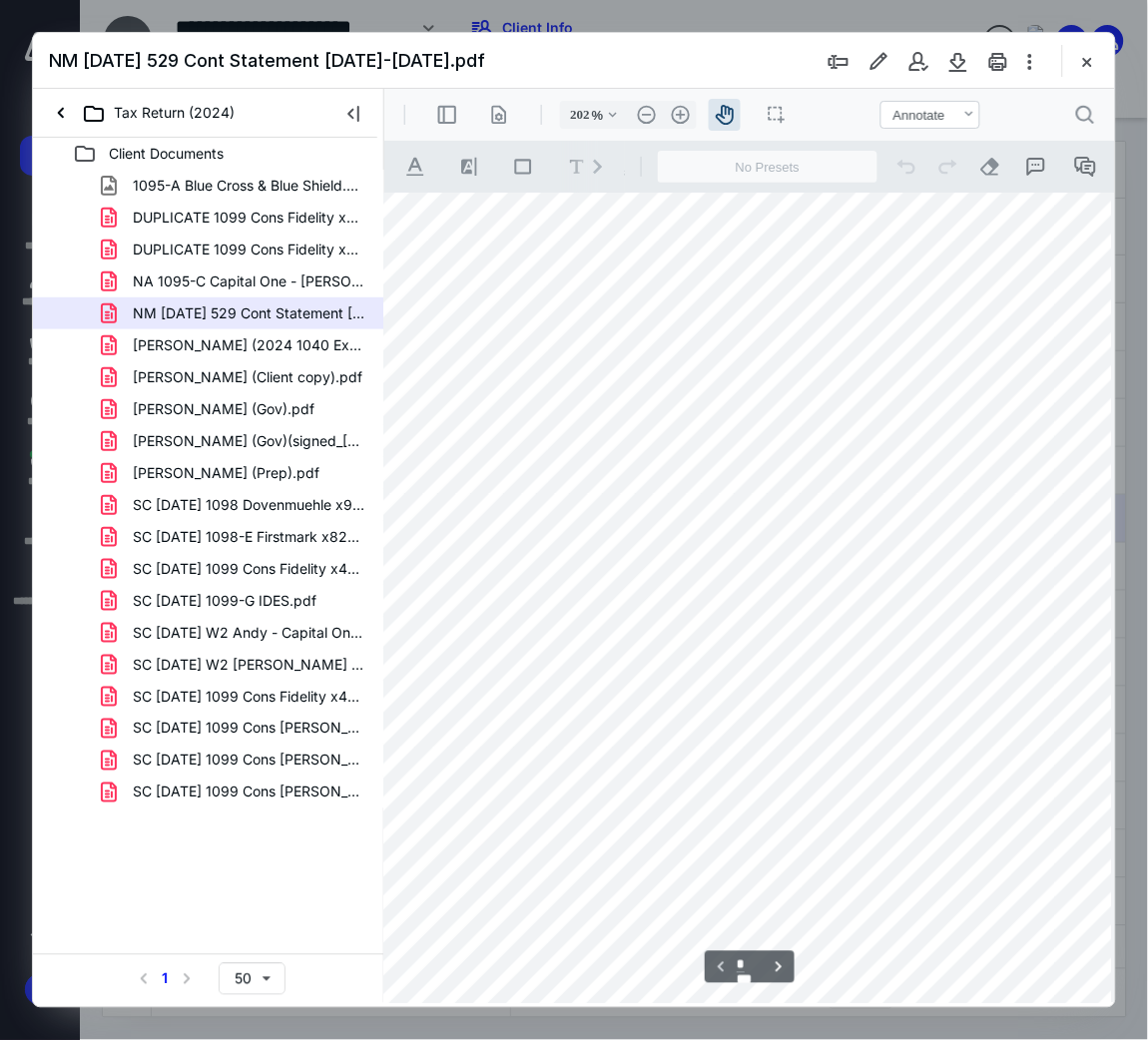 drag, startPoint x: 930, startPoint y: 611, endPoint x: 840, endPoint y: 616, distance: 90.13878 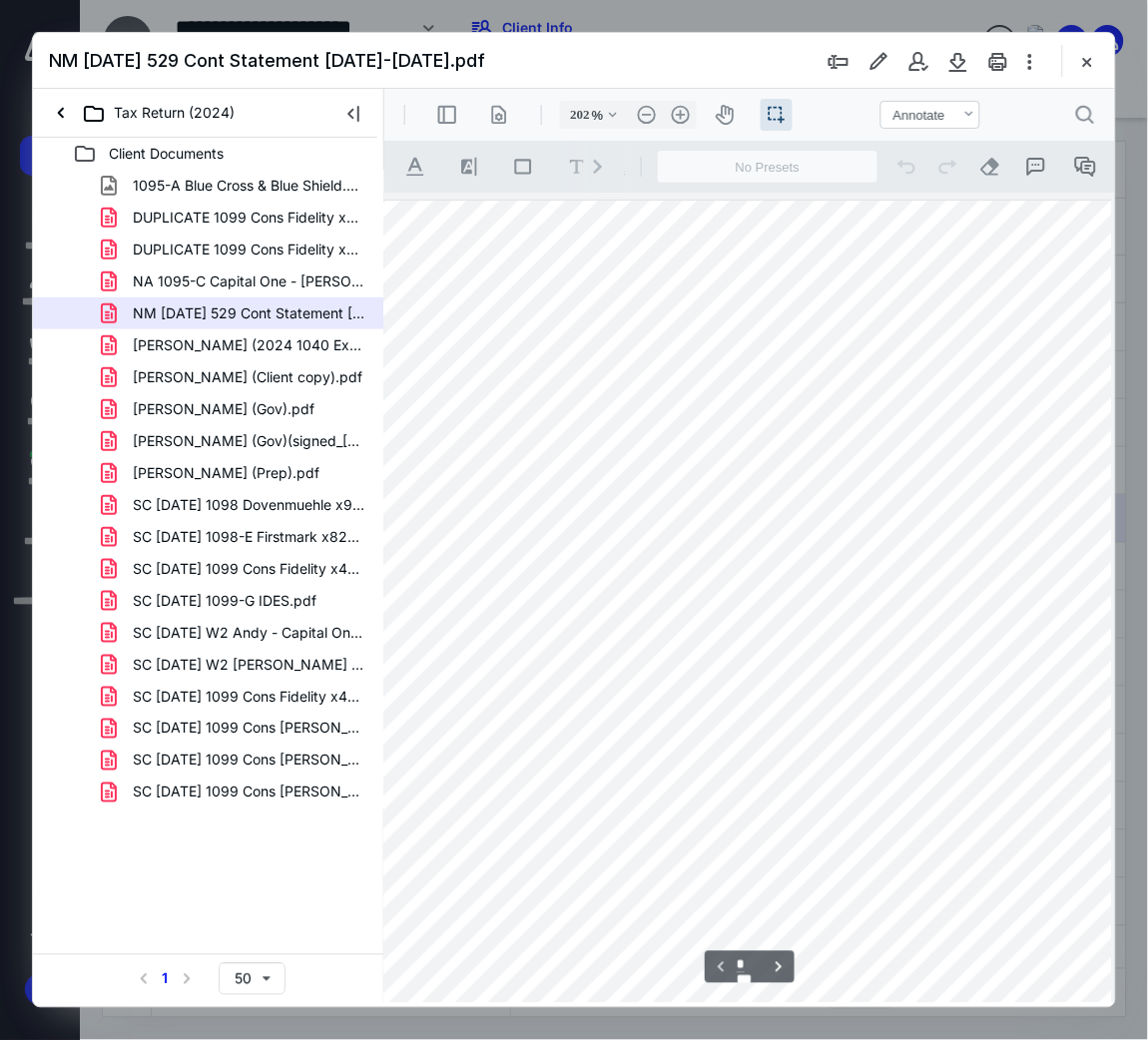 scroll, scrollTop: 599, scrollLeft: 91, axis: both 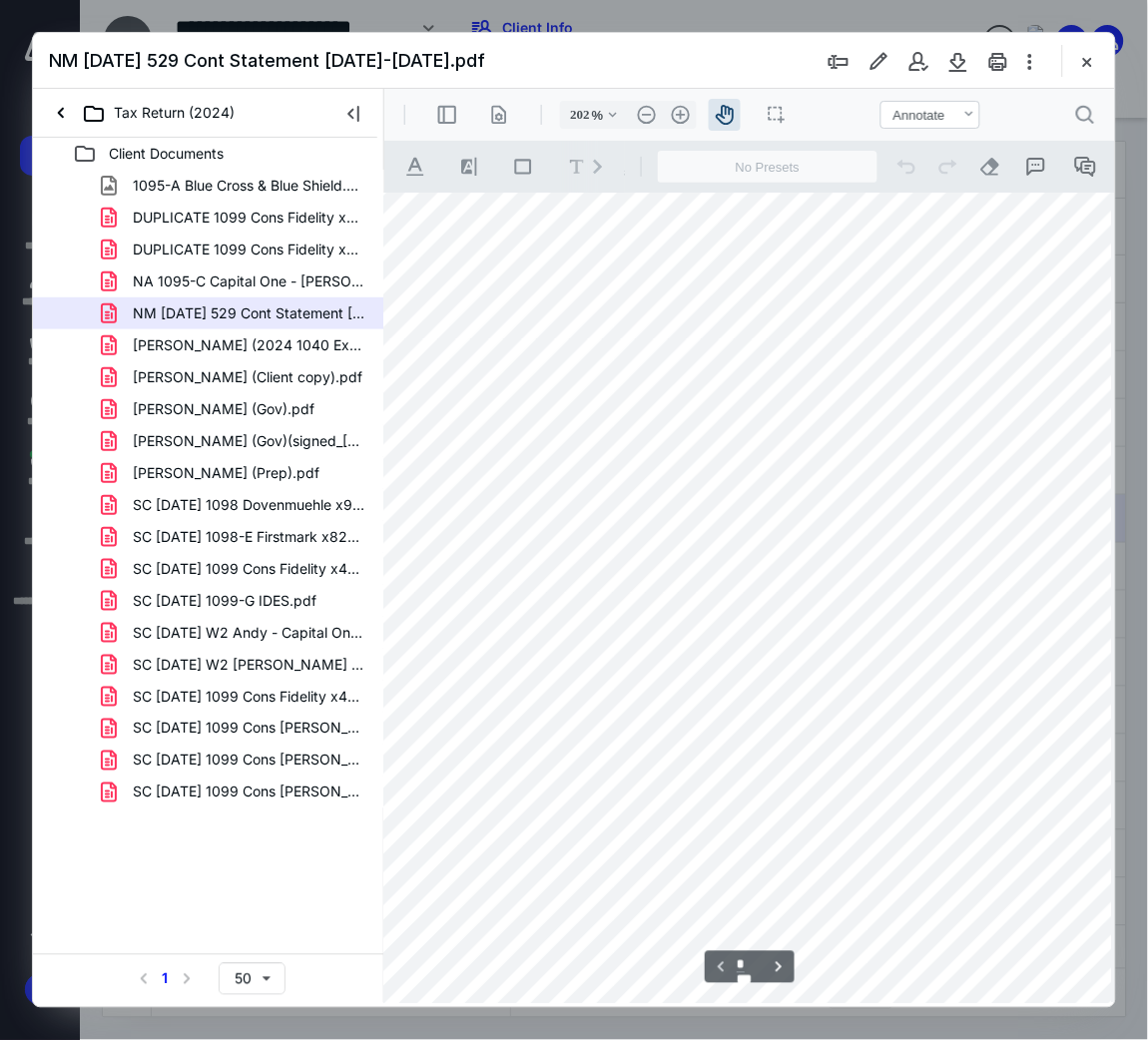 drag, startPoint x: 615, startPoint y: 741, endPoint x: 431, endPoint y: 686, distance: 192.04427 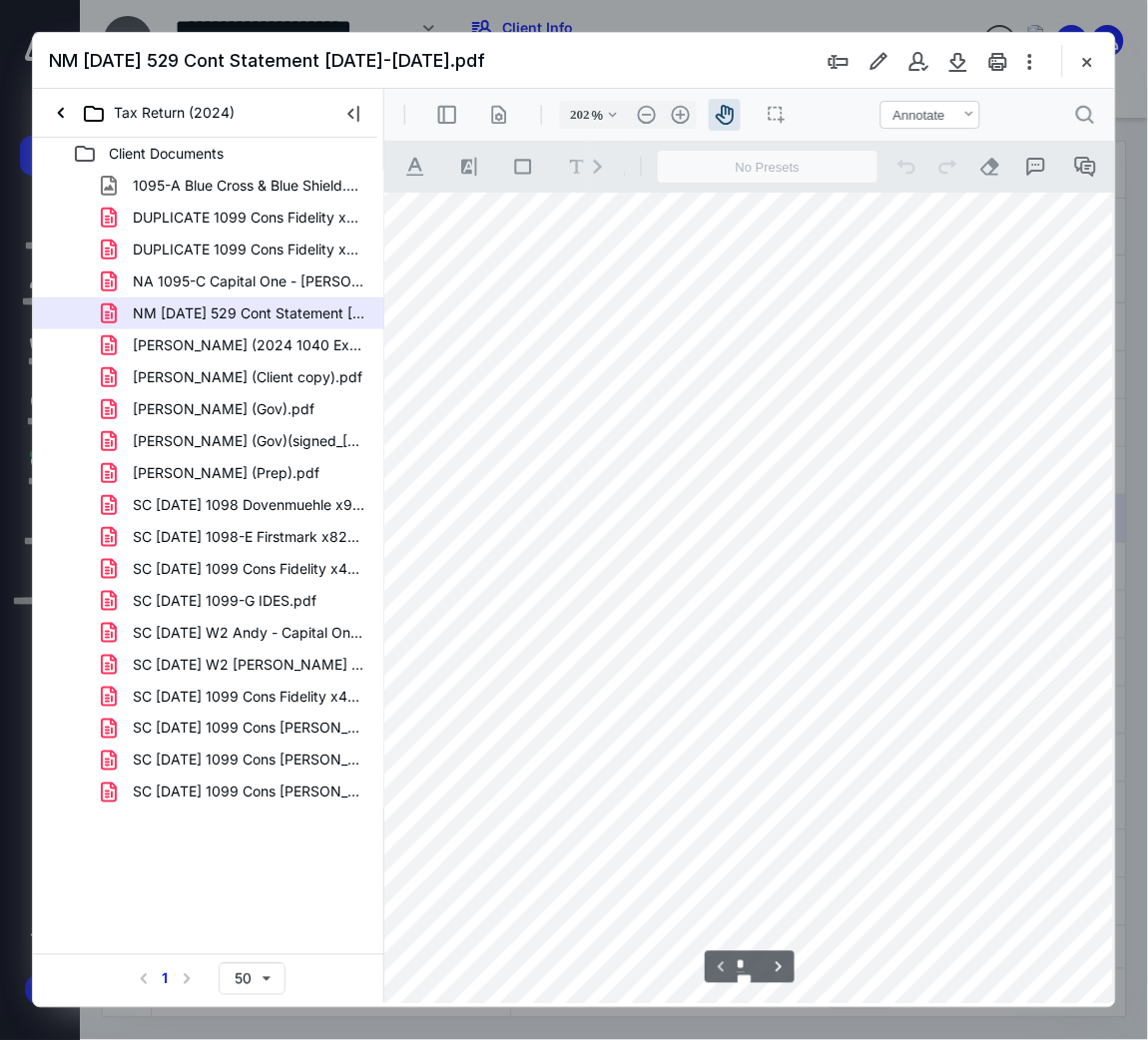 scroll, scrollTop: 548, scrollLeft: 464, axis: both 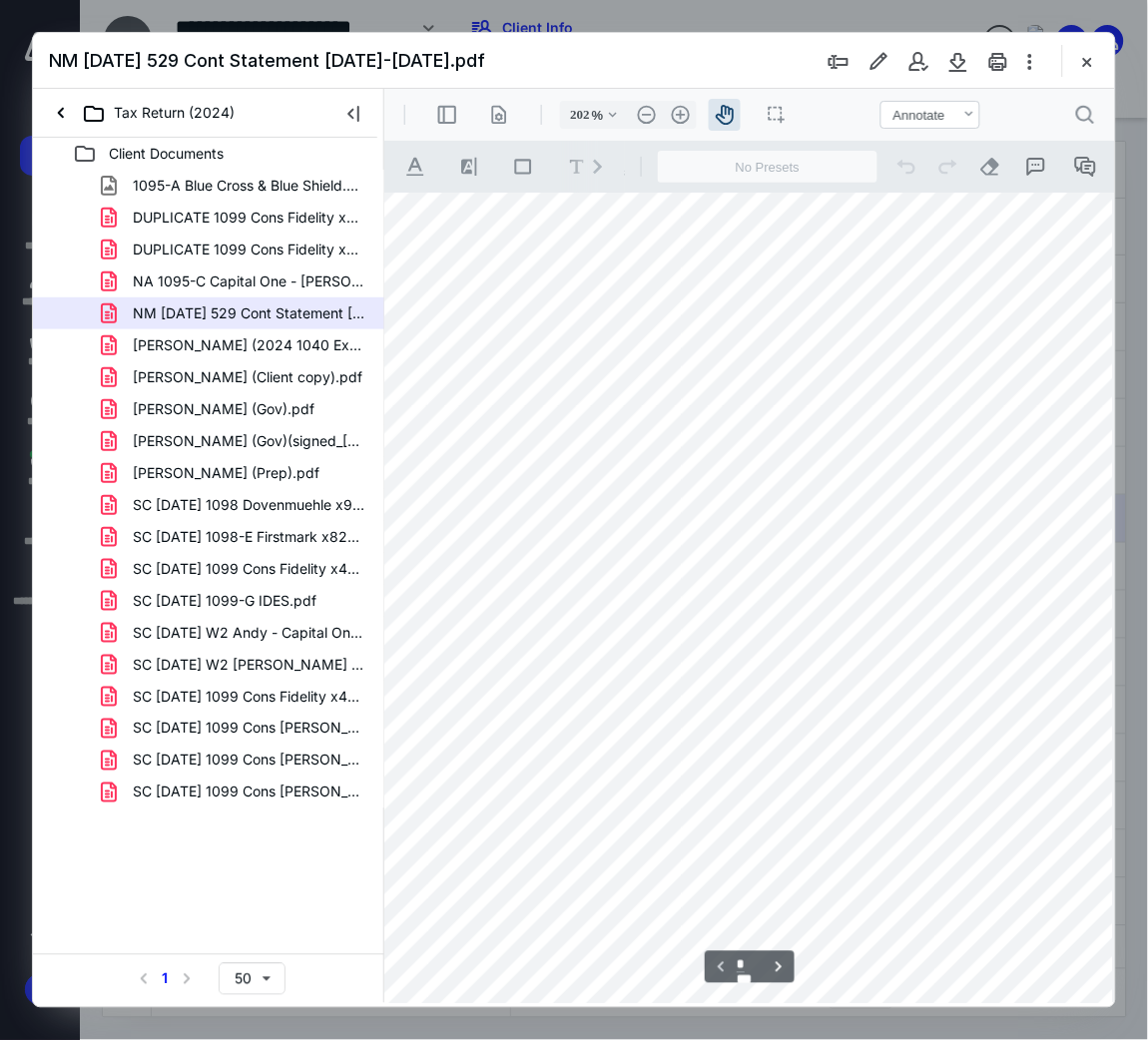 drag, startPoint x: 837, startPoint y: 603, endPoint x: 1142, endPoint y: 665, distance: 311.23785 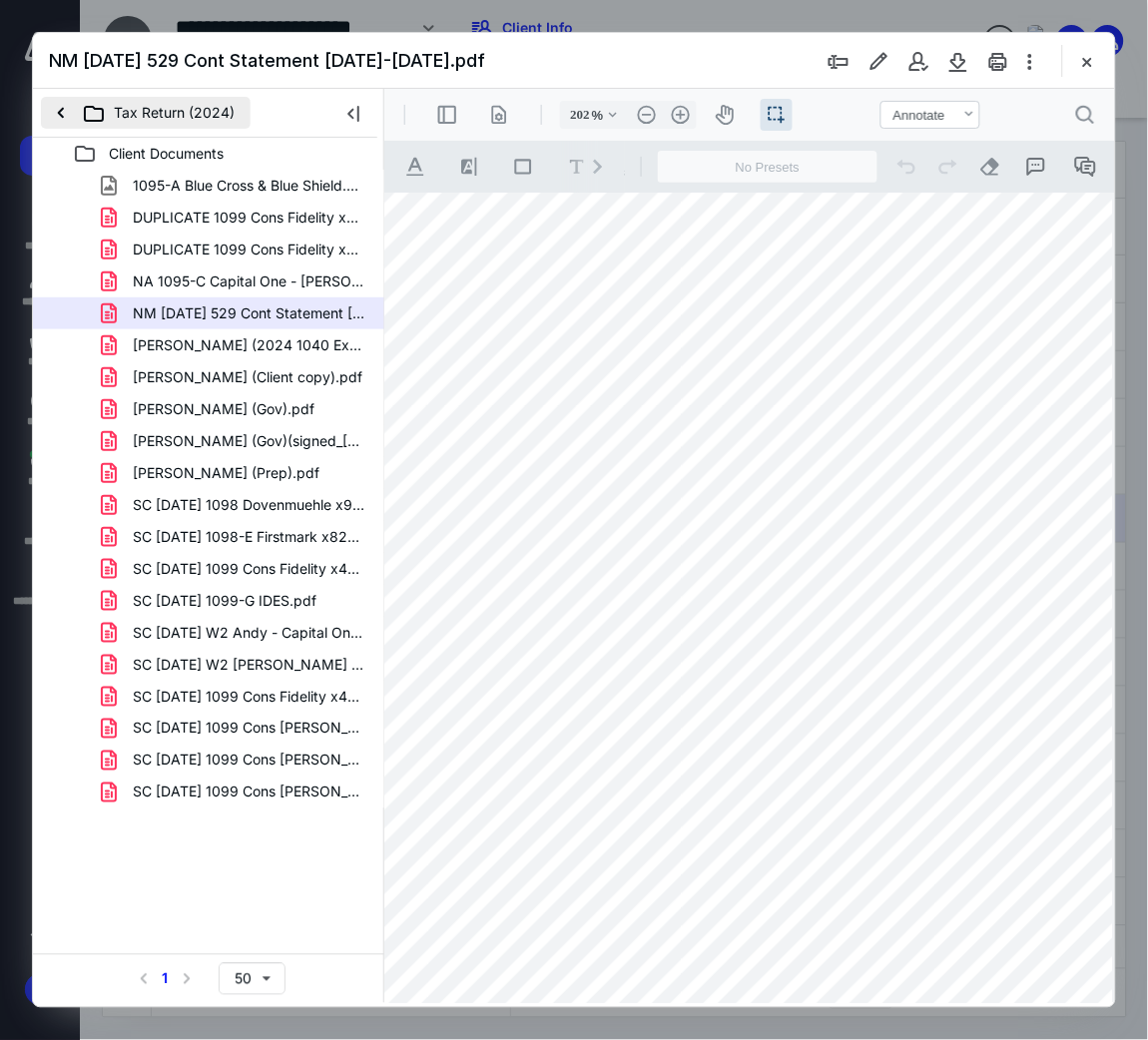 click on "Tax Return (2024)" at bounding box center [146, 113] 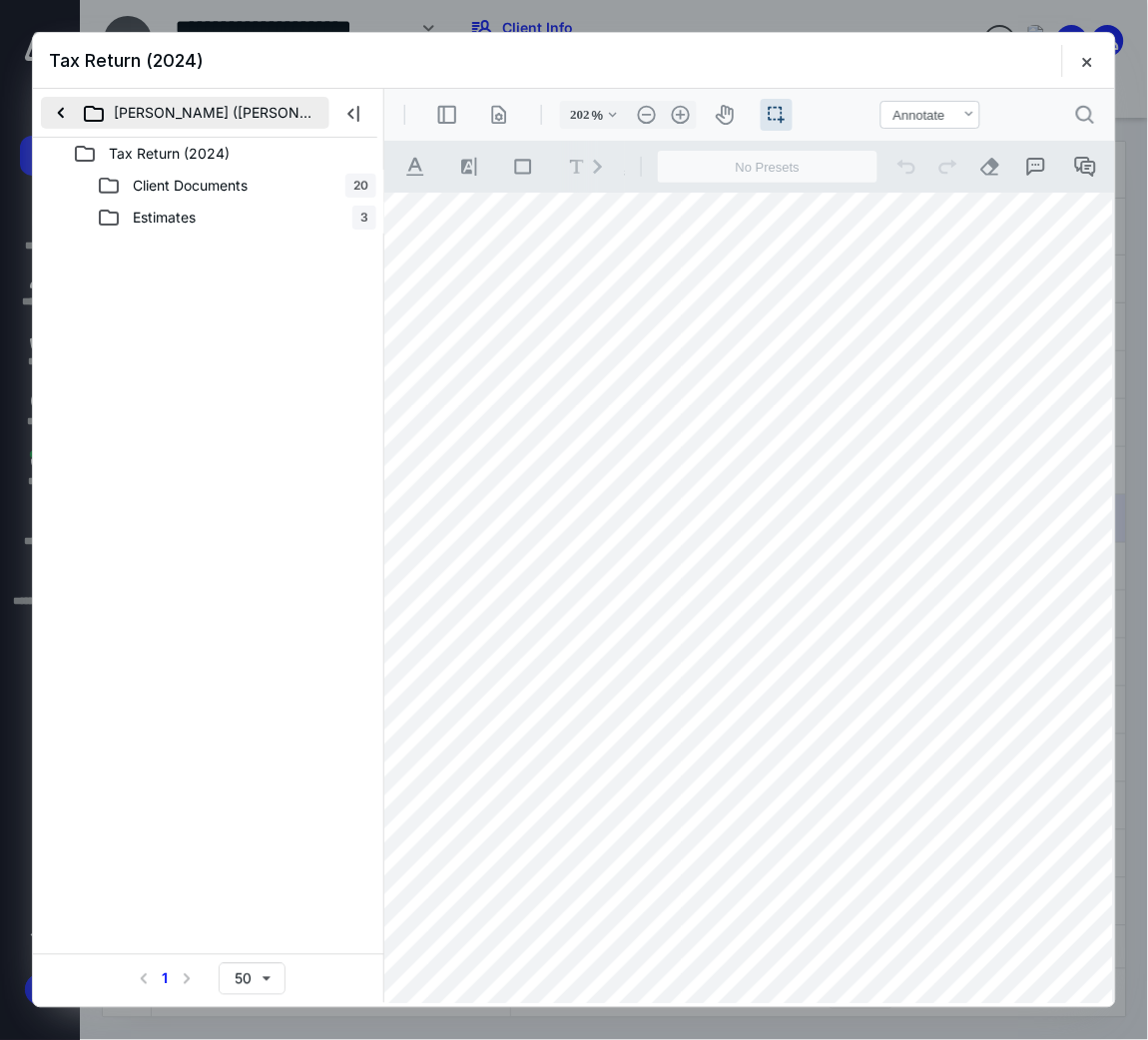click on "Aniruddha (Andy) Raina" at bounding box center (185, 113) 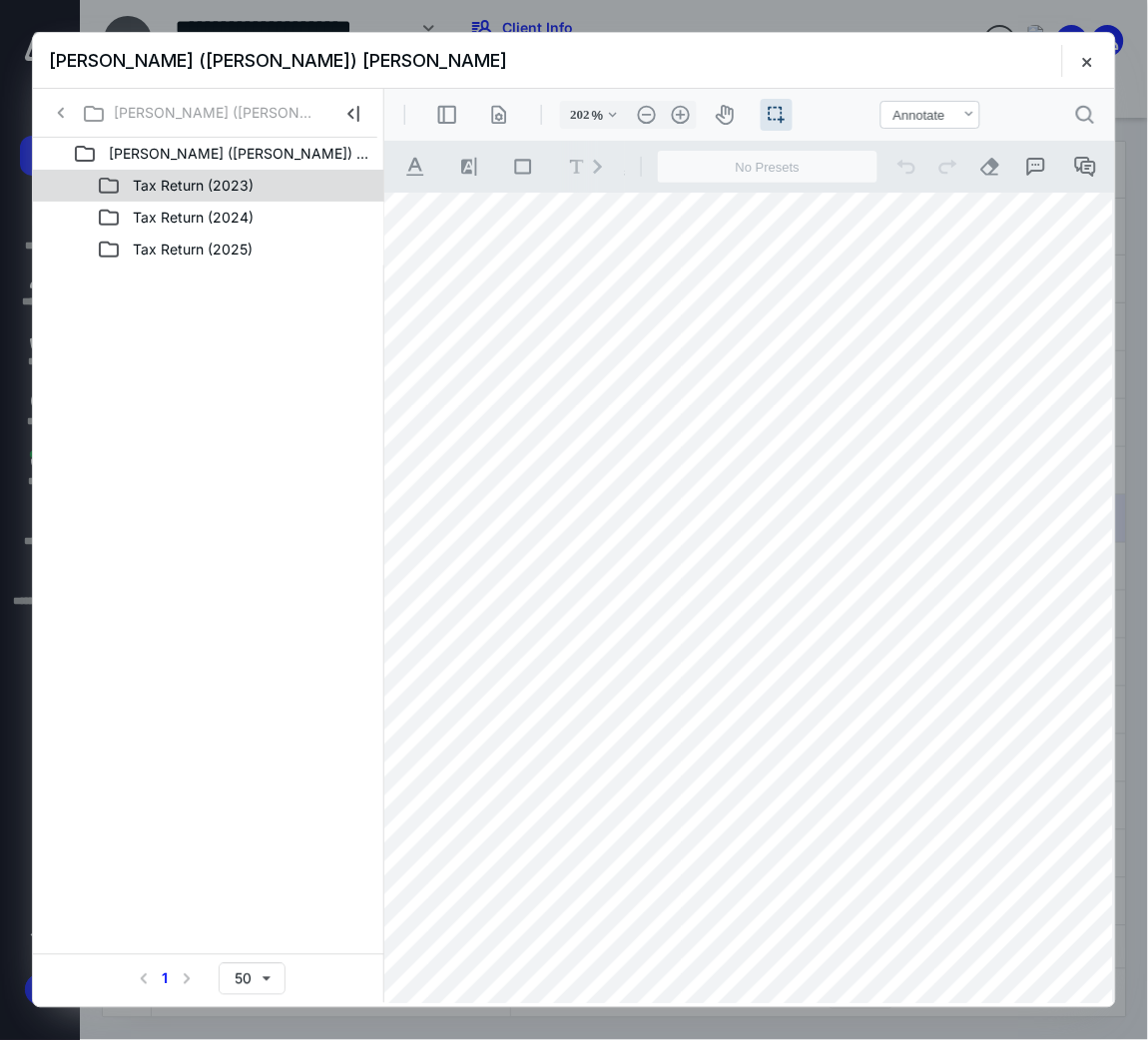 click on "Tax Return (2023)" at bounding box center [193, 186] 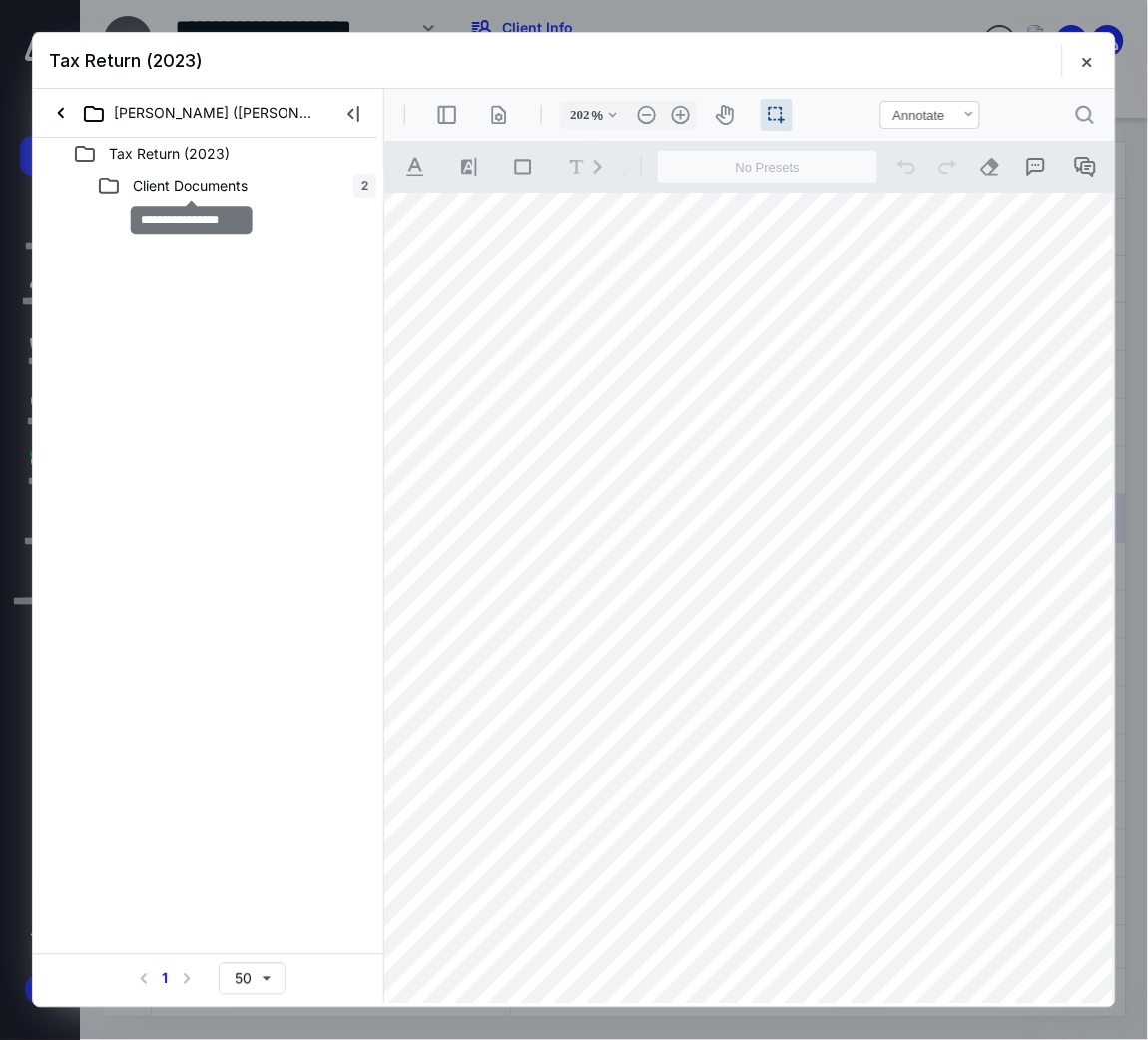 click on "Client Documents" at bounding box center (190, 186) 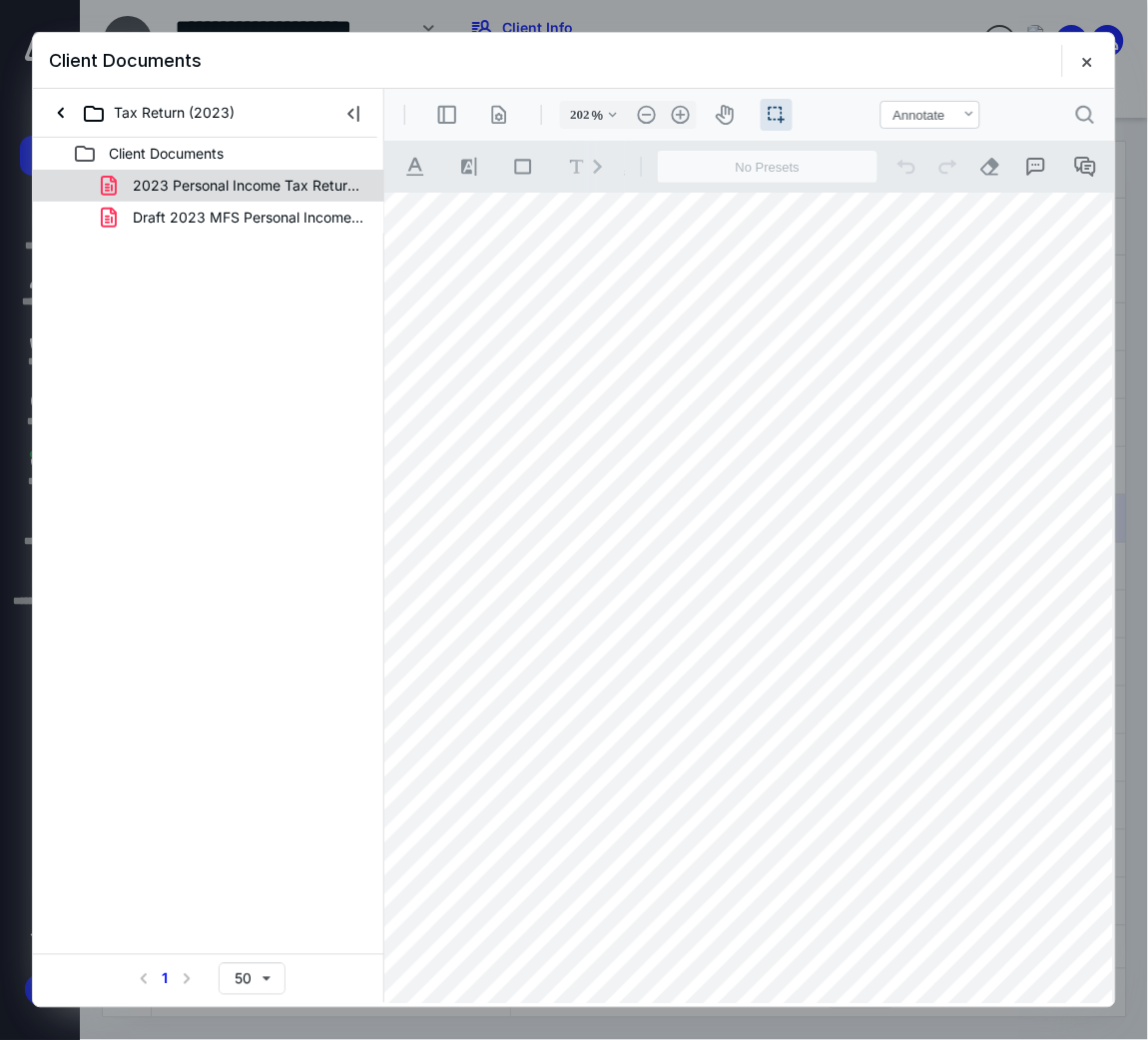 click on "2023 Personal Income Tax Return Raina, Andy.pdf" at bounding box center (249, 186) 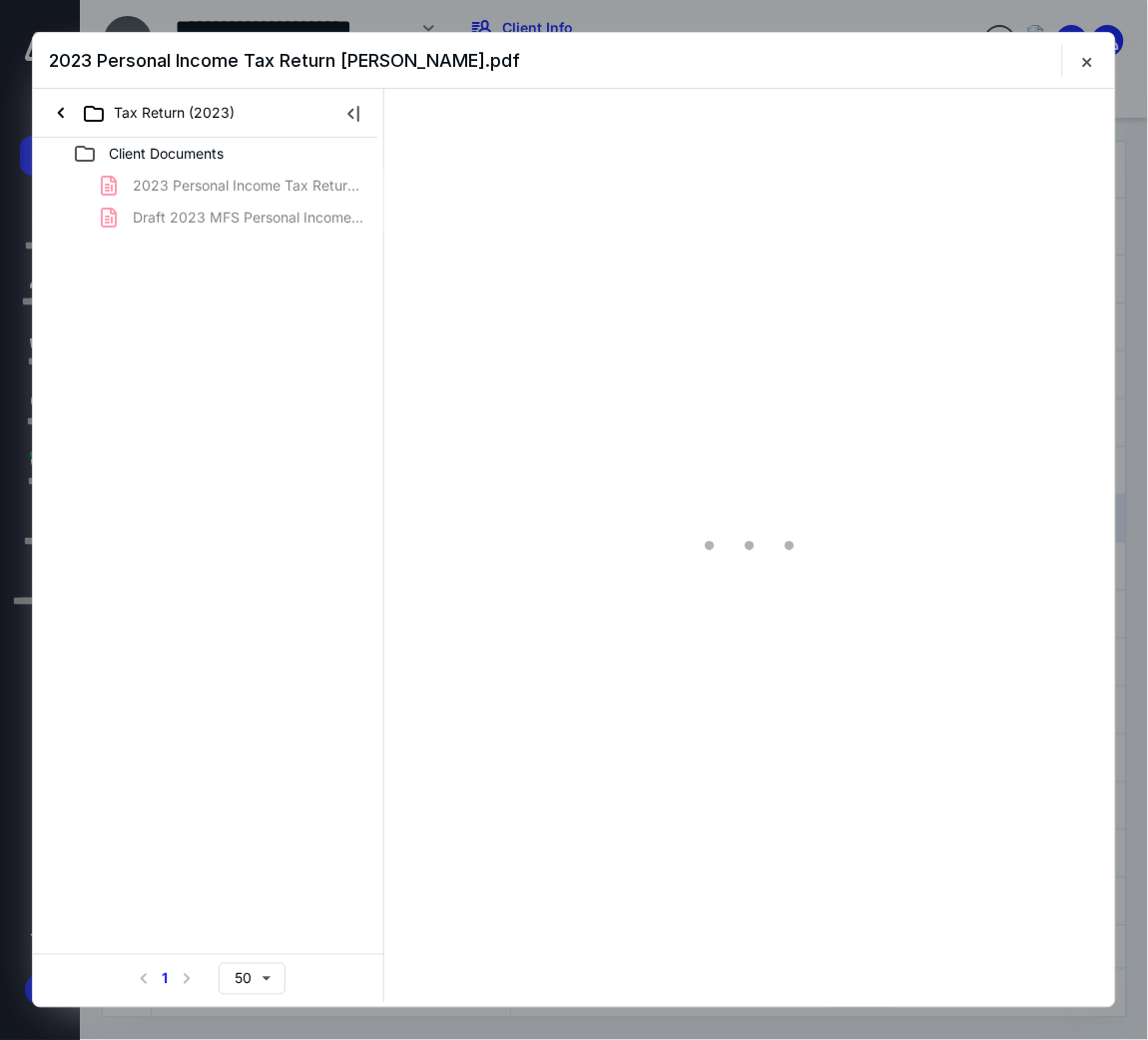 click on "2023 Personal Income Tax Return Raina, Andy.pdf Draft 2023 MFS Personal Income Tax Return Raina, Andy.pdf" at bounding box center (209, 202) 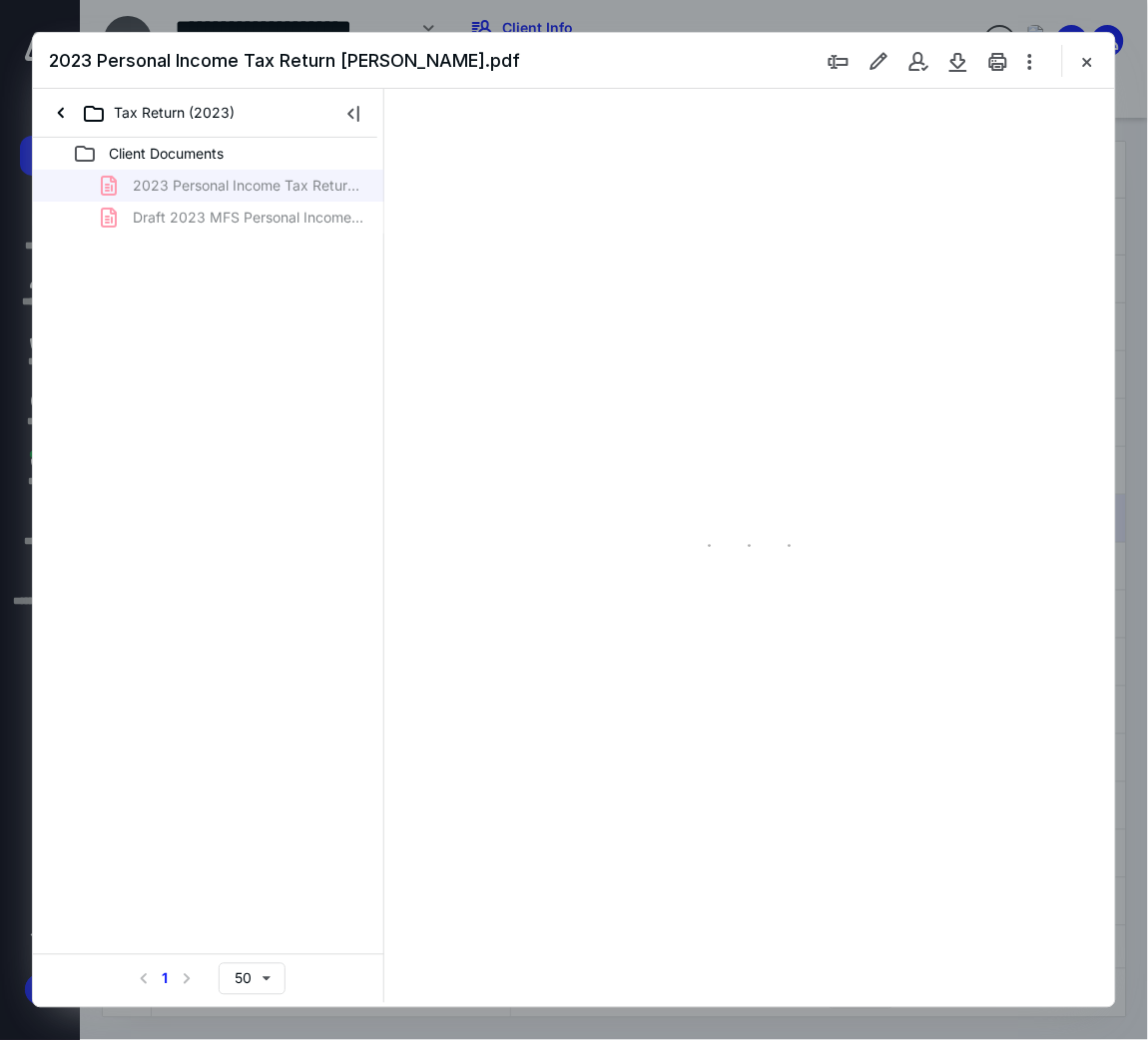 type on "102" 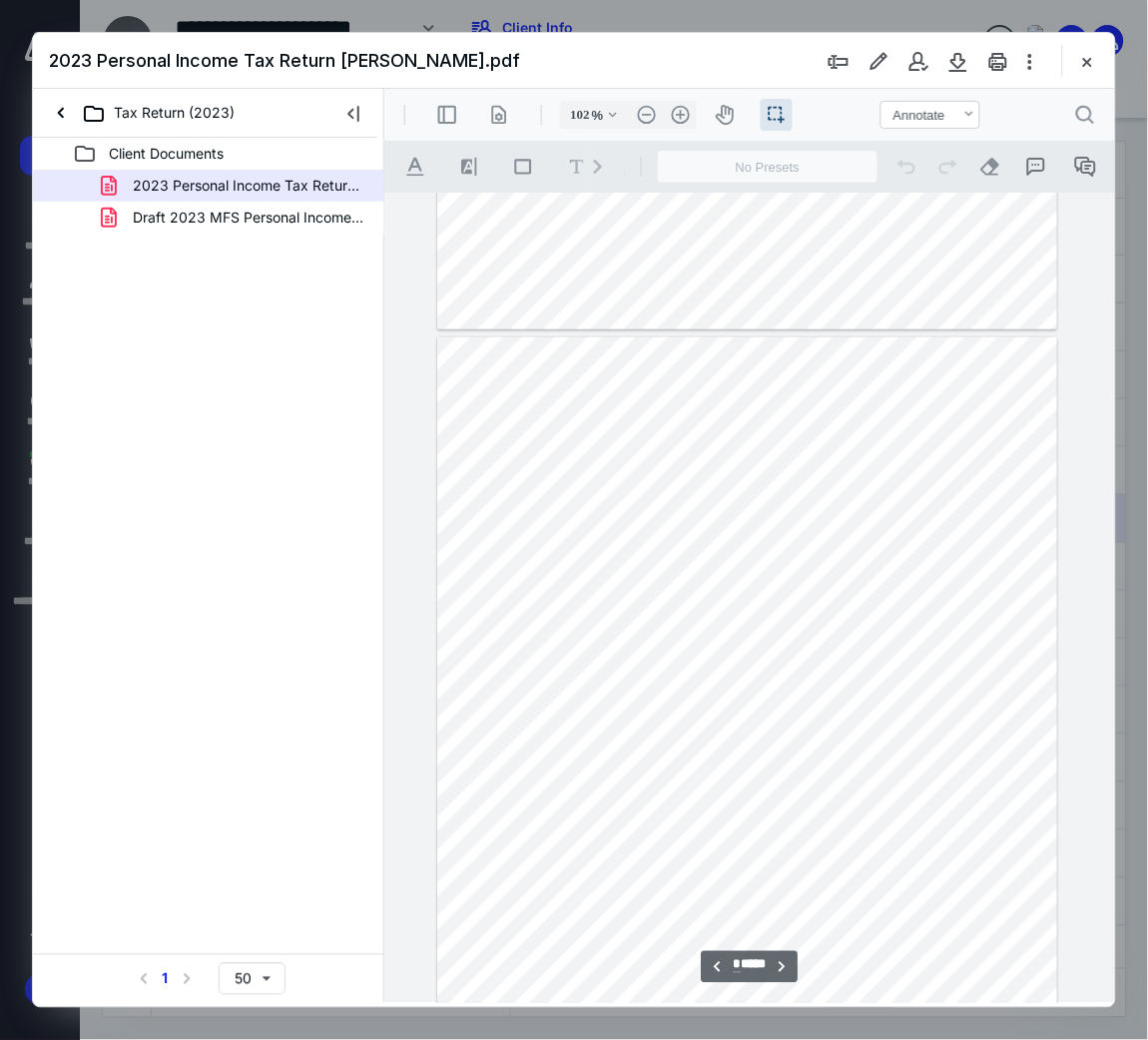 scroll, scrollTop: 2503, scrollLeft: 0, axis: vertical 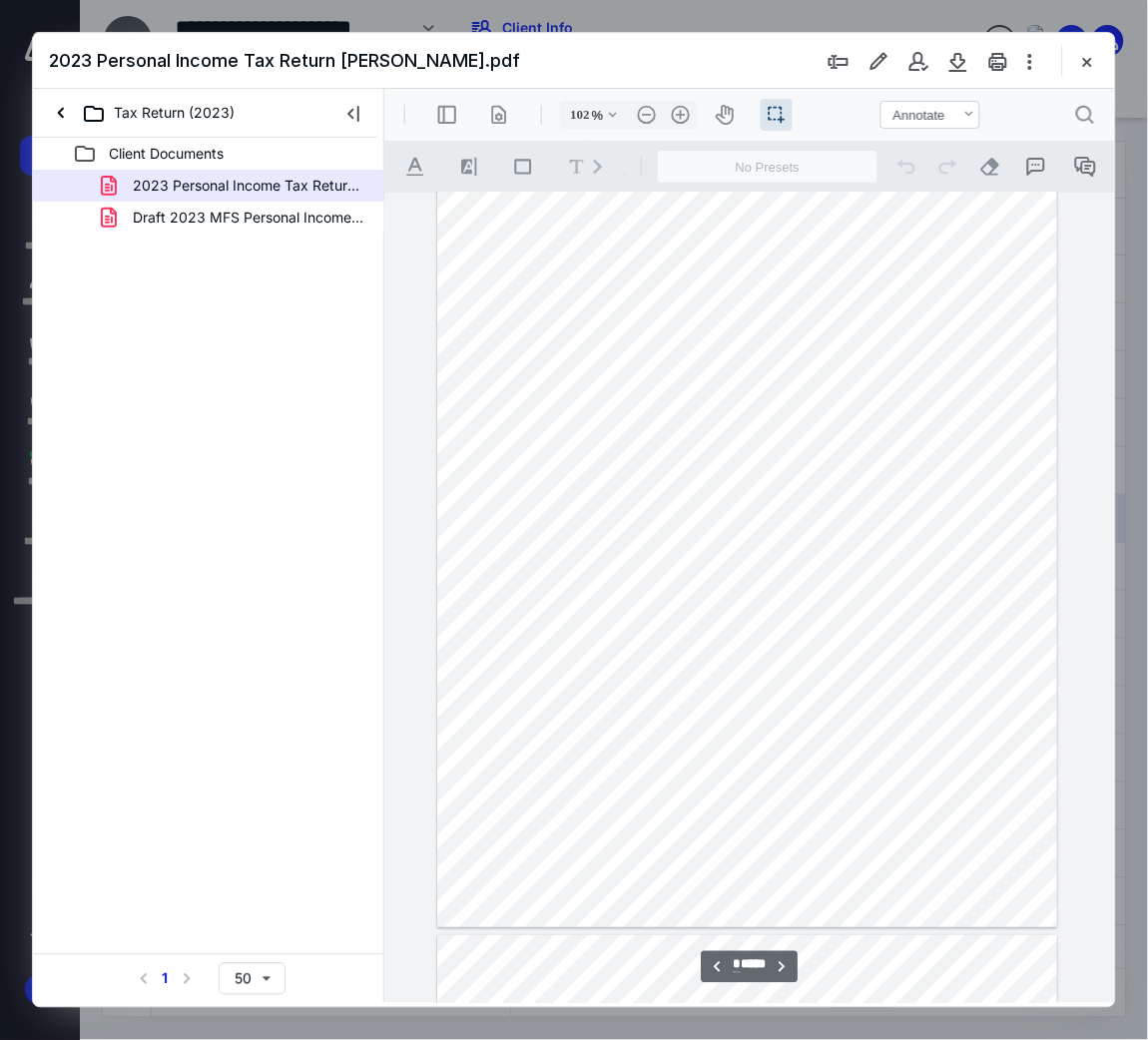 drag, startPoint x: 1111, startPoint y: 278, endPoint x: 1504, endPoint y: 389, distance: 408.37483 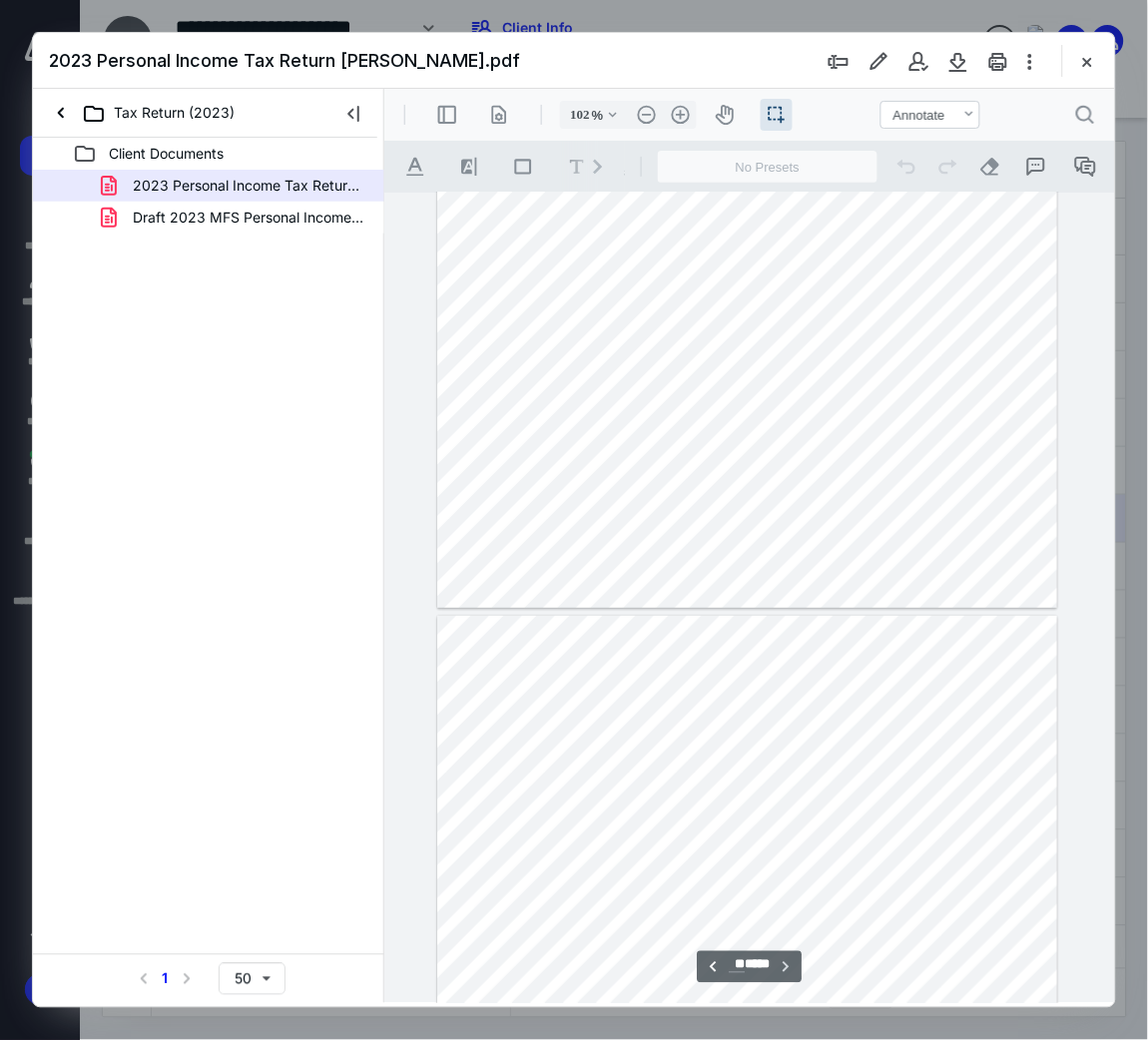 scroll, scrollTop: 27554, scrollLeft: 0, axis: vertical 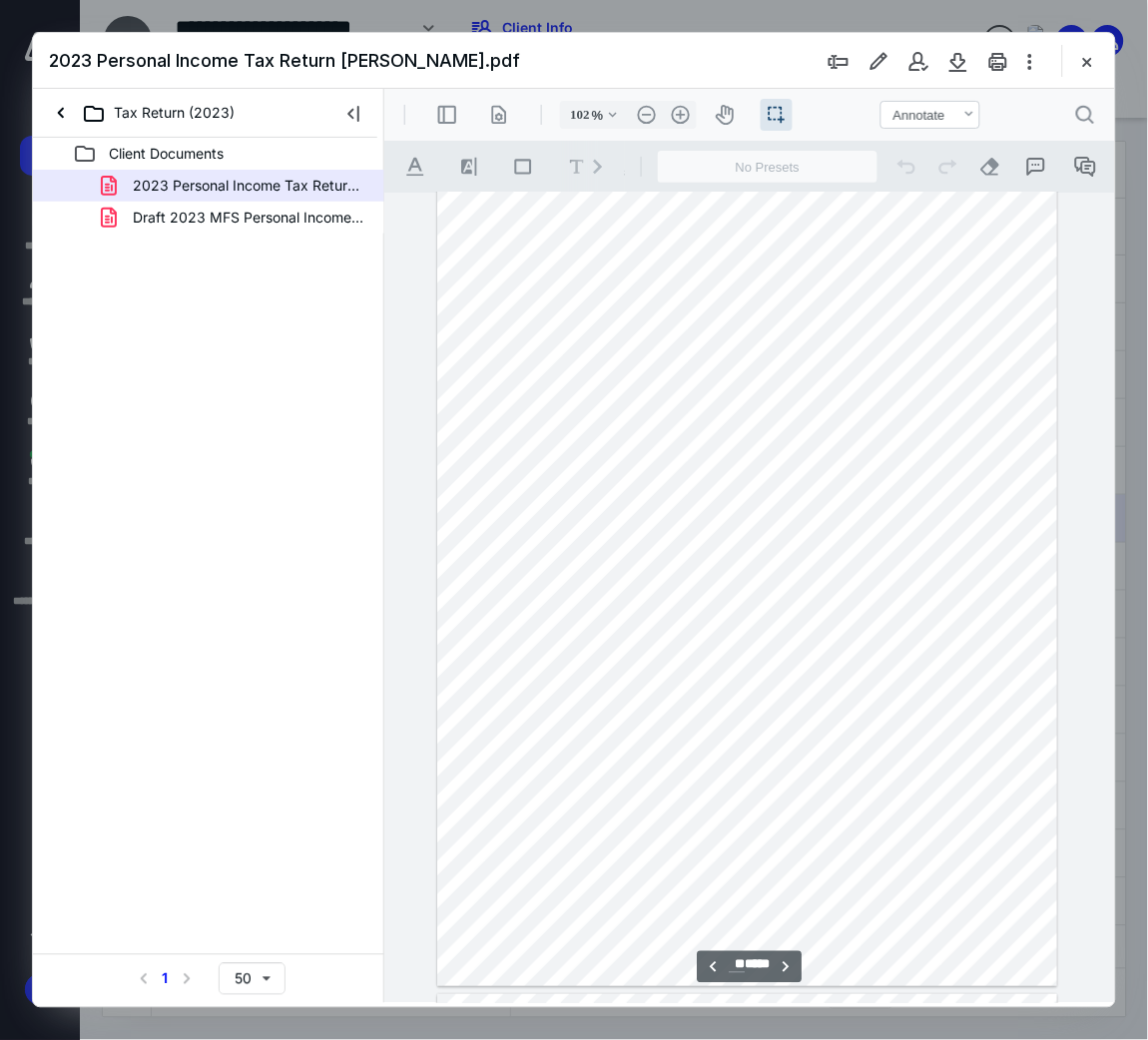 click at bounding box center (747, 584) 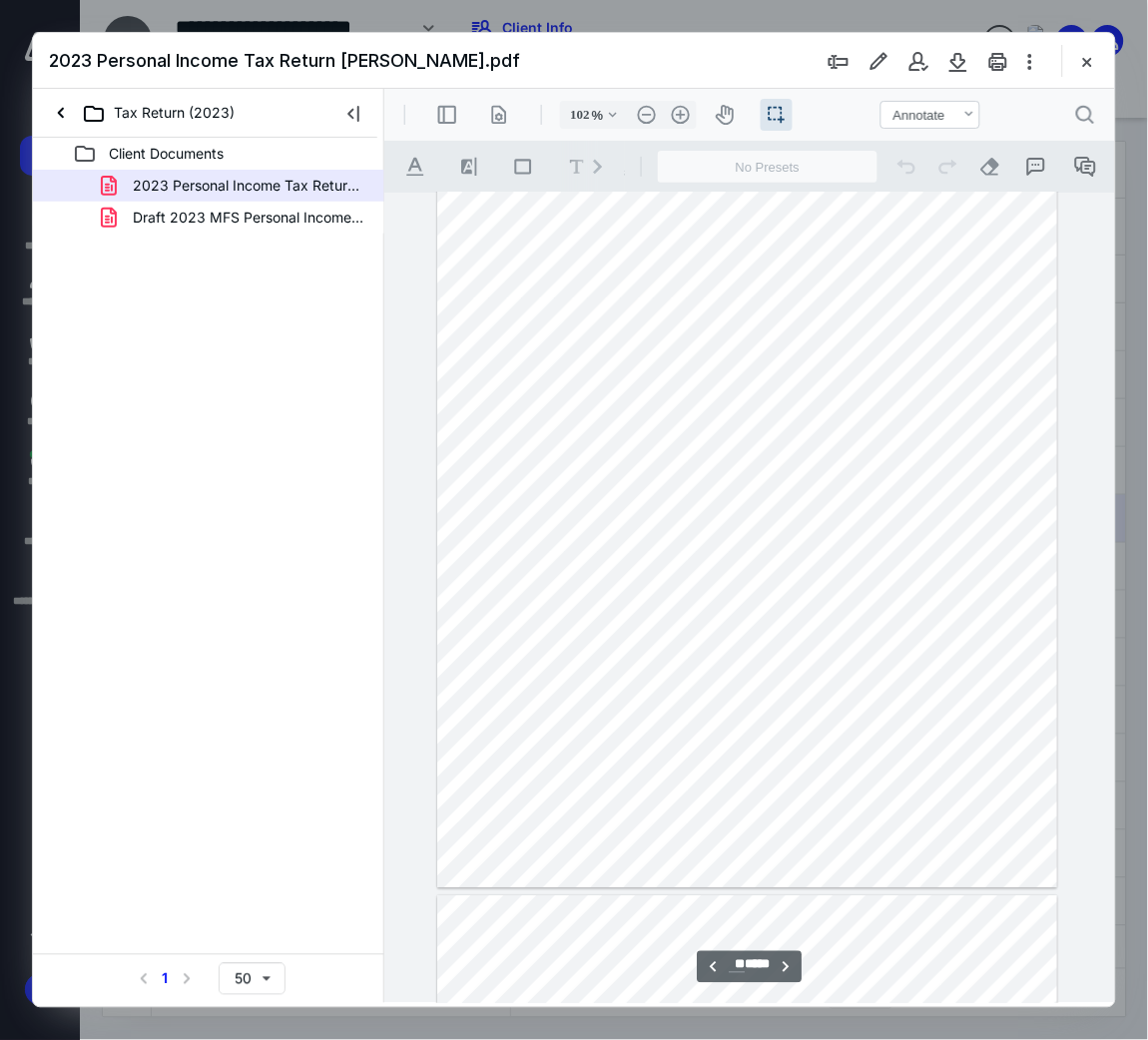 scroll, scrollTop: 19262, scrollLeft: 0, axis: vertical 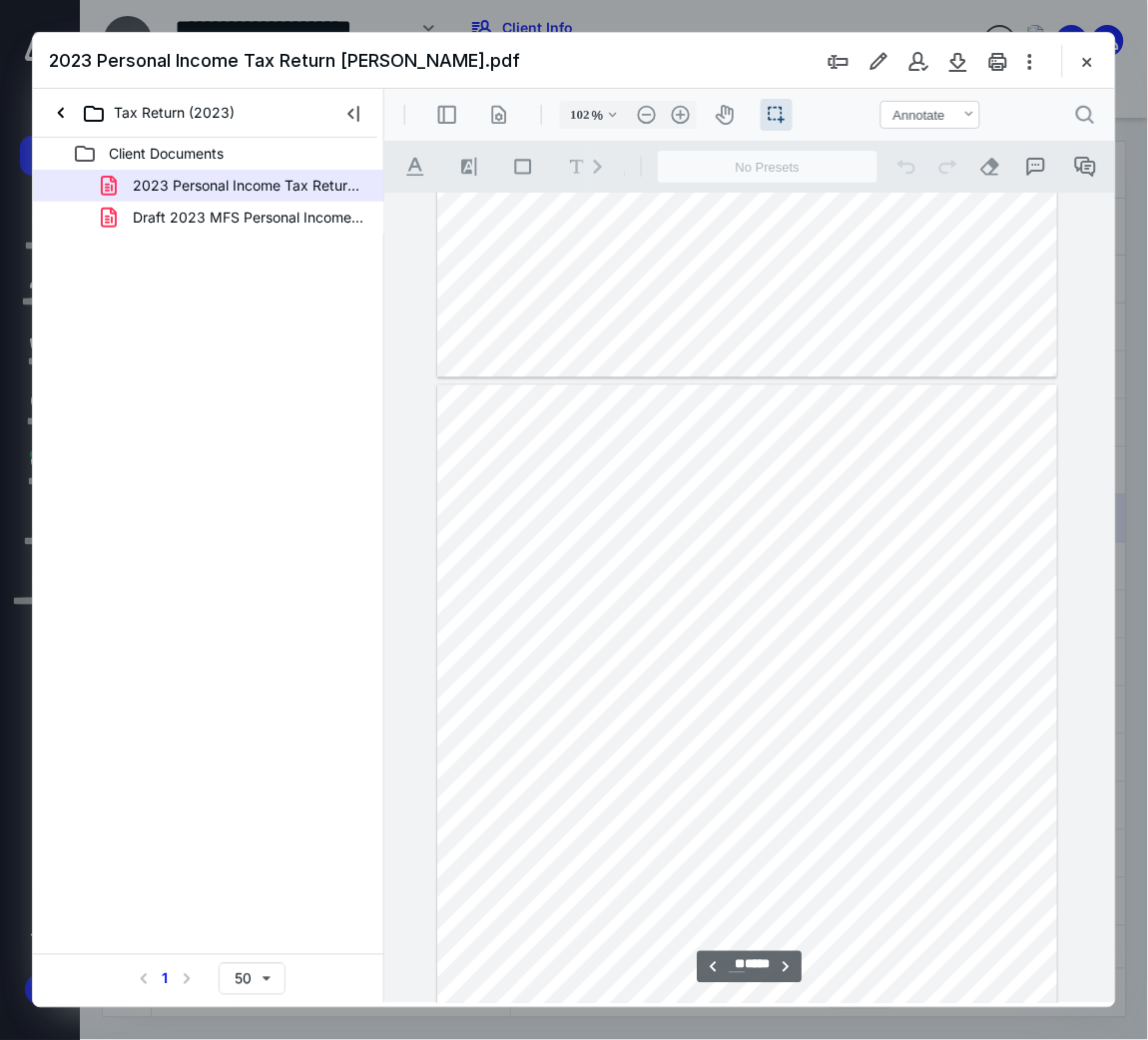 click at bounding box center [747, 785] 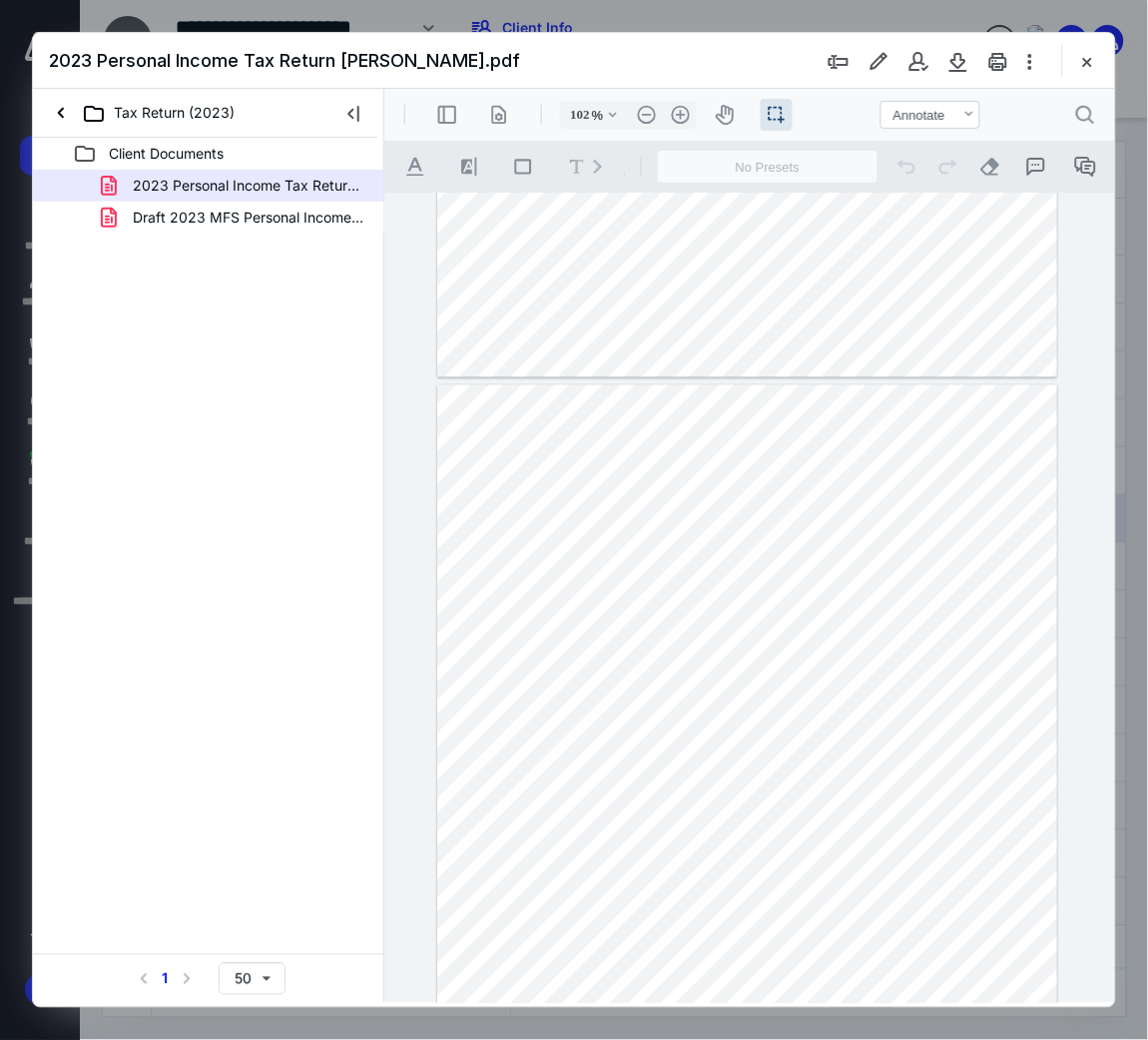scroll, scrollTop: 18663, scrollLeft: 0, axis: vertical 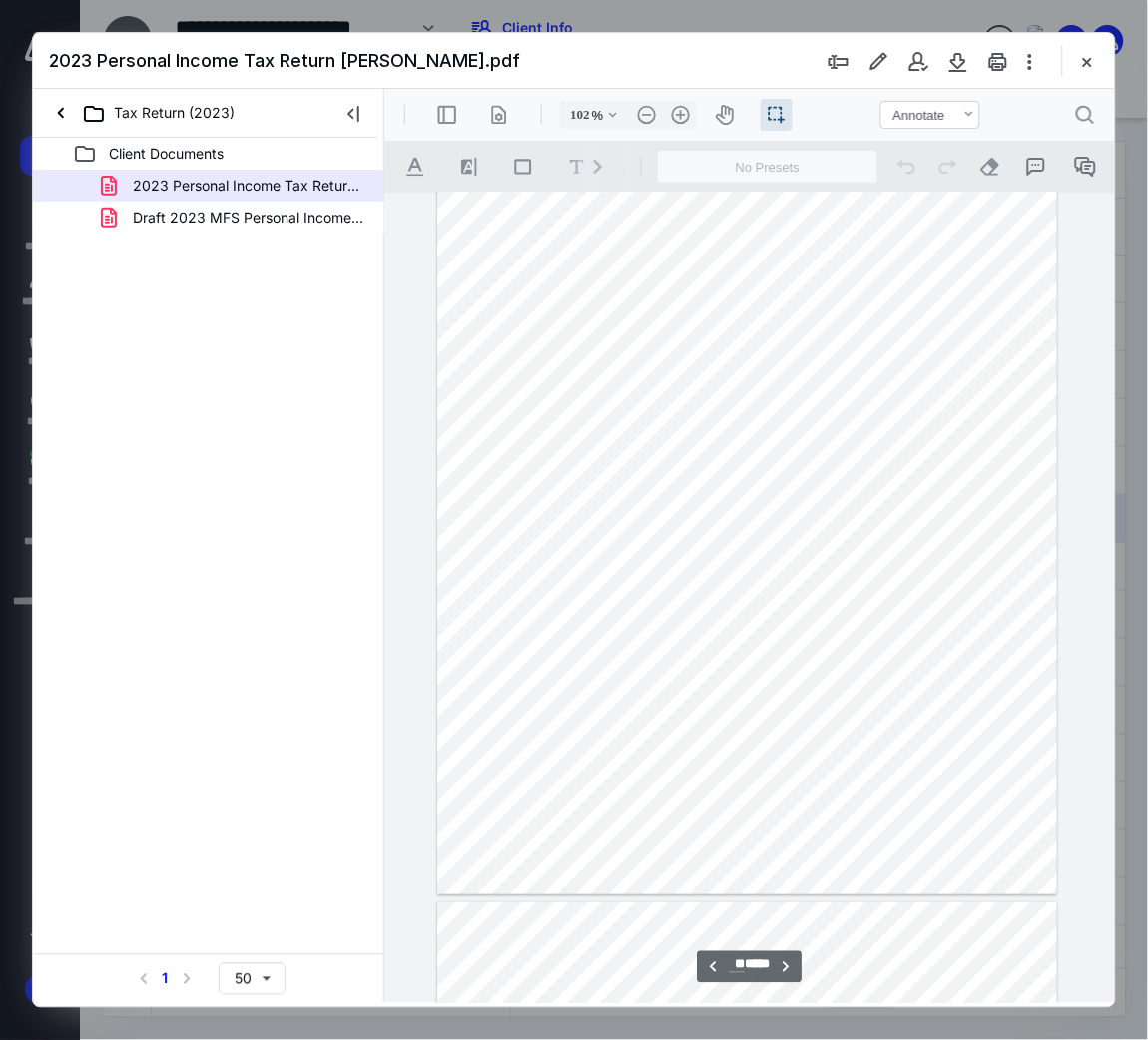 drag, startPoint x: 1111, startPoint y: 488, endPoint x: 1111, endPoint y: 351, distance: 137 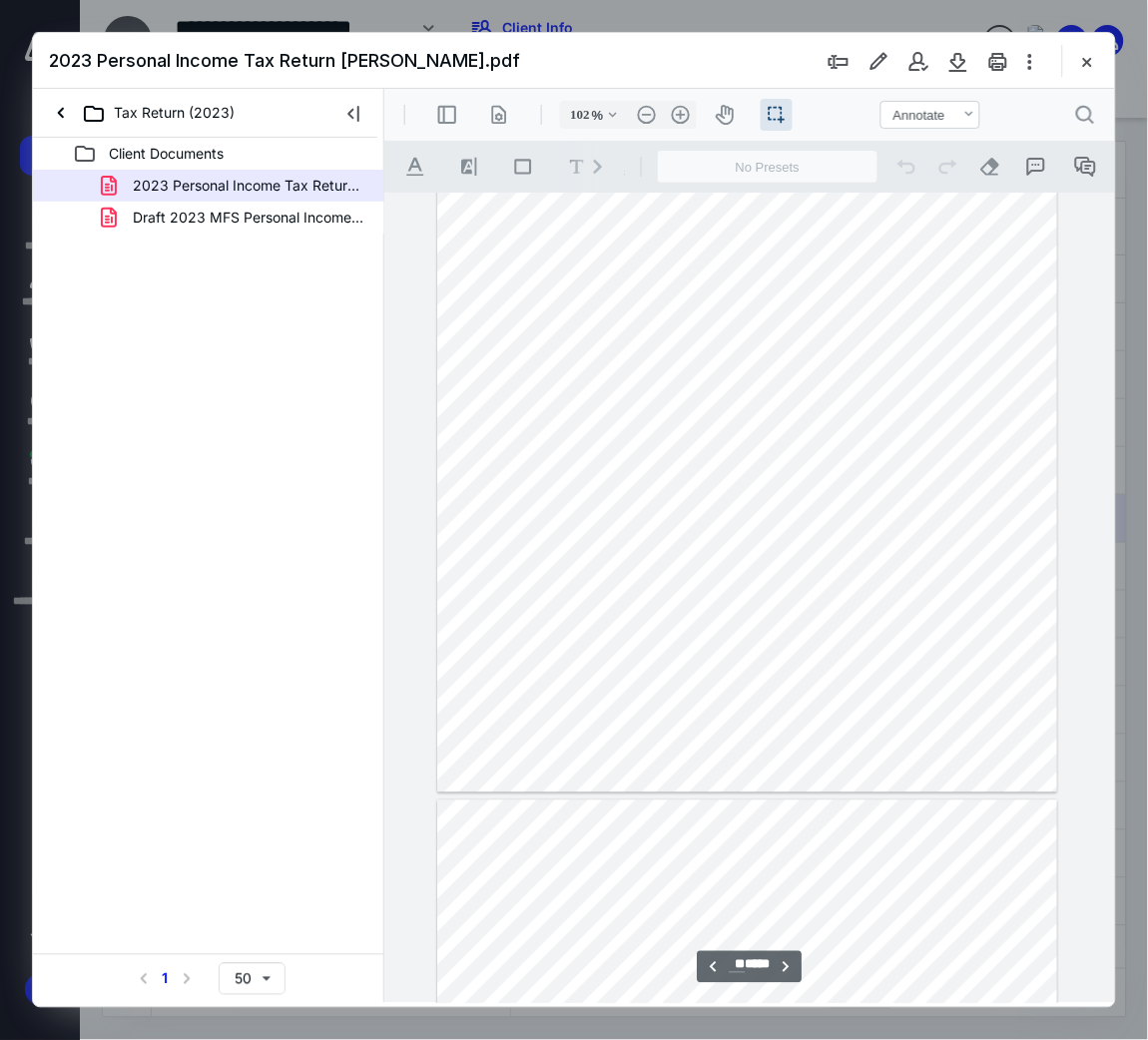 scroll, scrollTop: 8411, scrollLeft: 0, axis: vertical 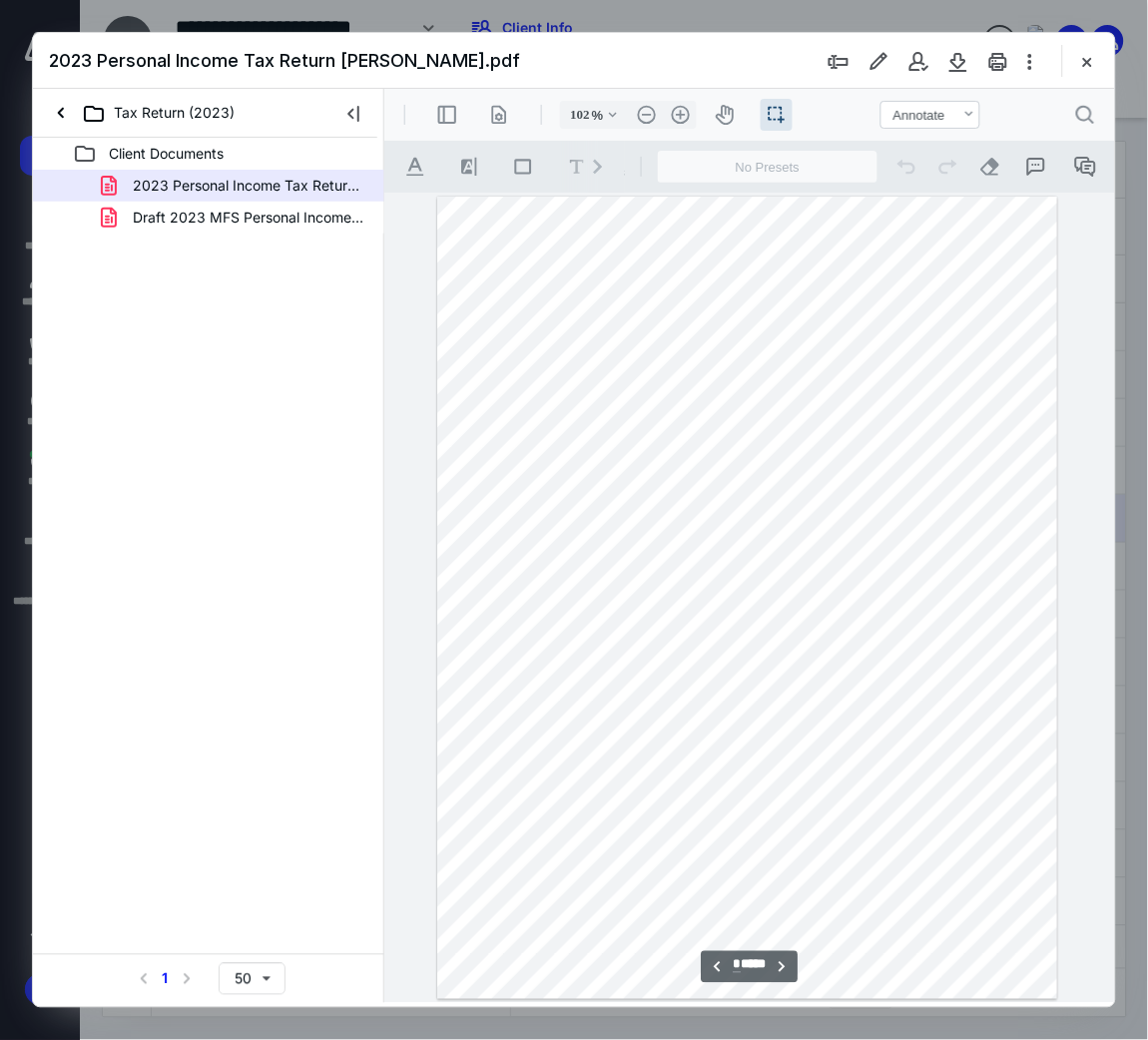 type on "*" 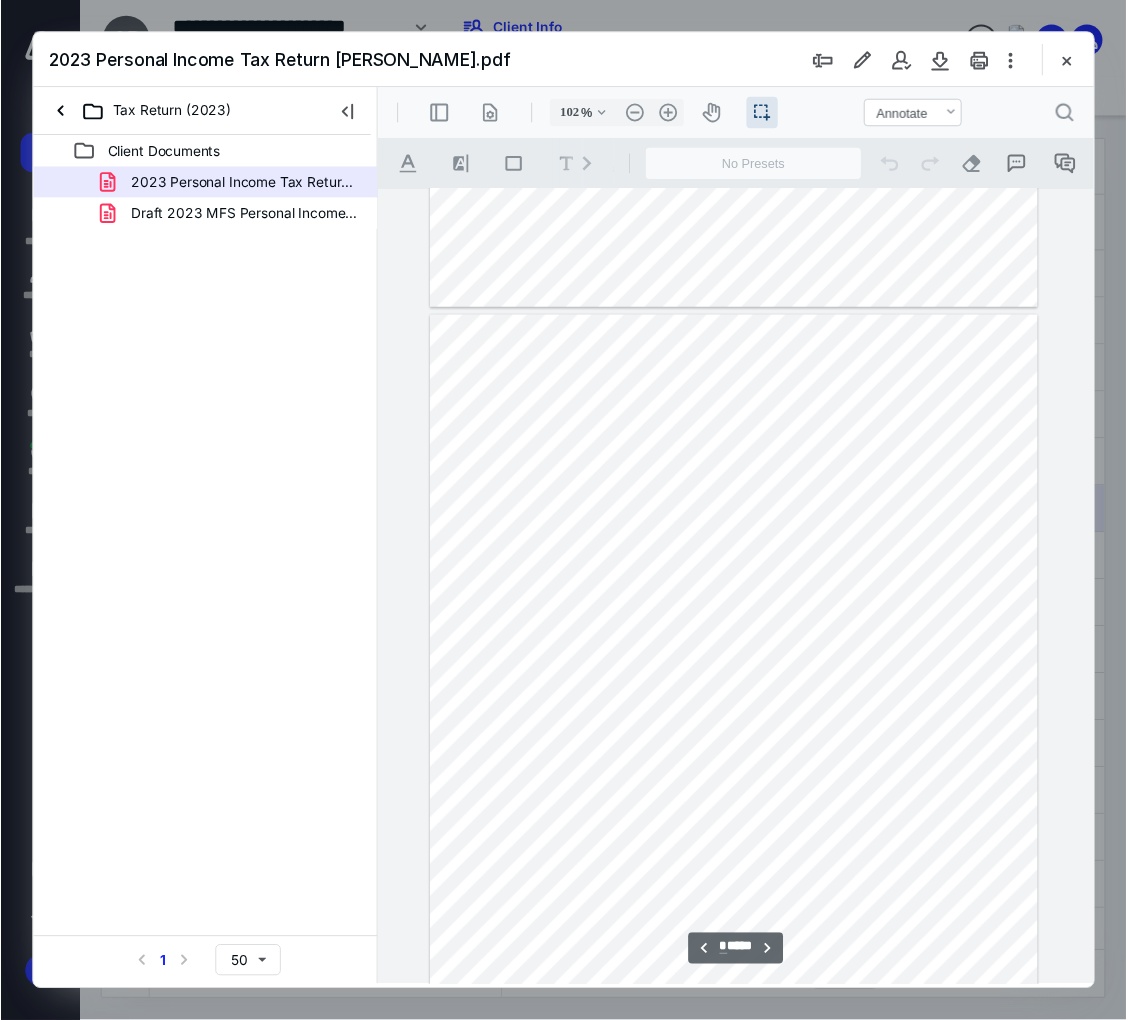 scroll, scrollTop: 1649, scrollLeft: 0, axis: vertical 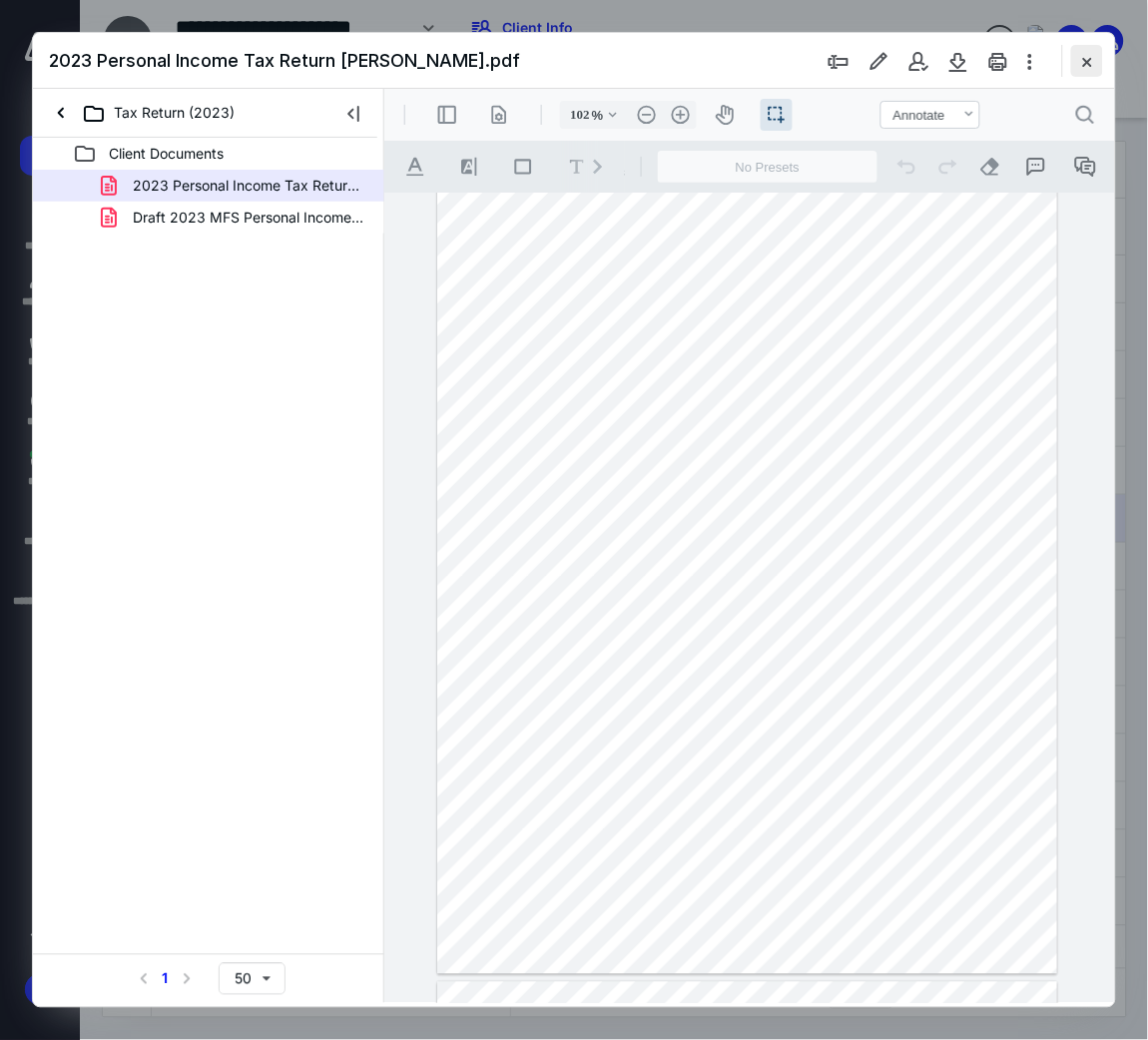 click at bounding box center (1087, 61) 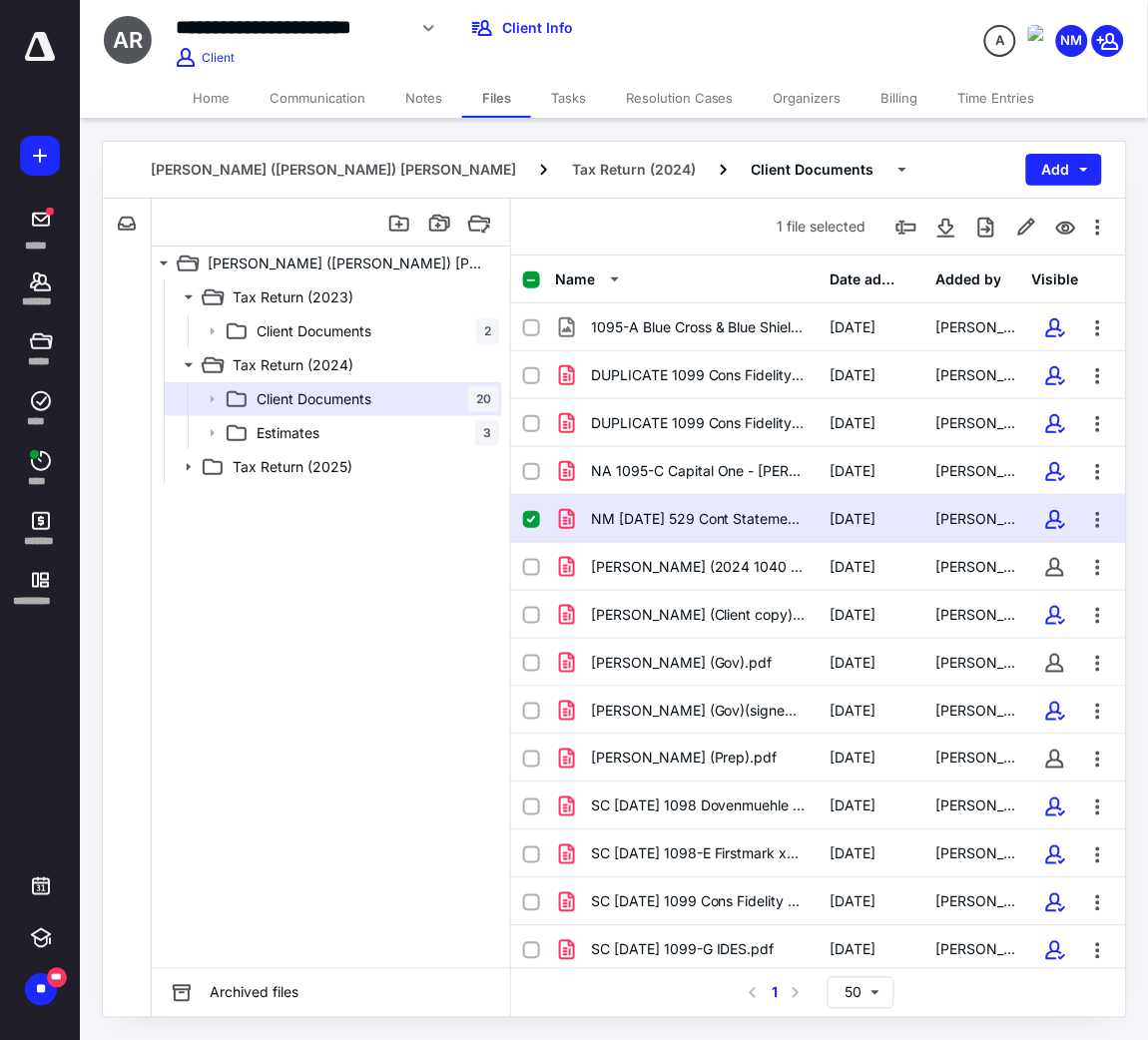 click on "Home" at bounding box center [211, 98] 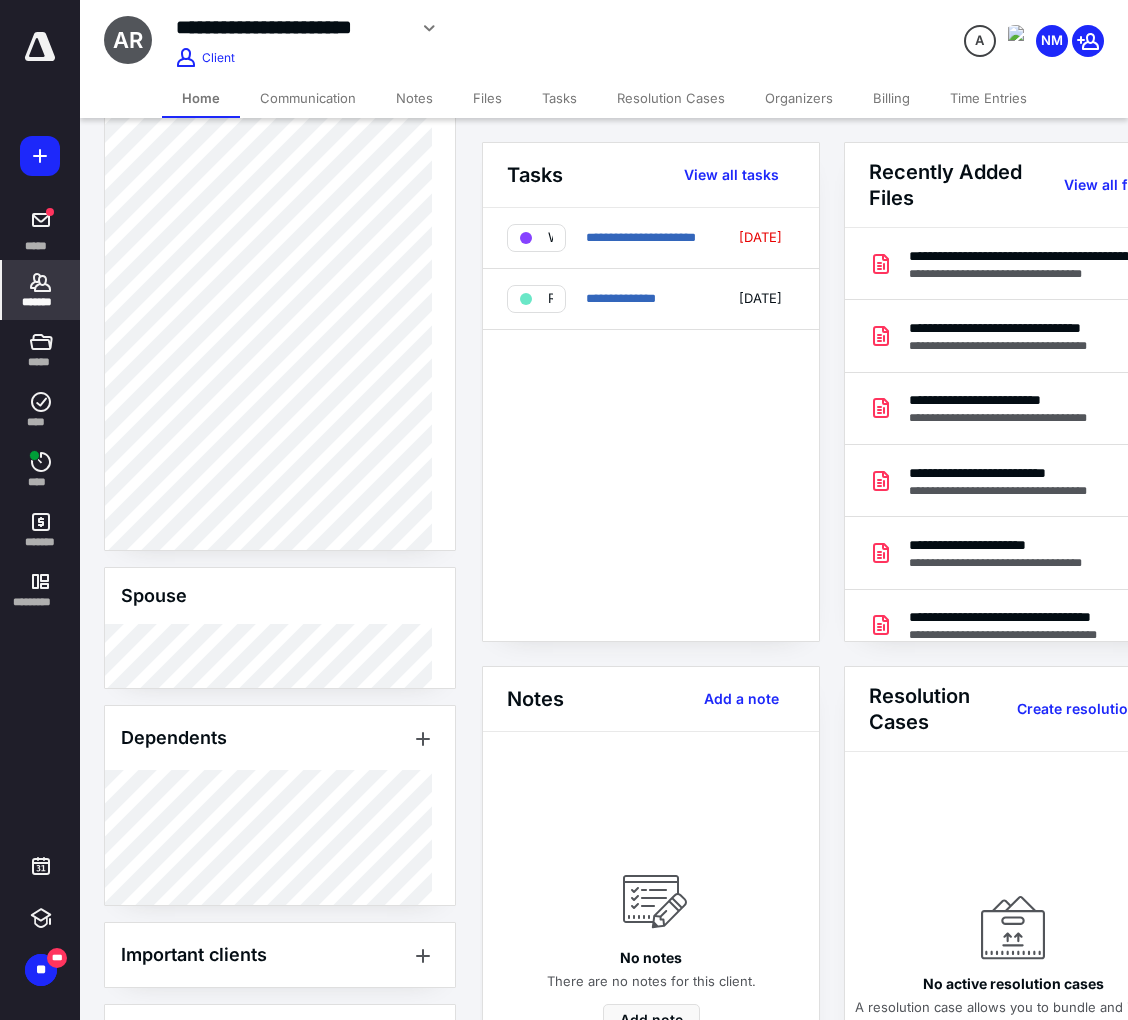 scroll, scrollTop: 1200, scrollLeft: 0, axis: vertical 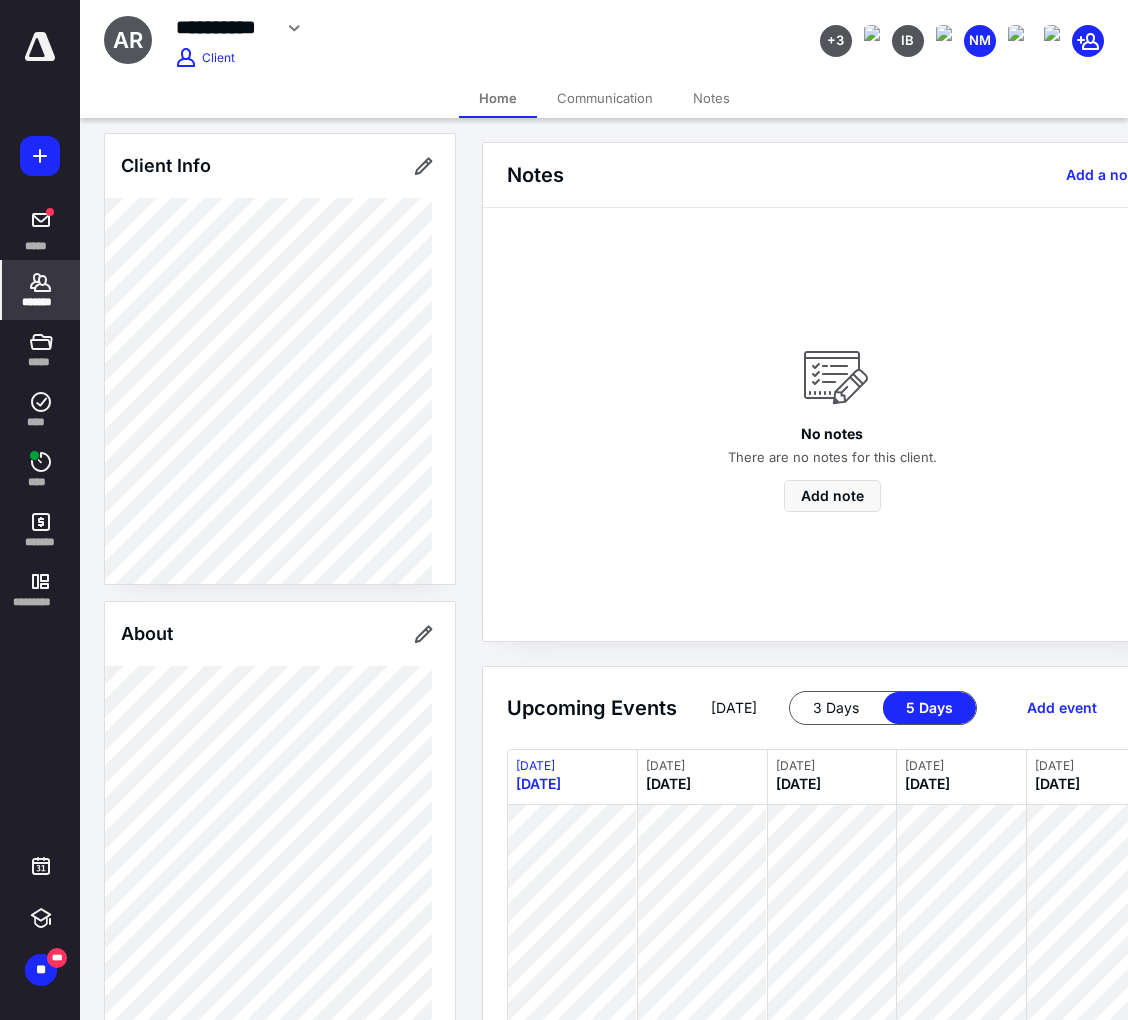 click on "Home" at bounding box center (498, 98) 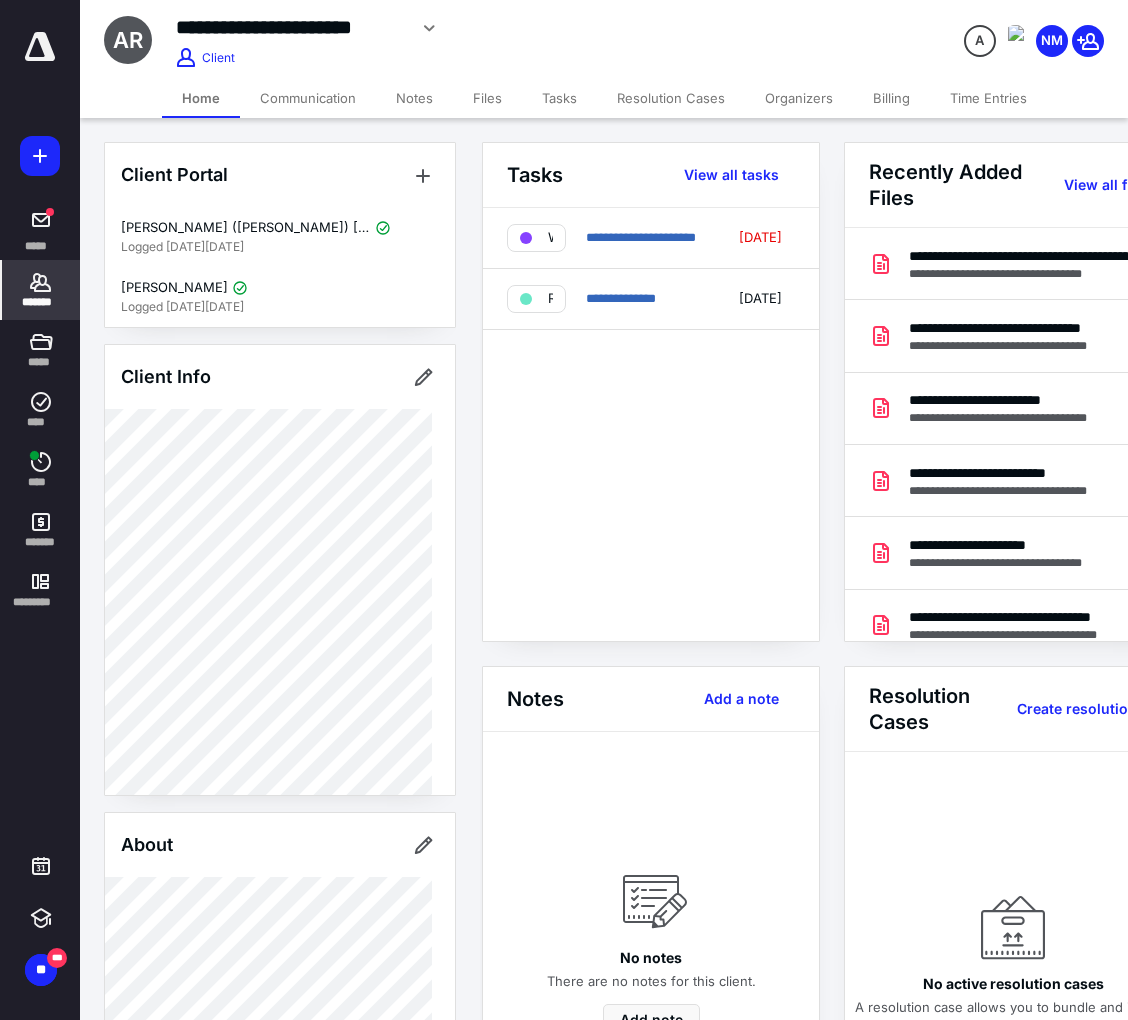 click on "Organizers" at bounding box center (799, 98) 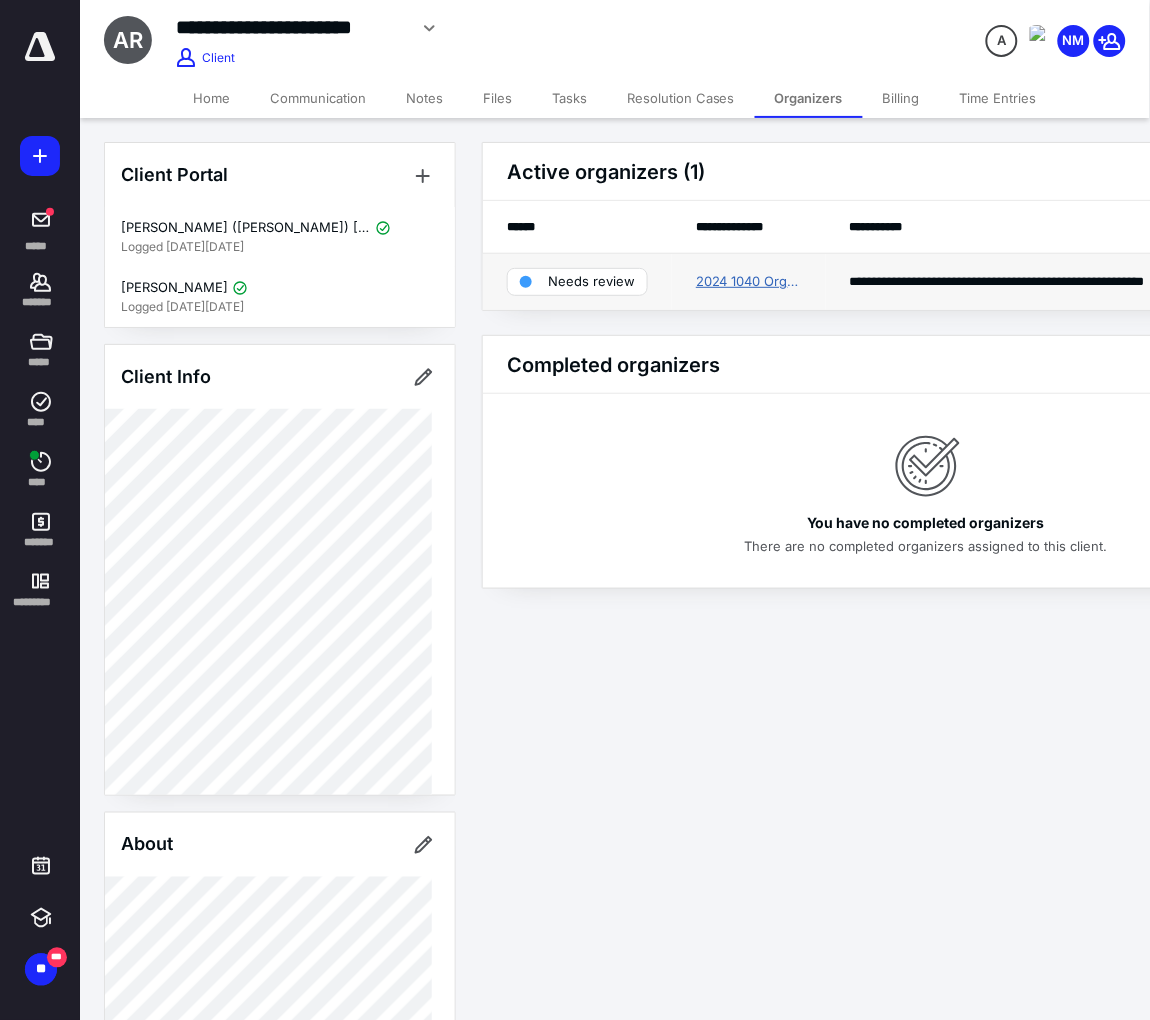 click on "2024 1040 Organizer" at bounding box center [749, 282] 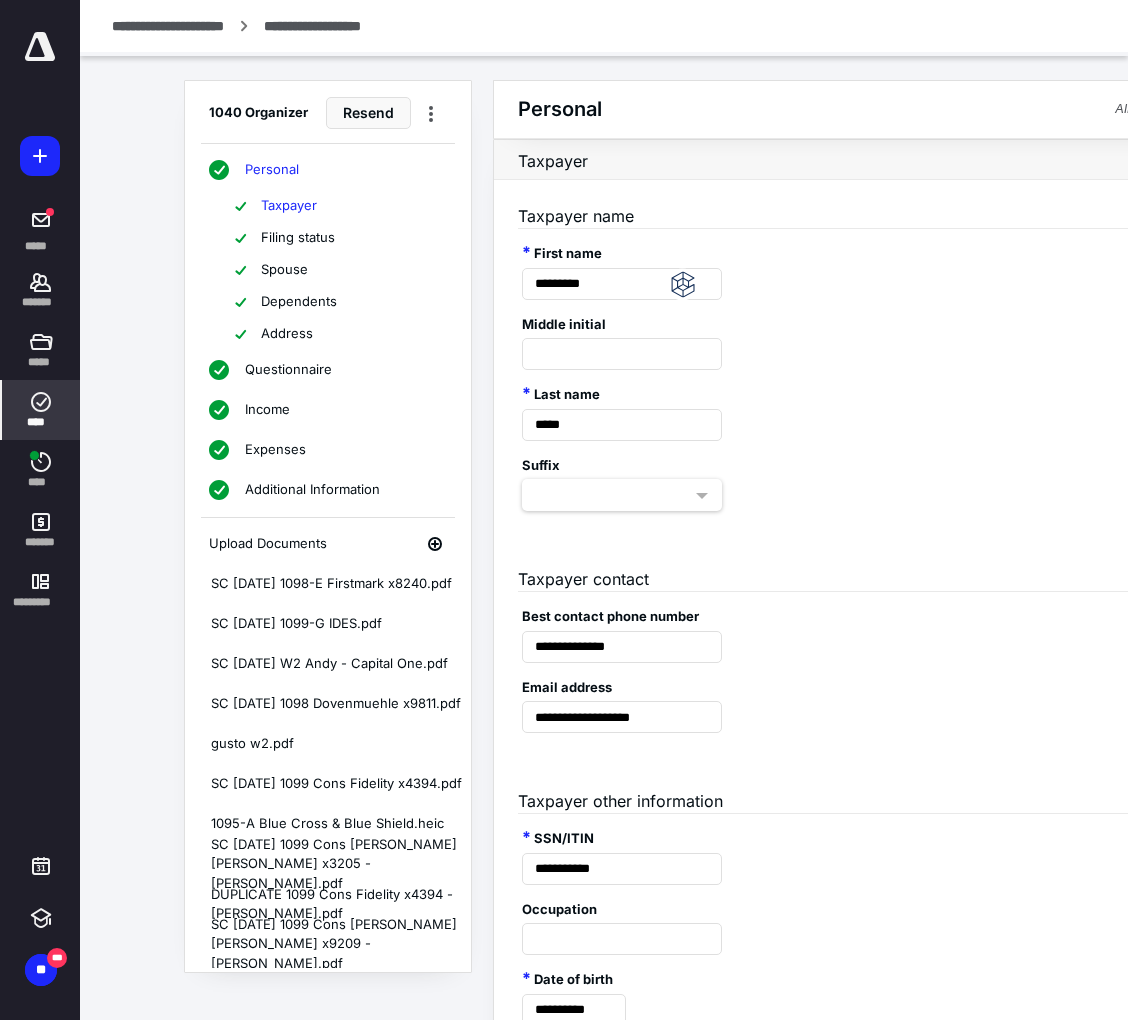 click on "Dependents" at bounding box center [299, 302] 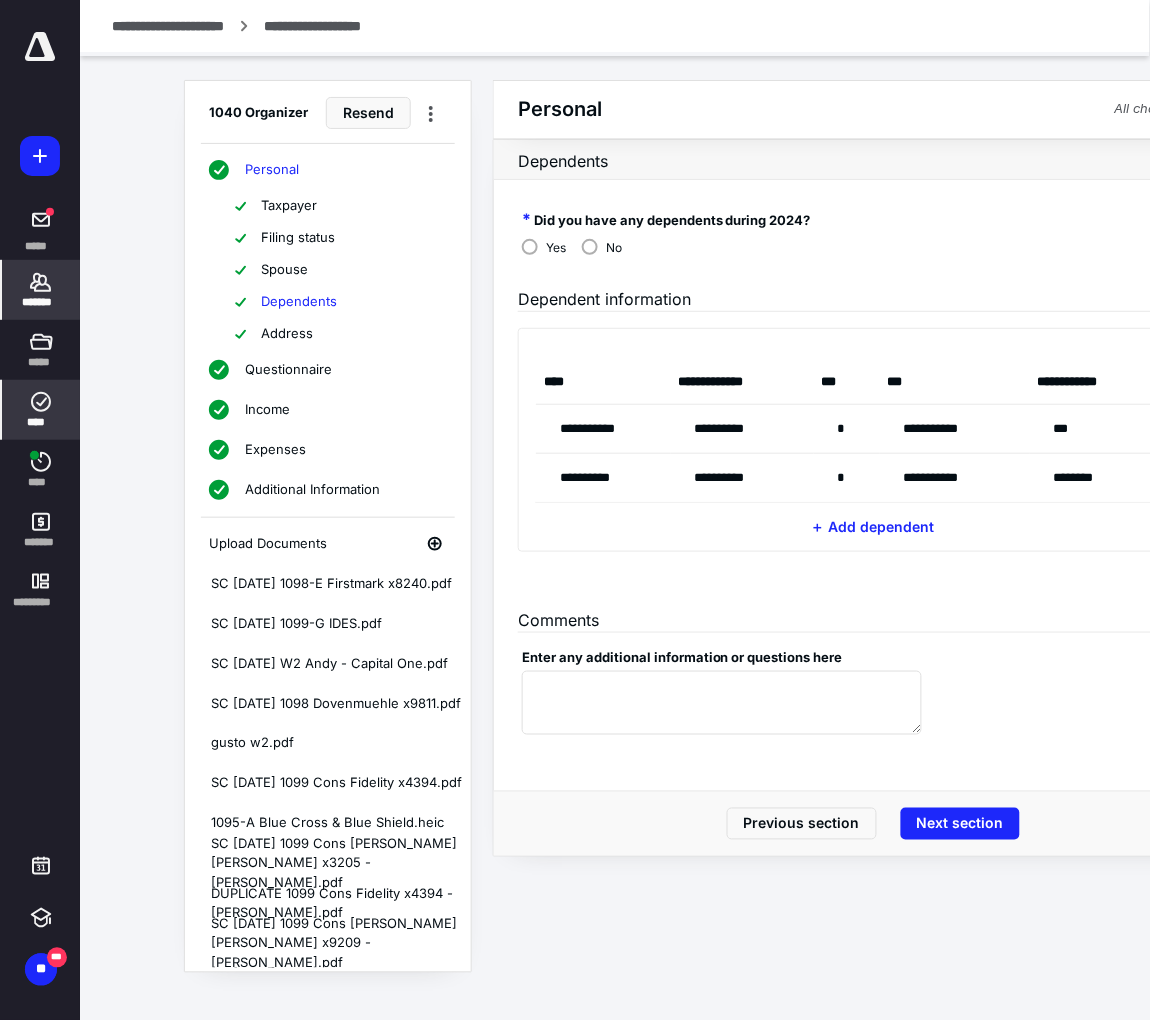 click on "*******" at bounding box center (41, 290) 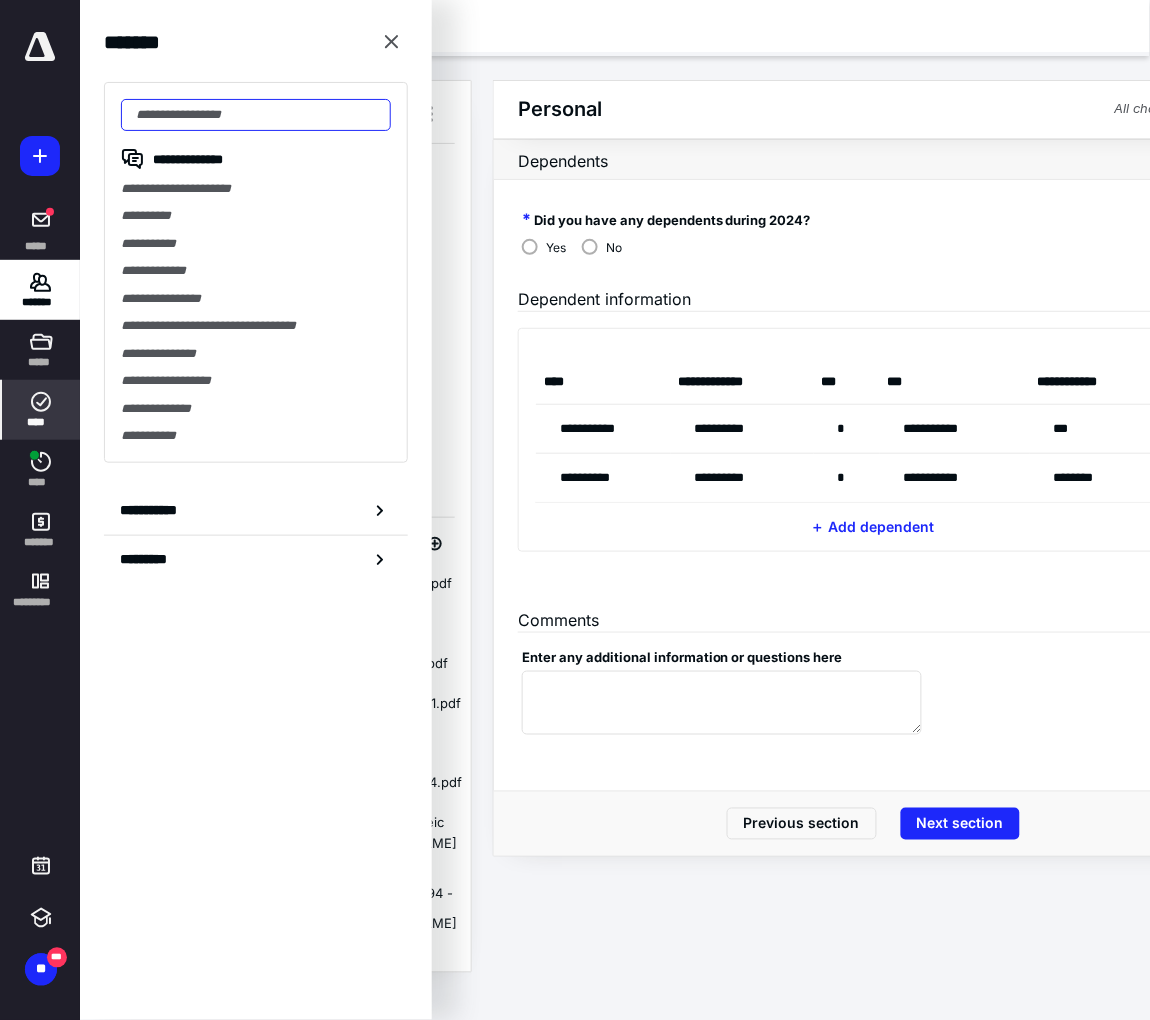 click at bounding box center (256, 115) 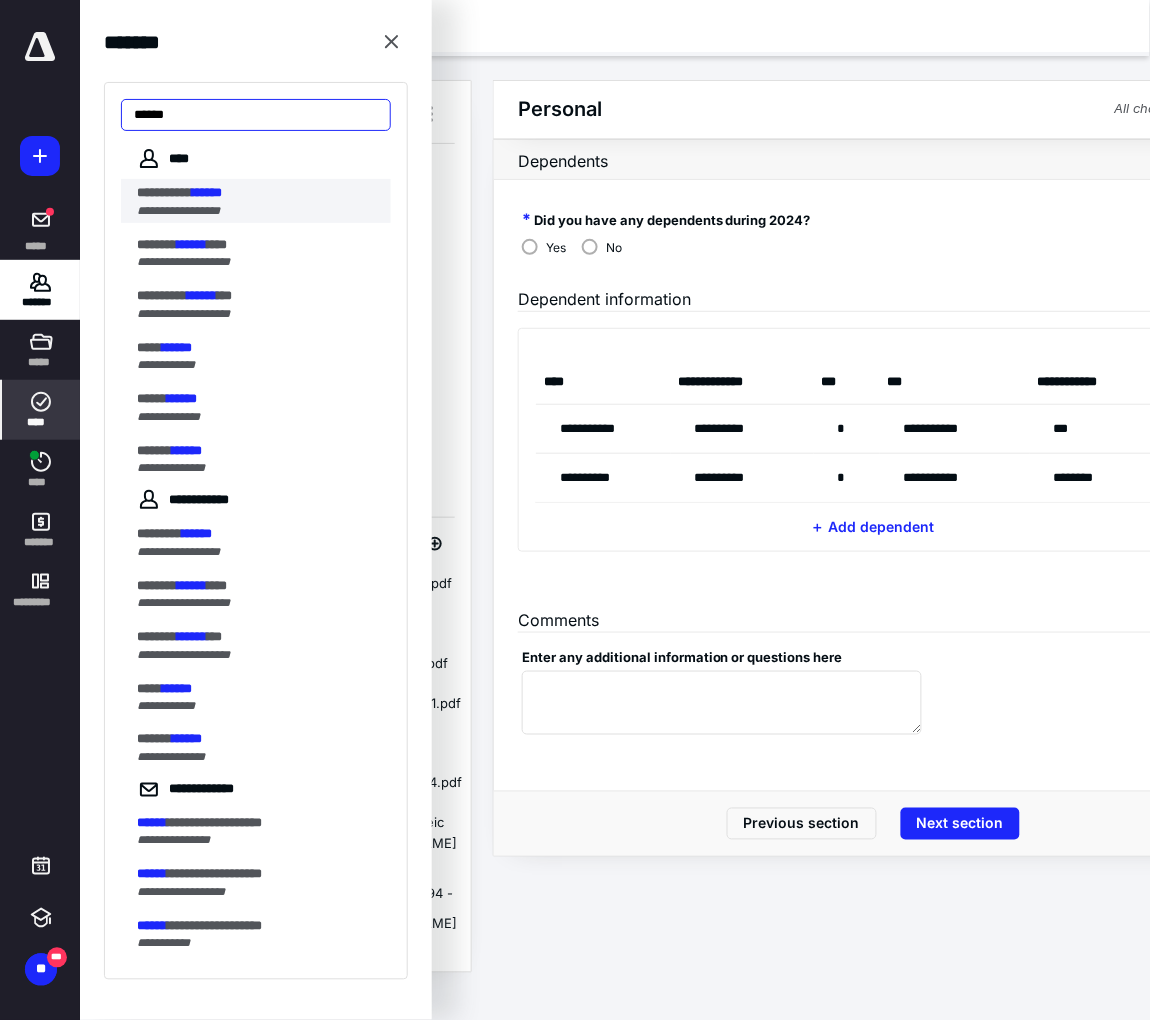 type on "******" 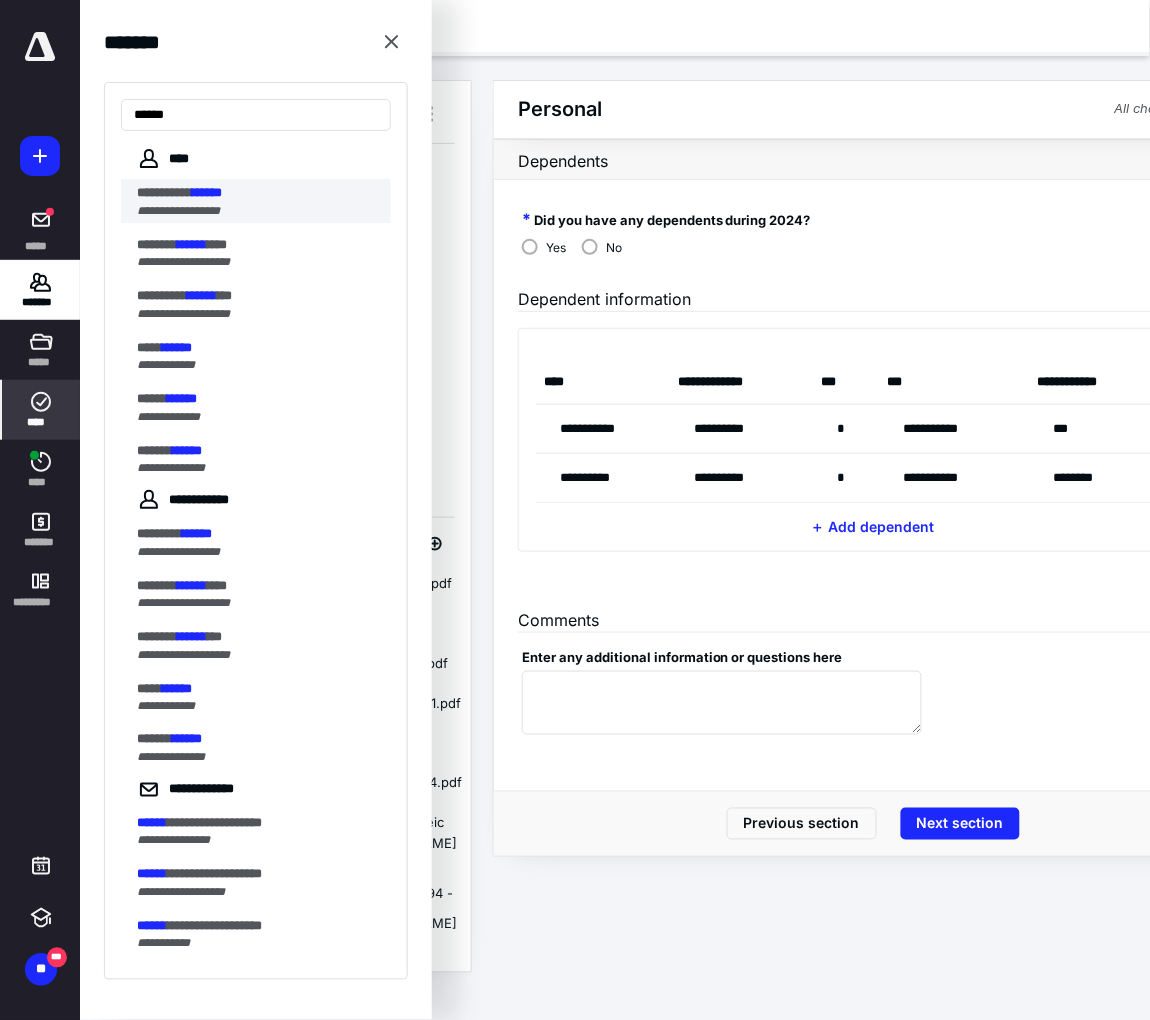 click on "**********" at bounding box center (258, 211) 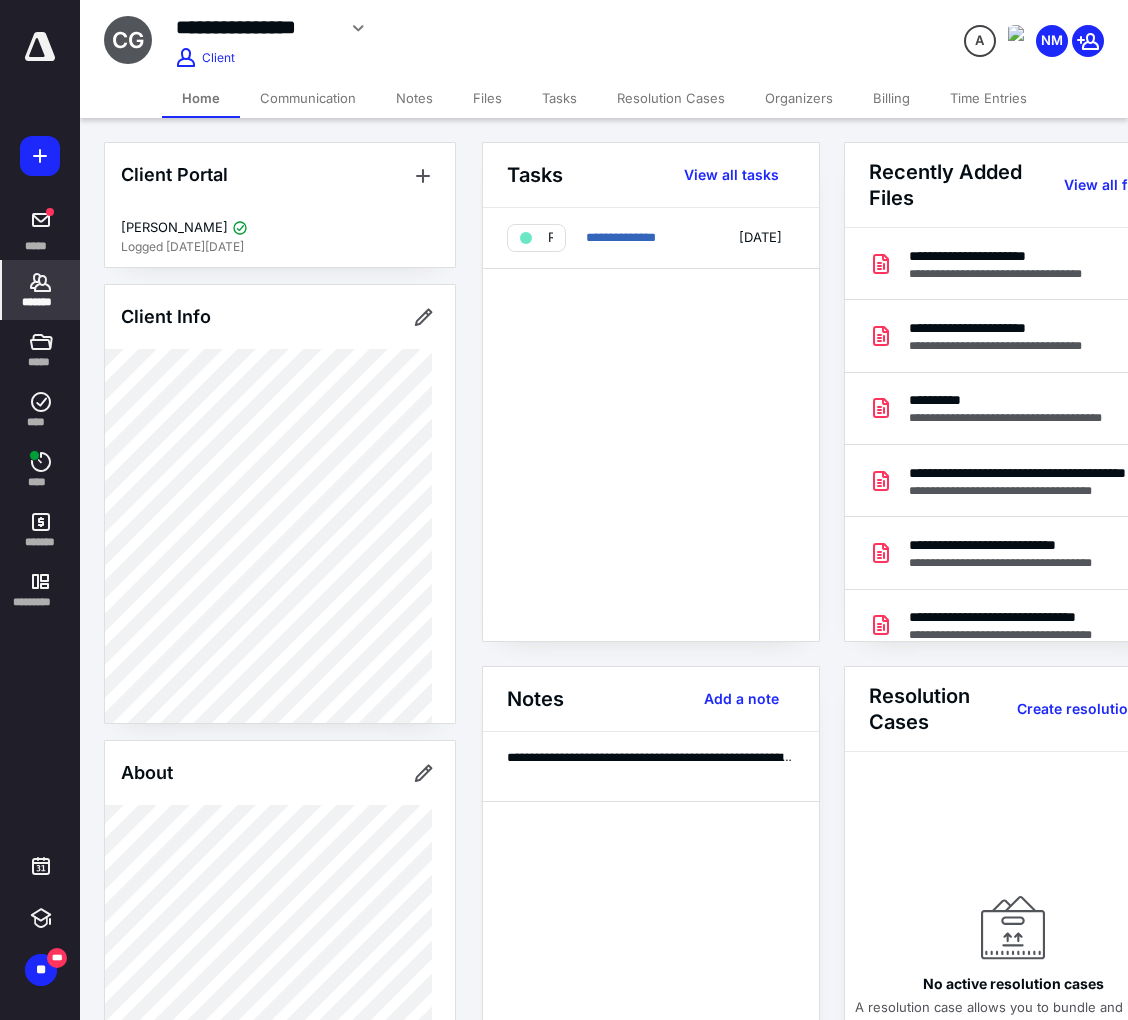 drag, startPoint x: 571, startPoint y: 414, endPoint x: 527, endPoint y: 383, distance: 53.823788 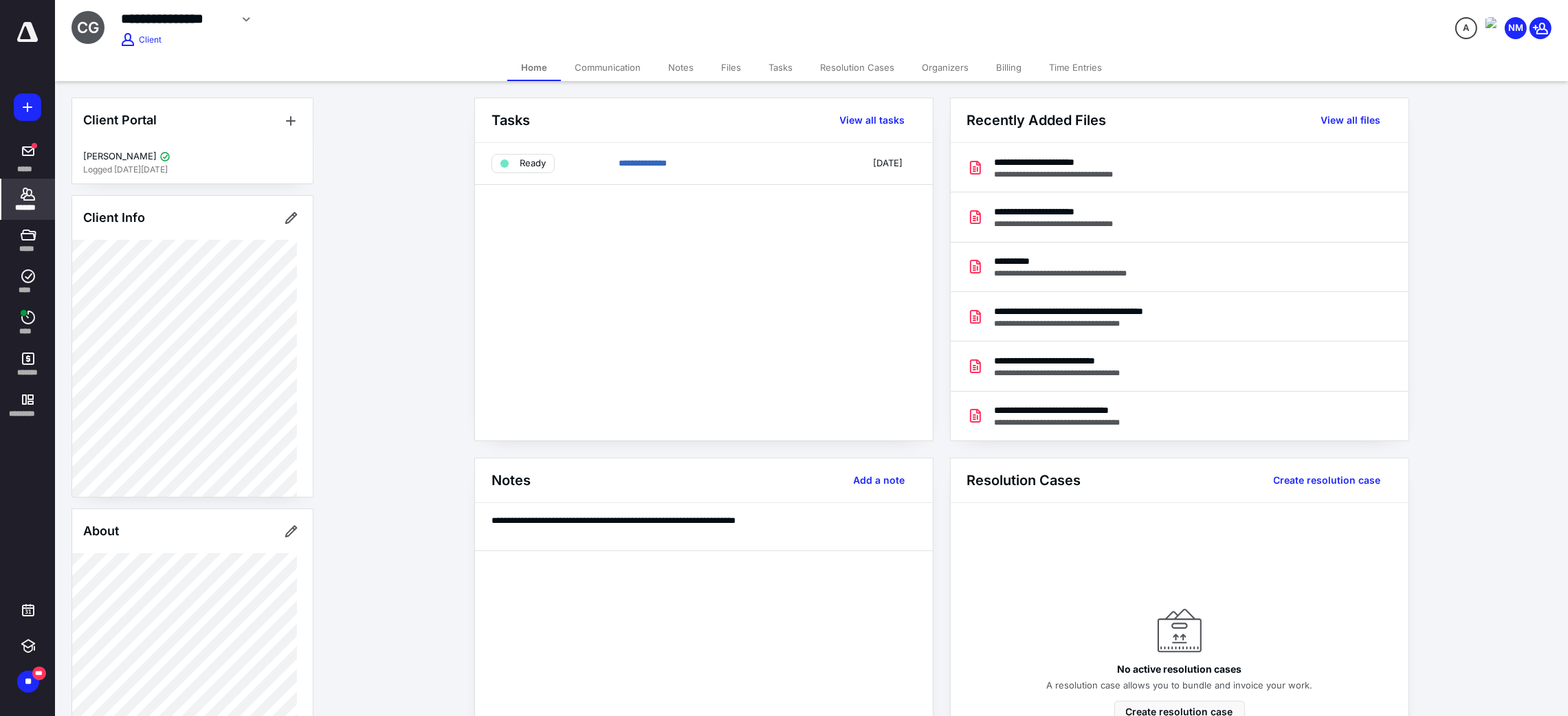 click on "Communication" at bounding box center (608, 67) 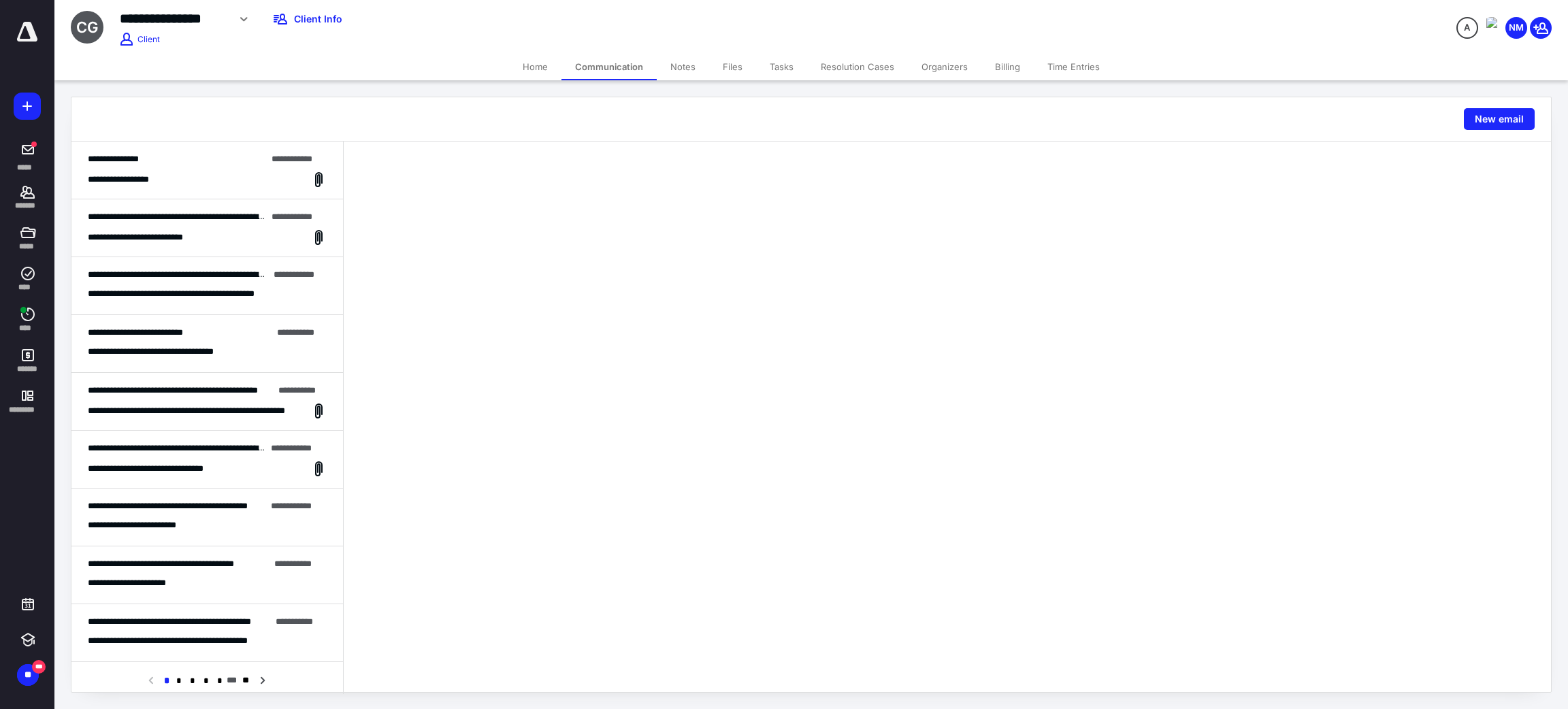 click on "**********" at bounding box center [176, 351] 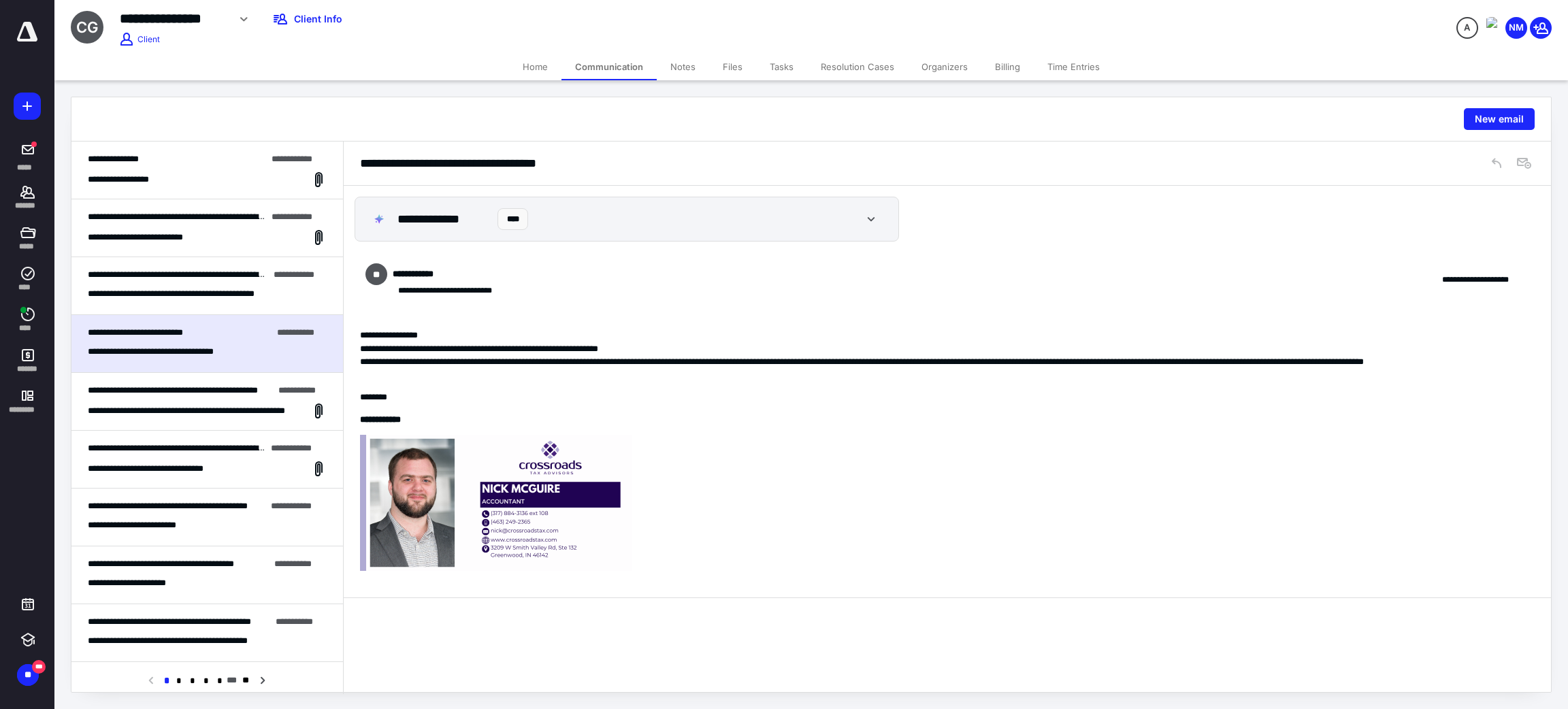 click on "**********" at bounding box center (199, 293) 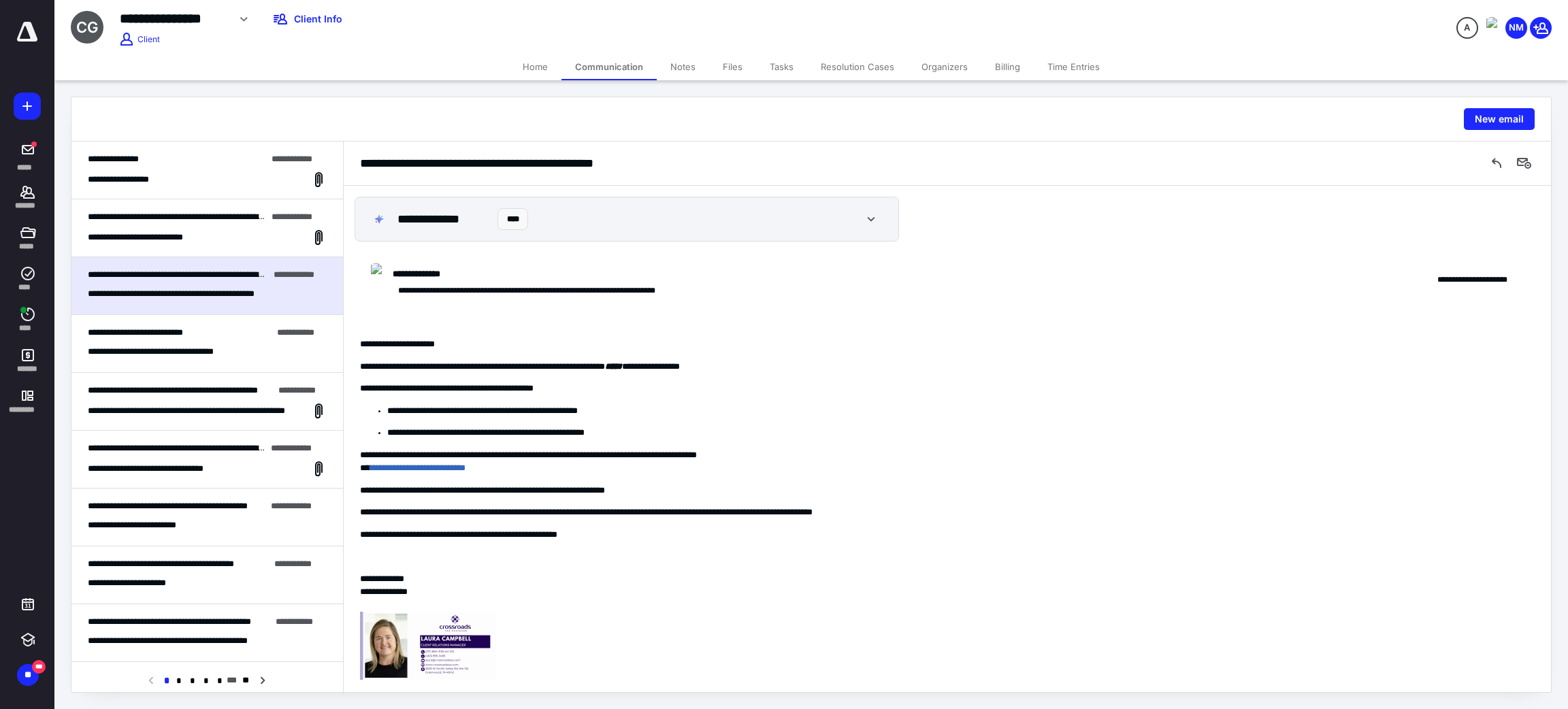 click on "**********" at bounding box center [207, 459] 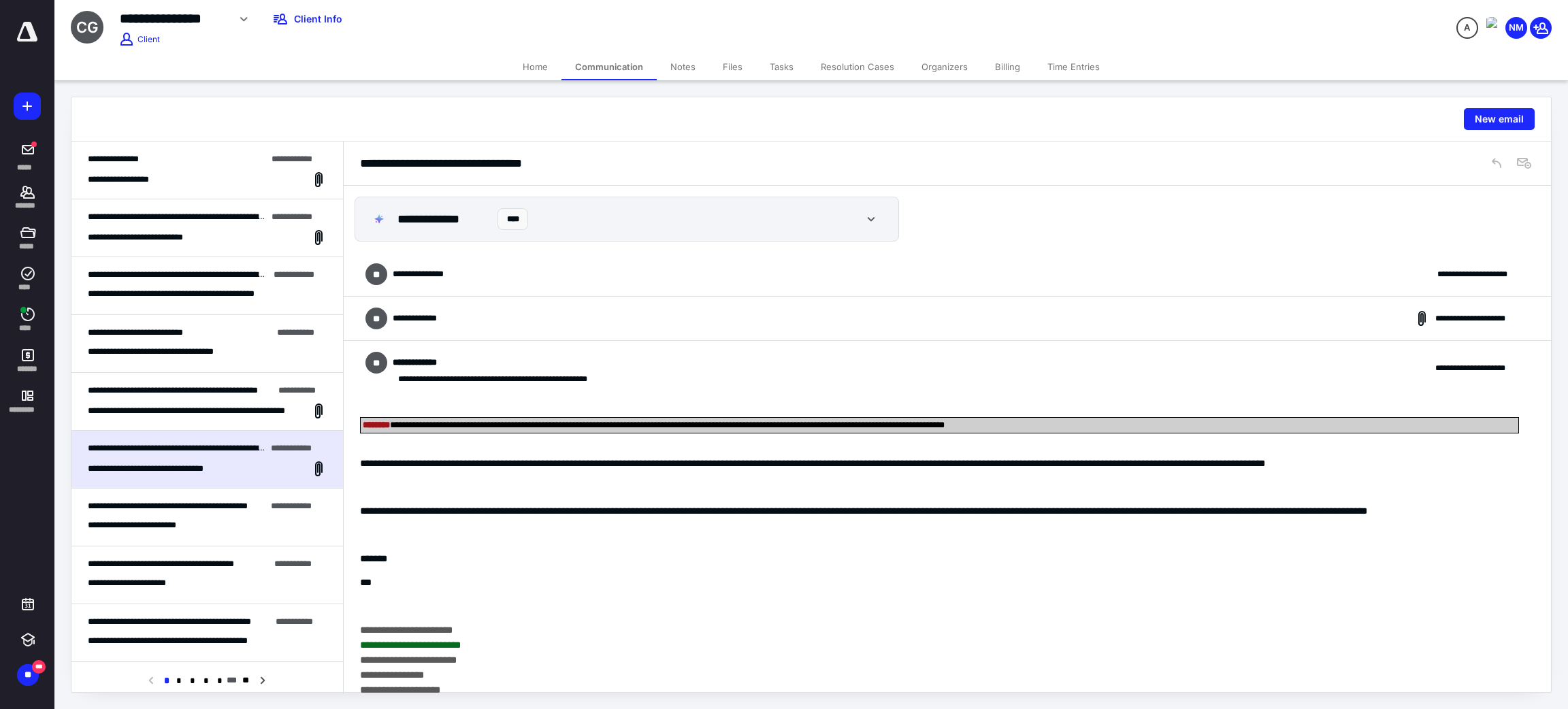 scroll, scrollTop: 597, scrollLeft: 0, axis: vertical 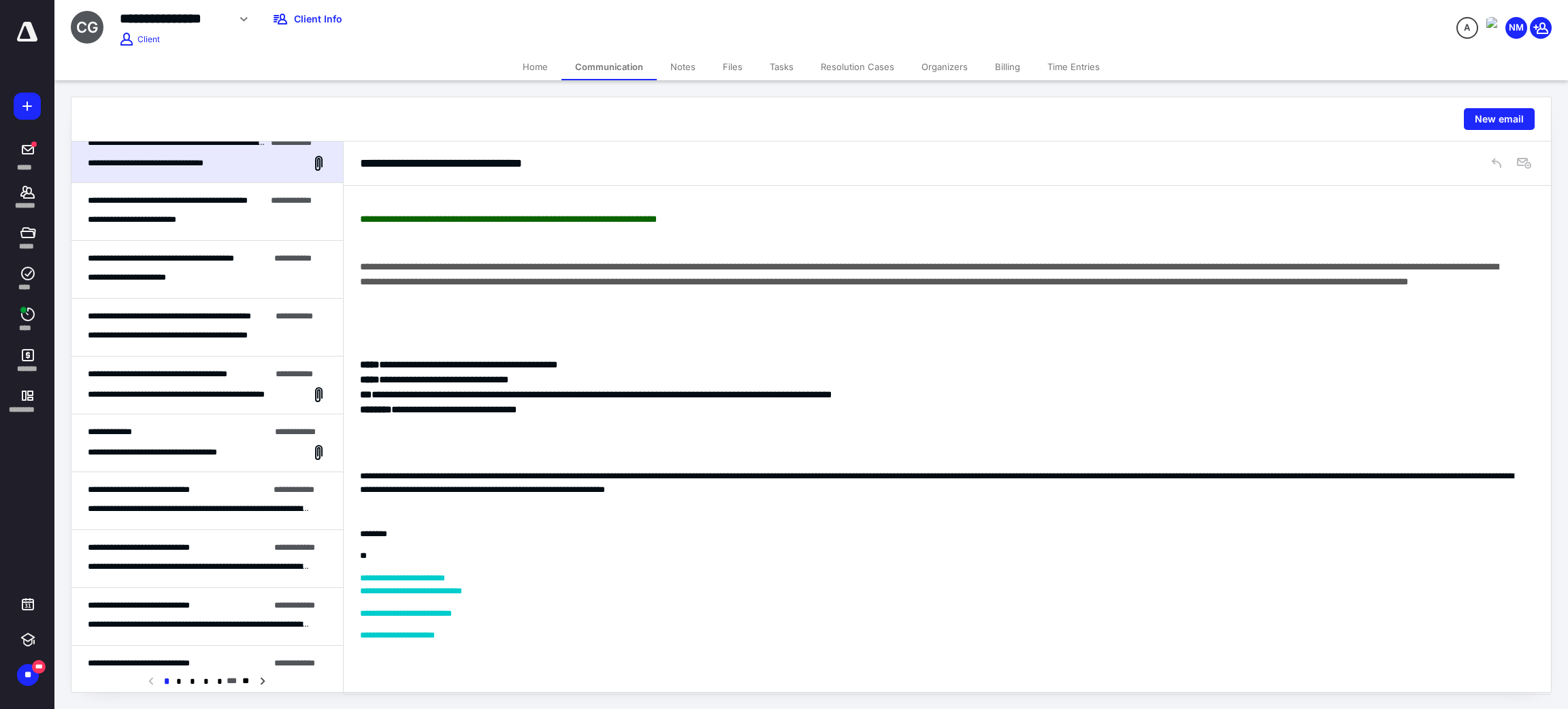 click on "**********" at bounding box center [174, 452] 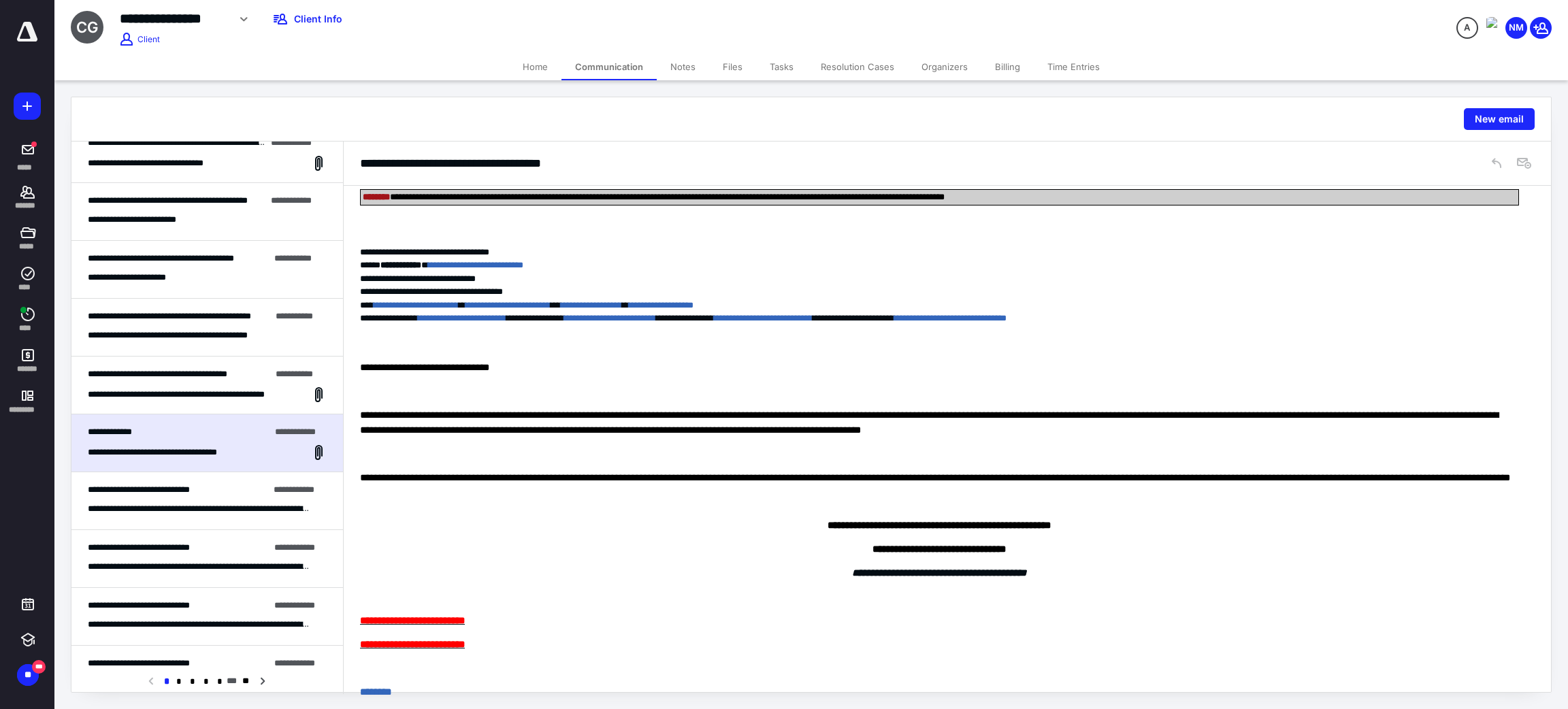 scroll, scrollTop: 0, scrollLeft: 0, axis: both 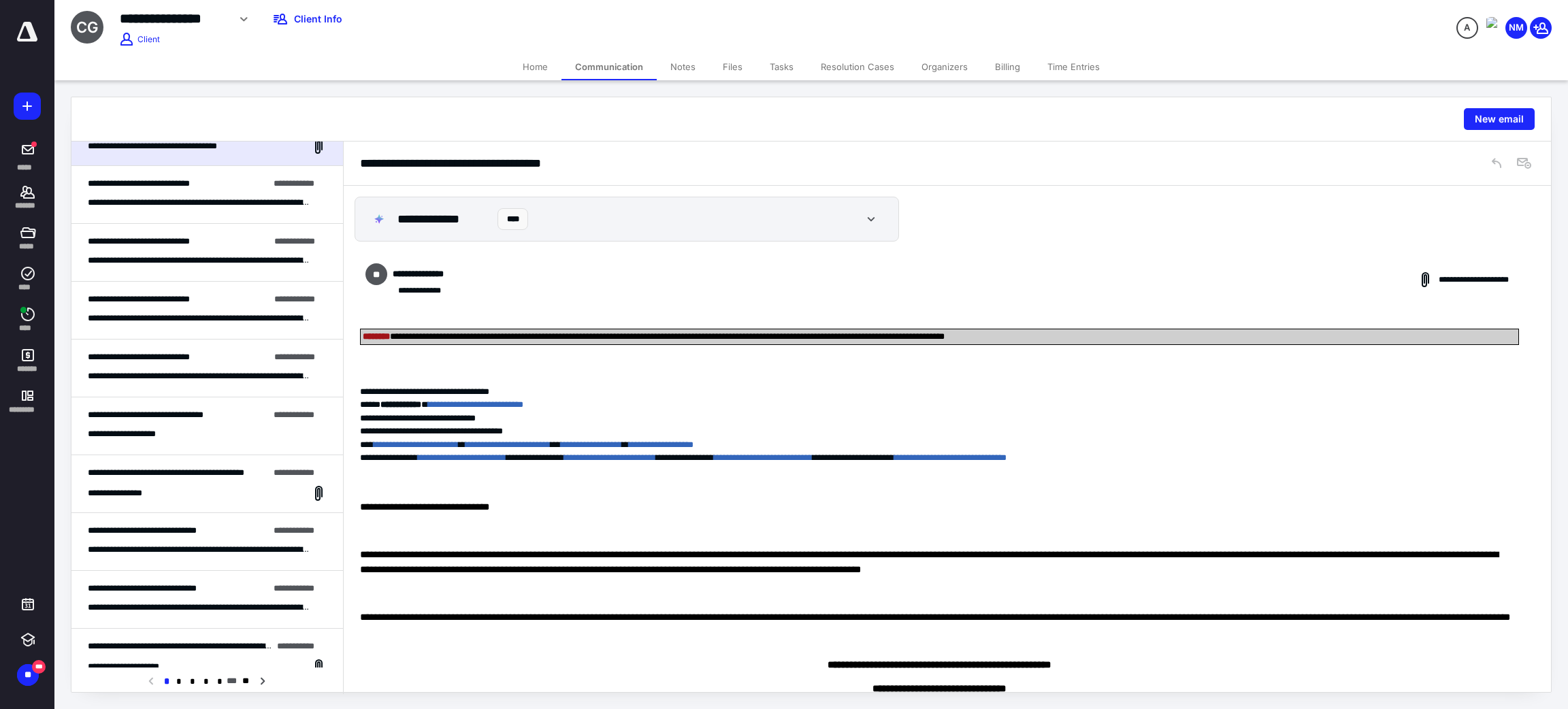 click on "**********" at bounding box center [207, 426] 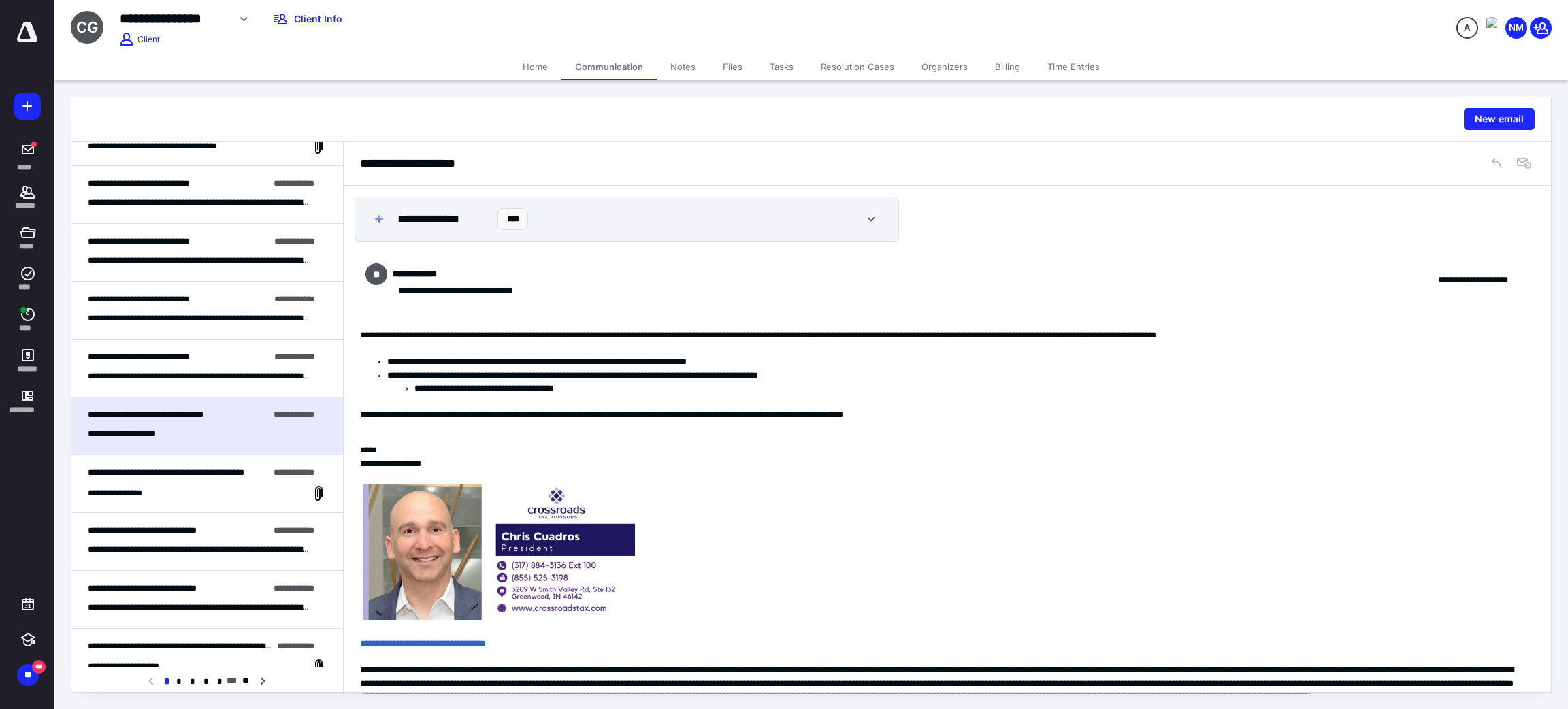 scroll, scrollTop: 630, scrollLeft: 0, axis: vertical 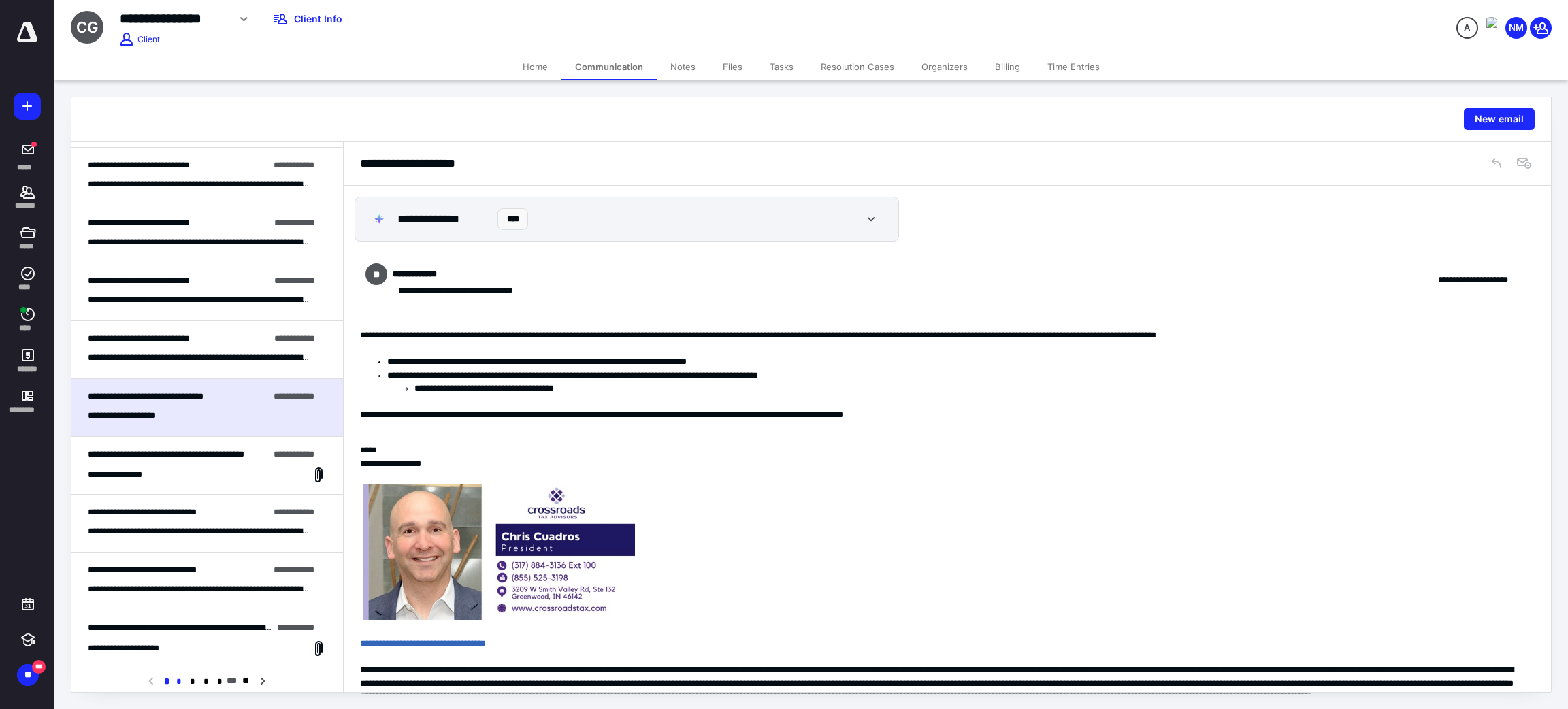 click on "*" at bounding box center [179, 682] 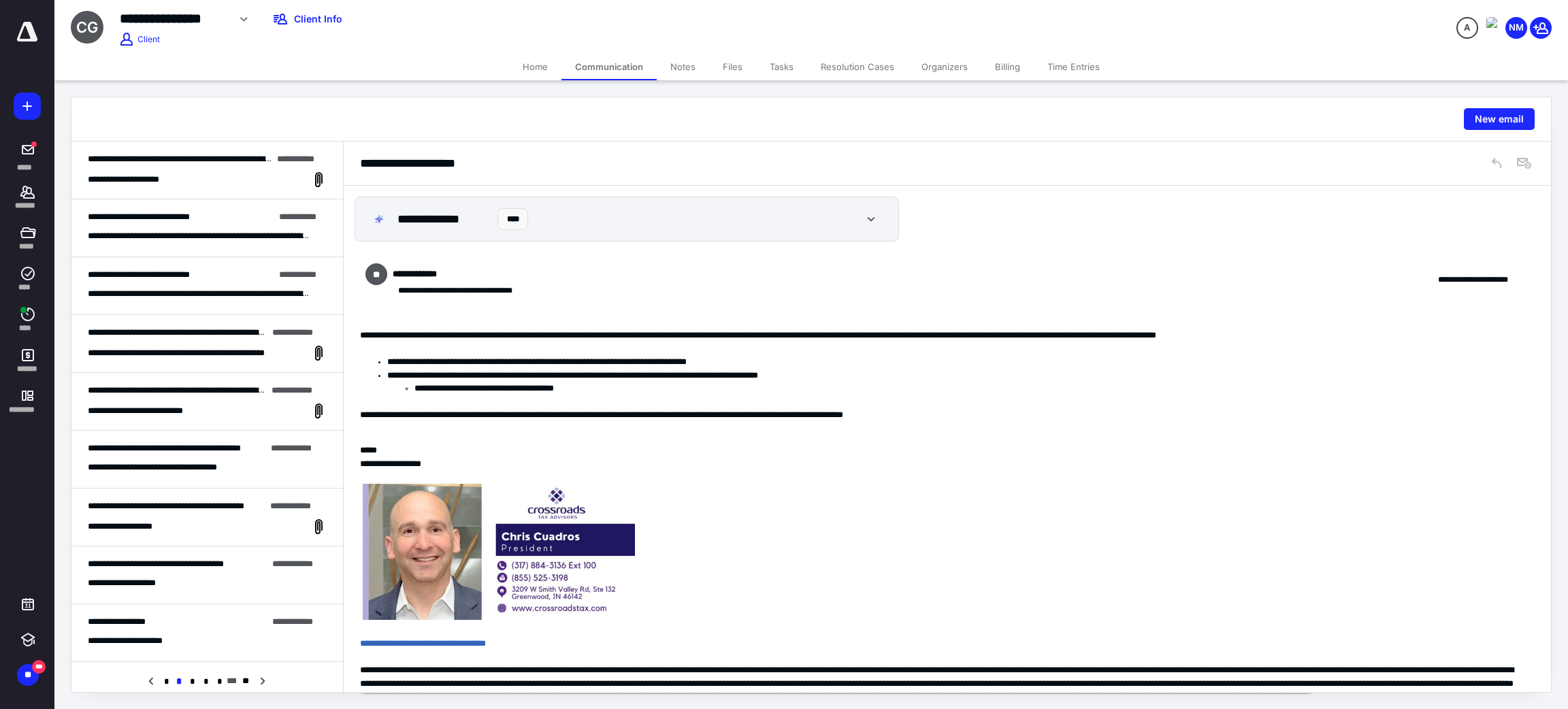 click on "**********" at bounding box center (207, 459) 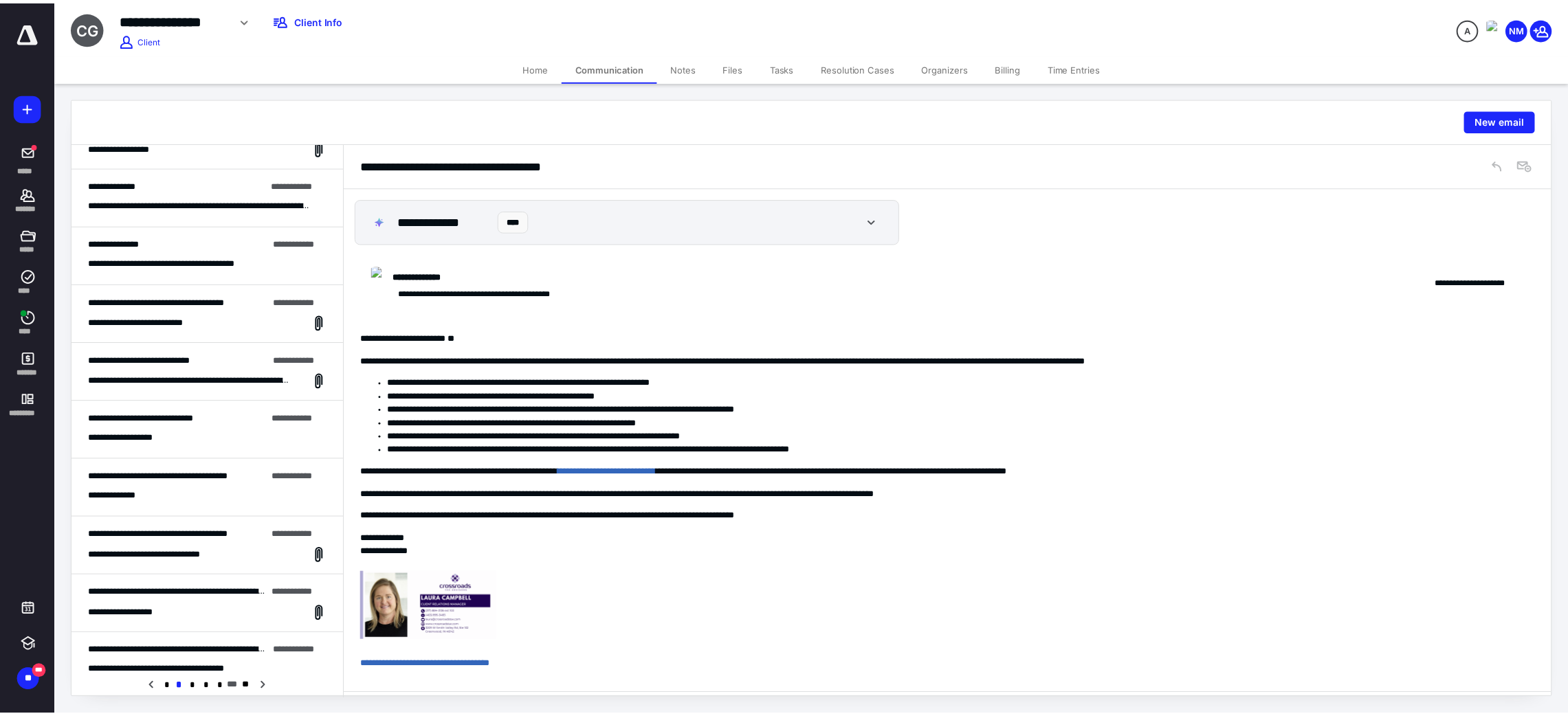 scroll, scrollTop: 636, scrollLeft: 0, axis: vertical 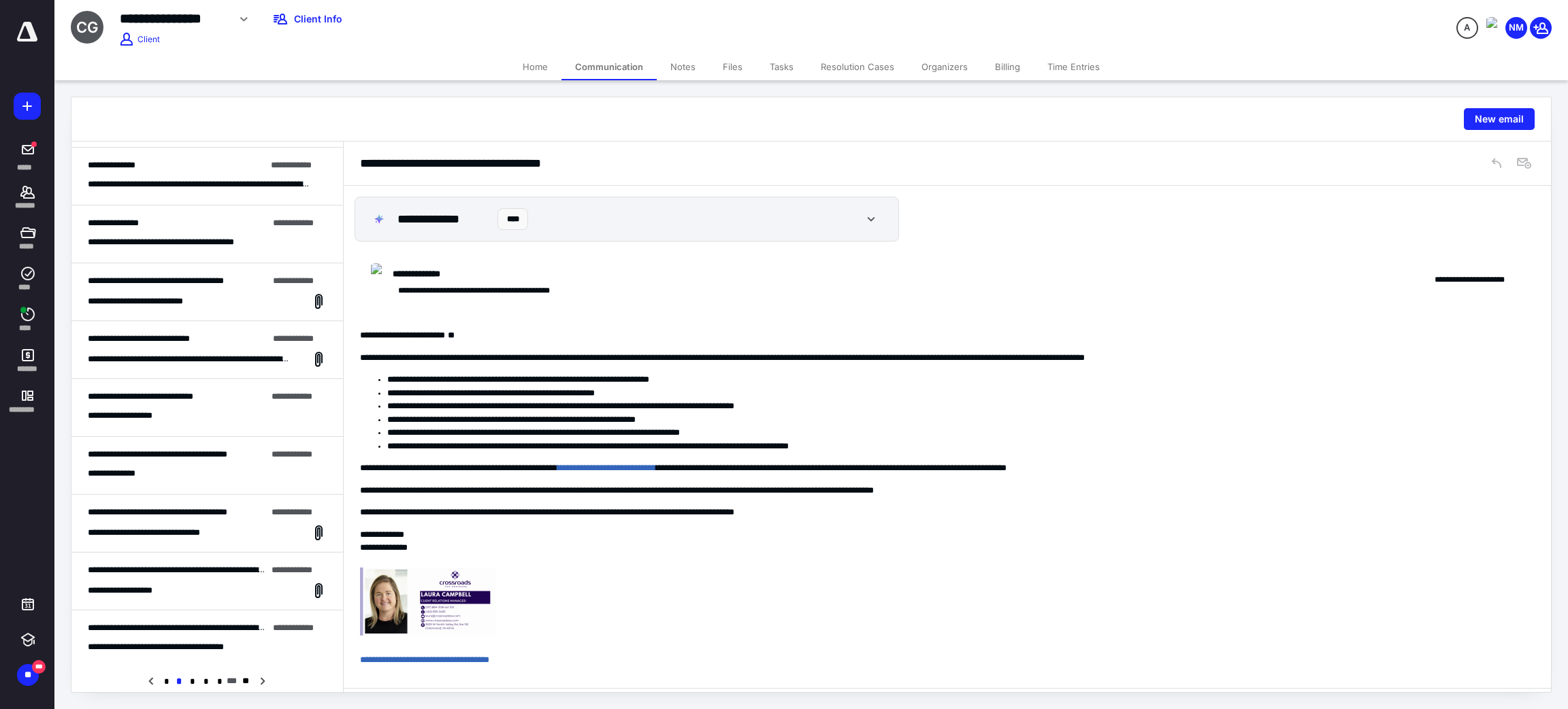 click on "Home Communication Notes Files Tasks Resolution Cases Organizers Billing Time Entries" at bounding box center (811, 67) 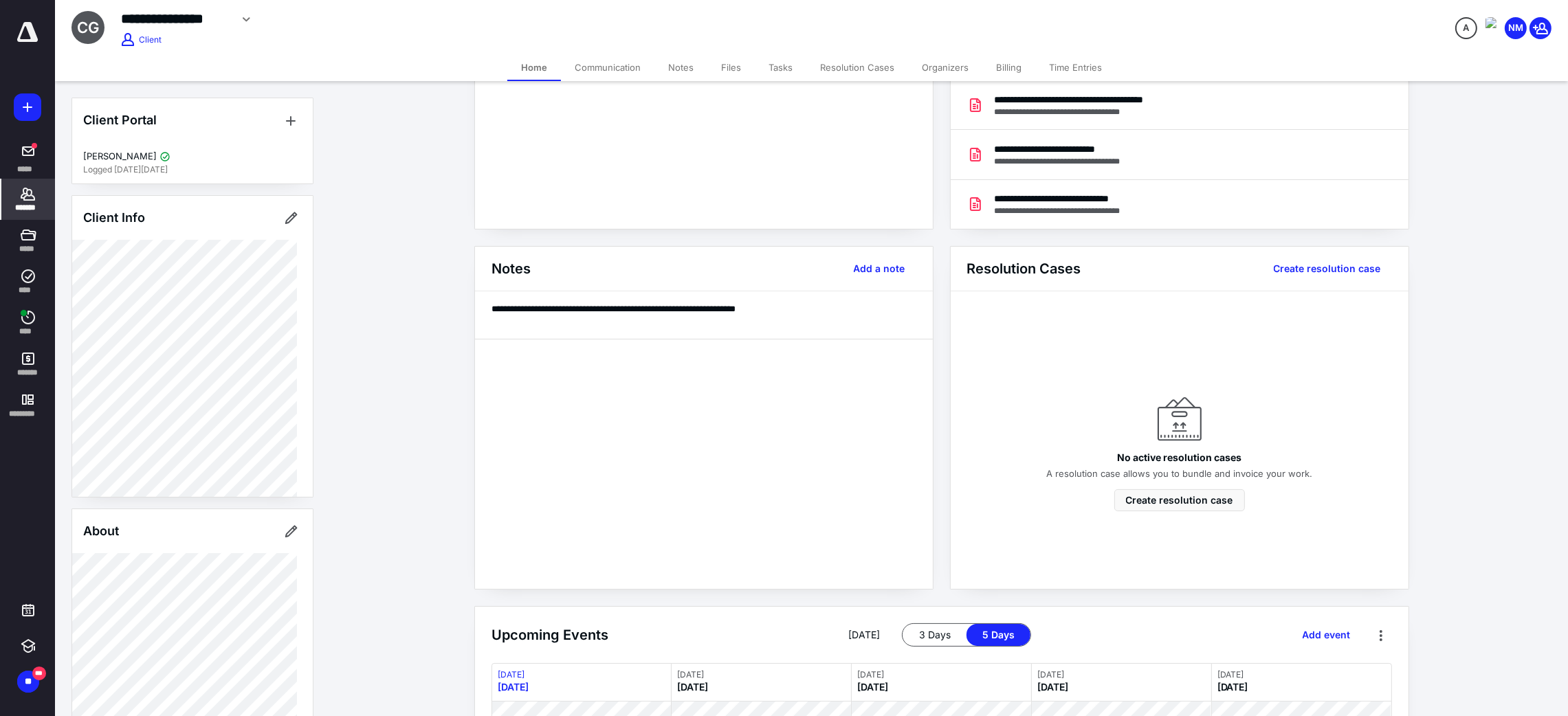 scroll, scrollTop: 0, scrollLeft: 0, axis: both 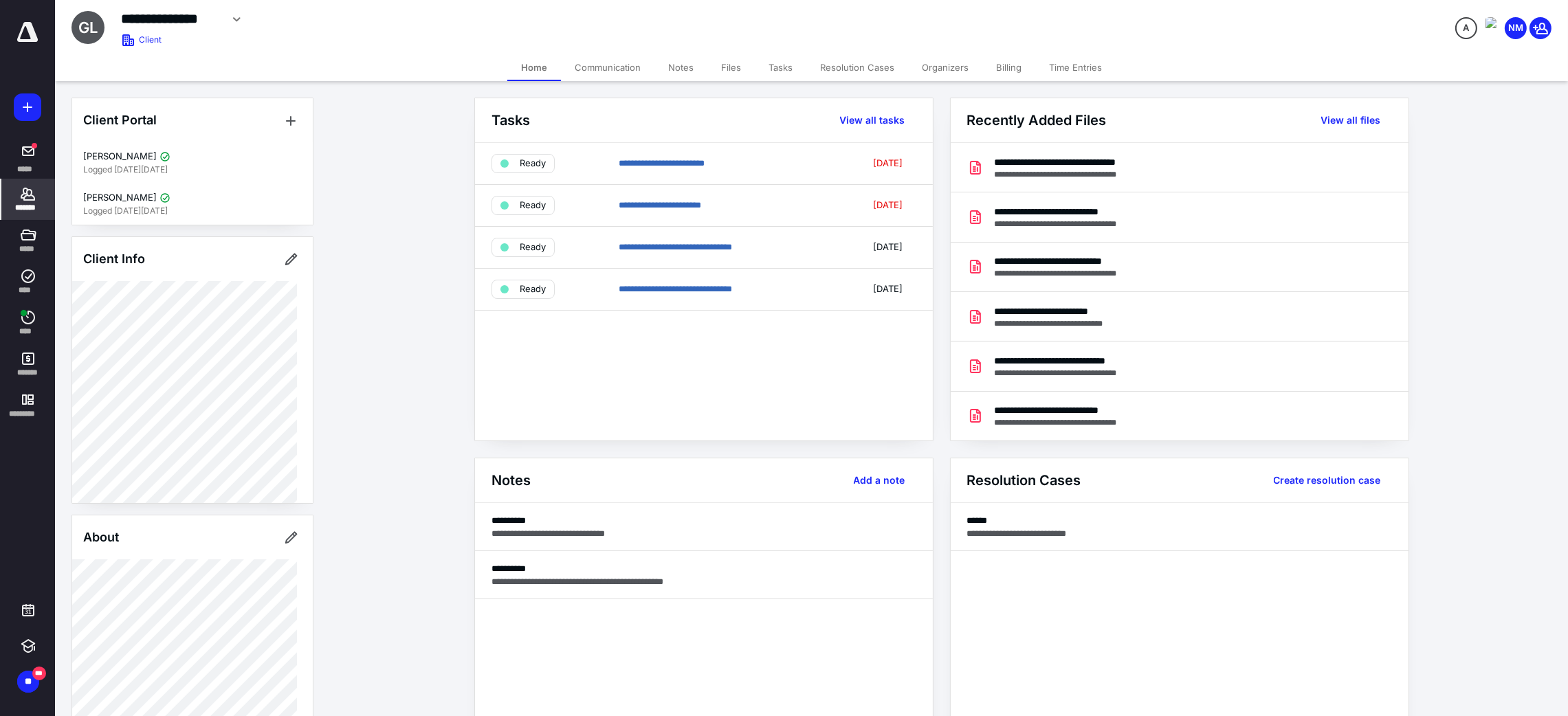 click on "**********" at bounding box center (941, 607) 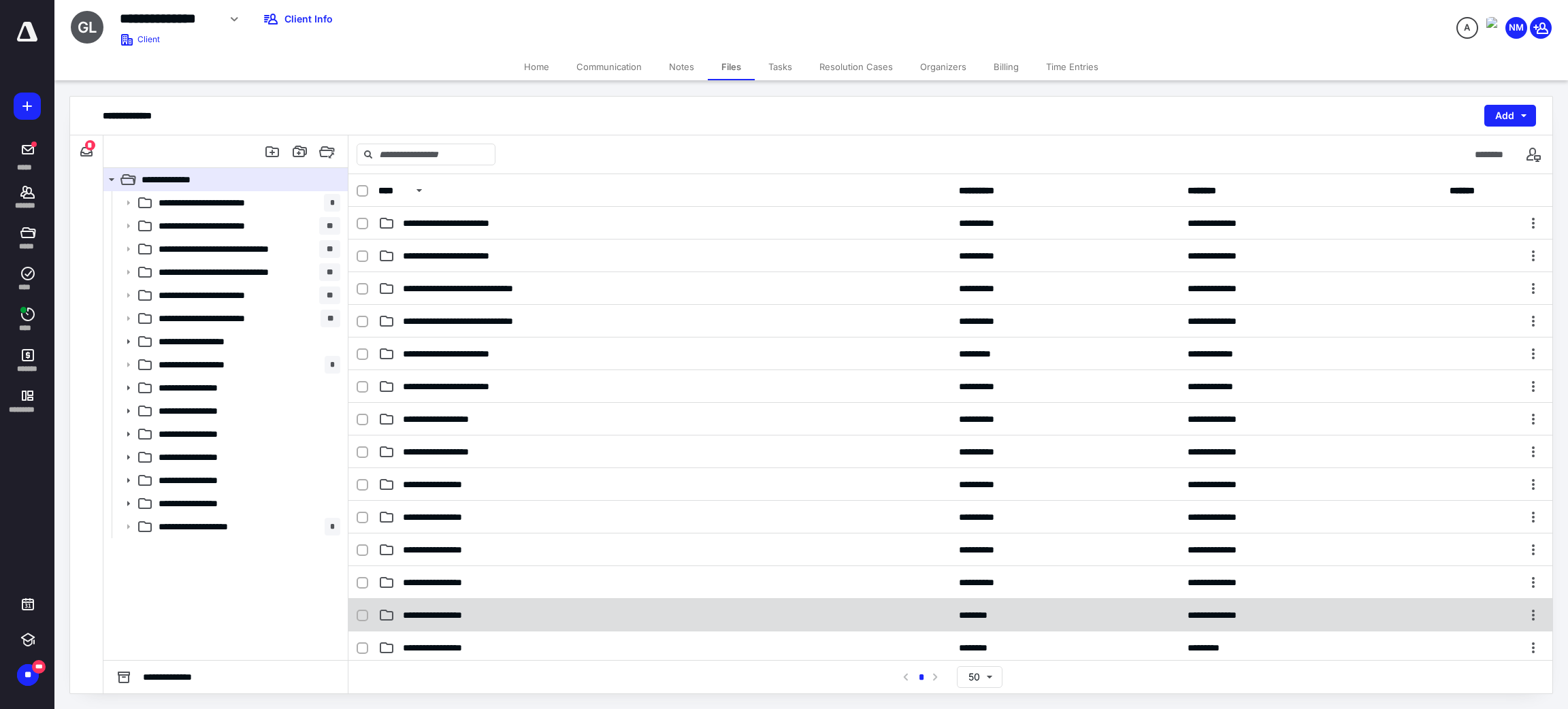 scroll, scrollTop: 242, scrollLeft: 0, axis: vertical 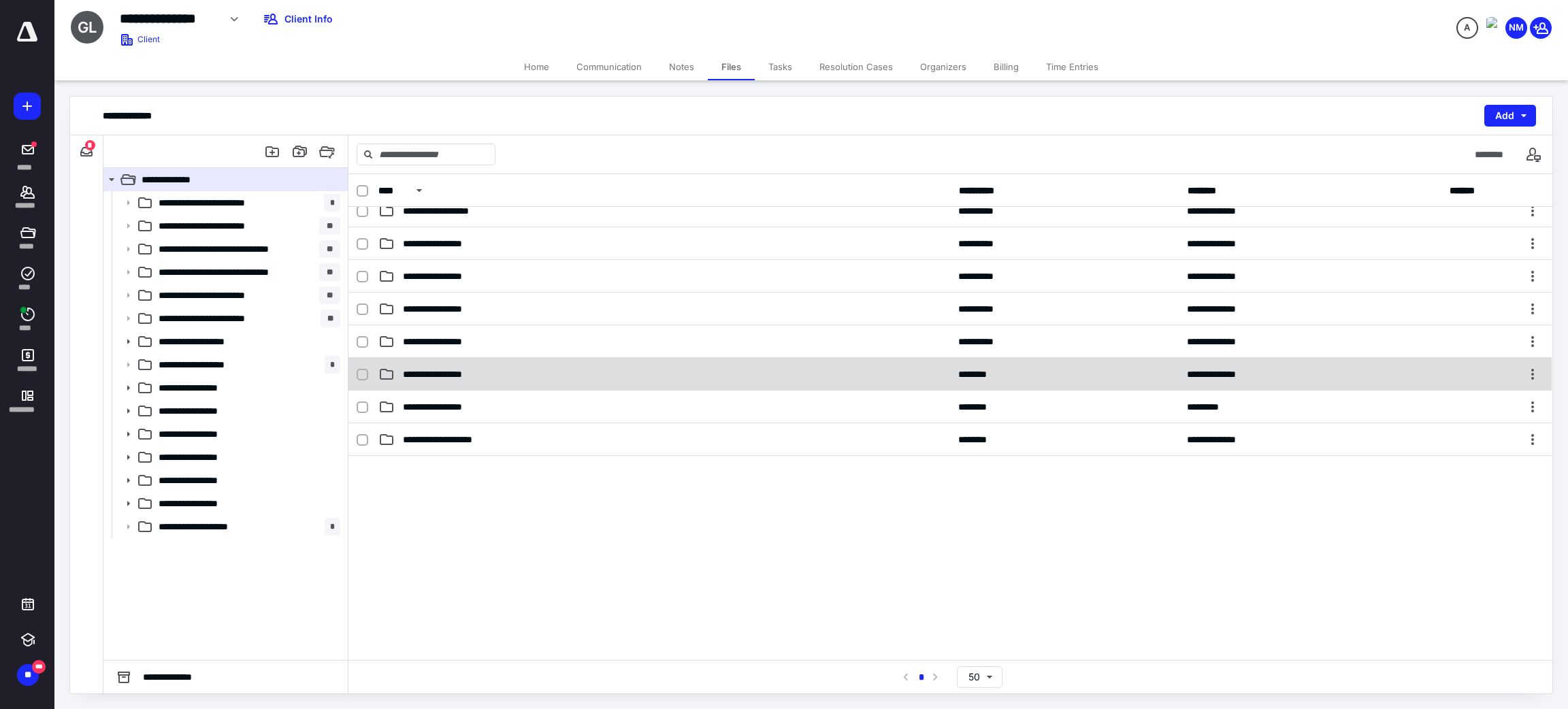 click on "**********" at bounding box center [950, 407] 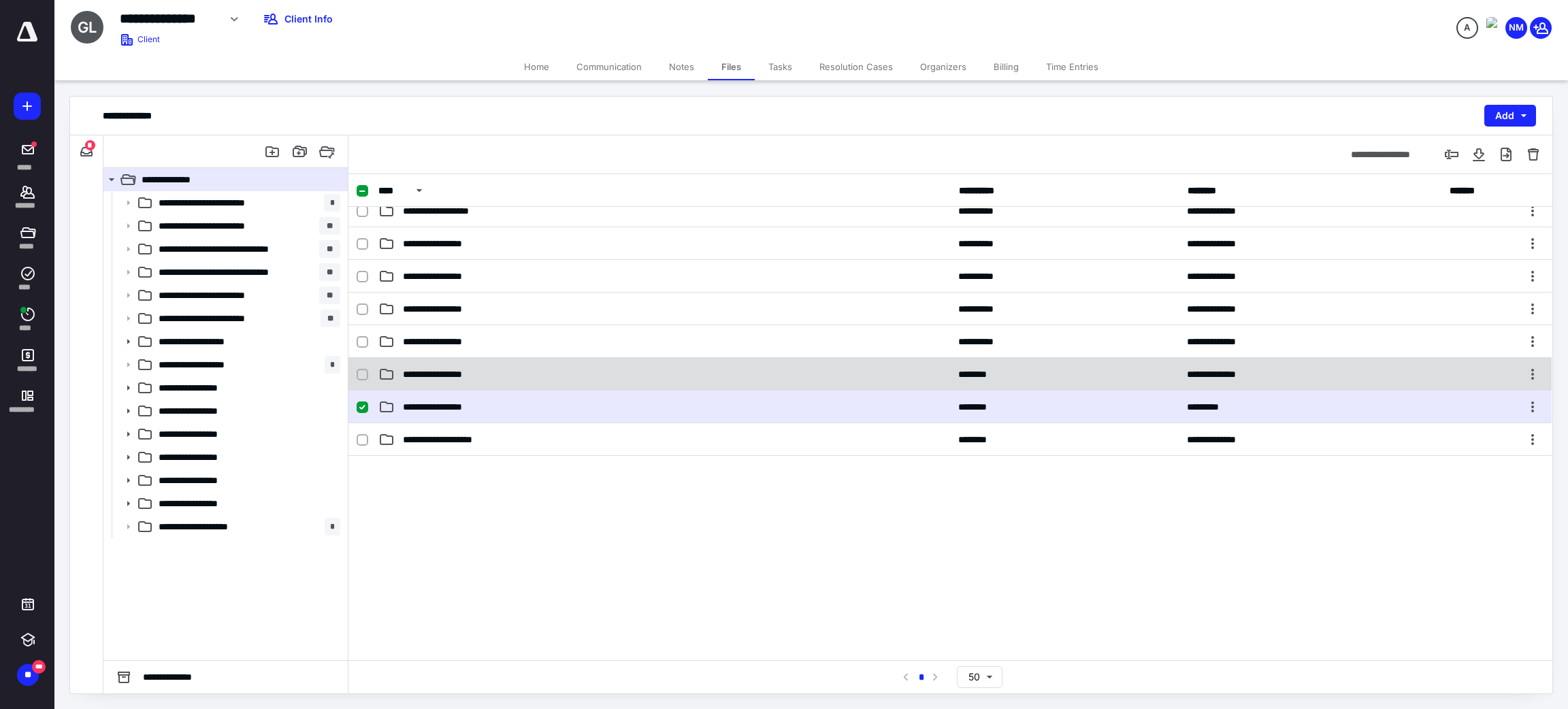 scroll, scrollTop: 210, scrollLeft: 0, axis: vertical 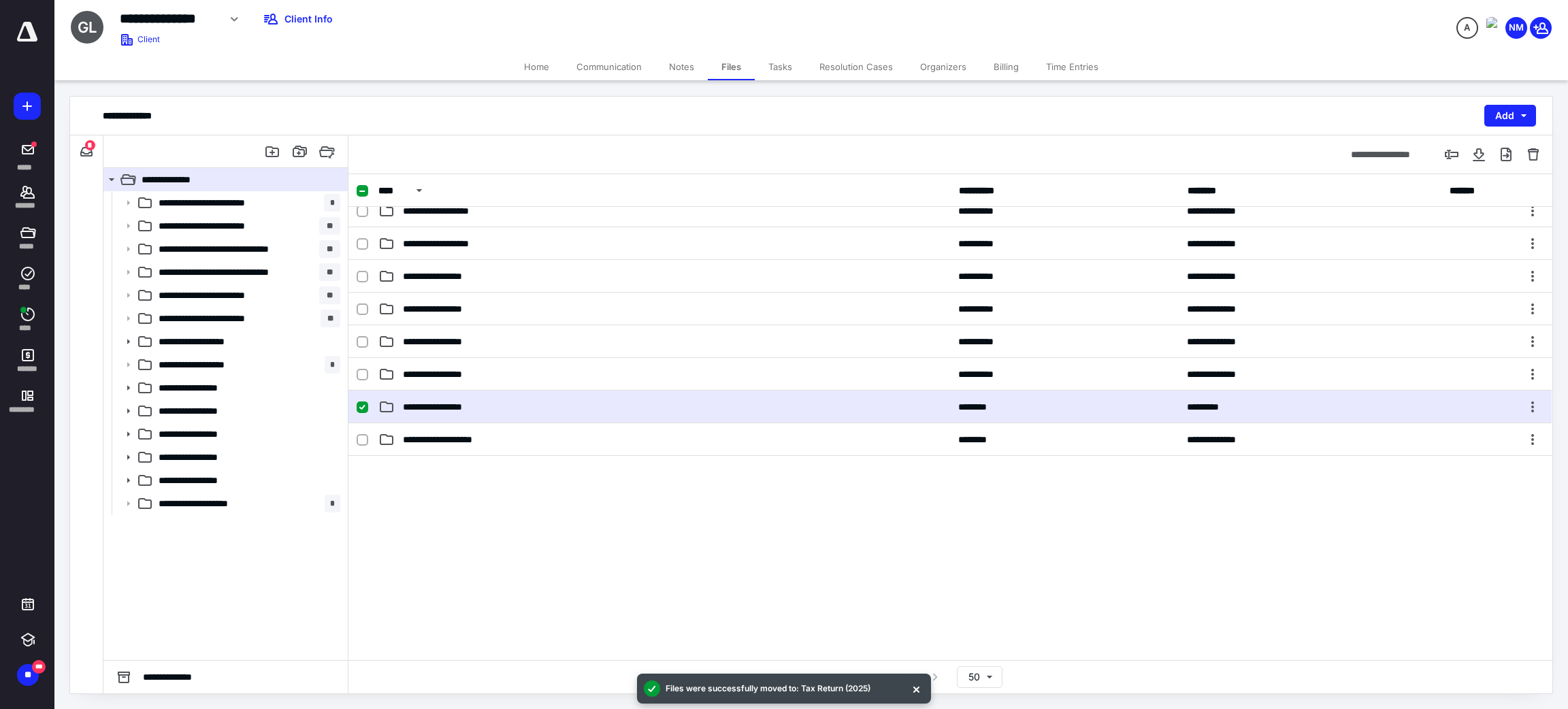 click on "**********" at bounding box center (950, 407) 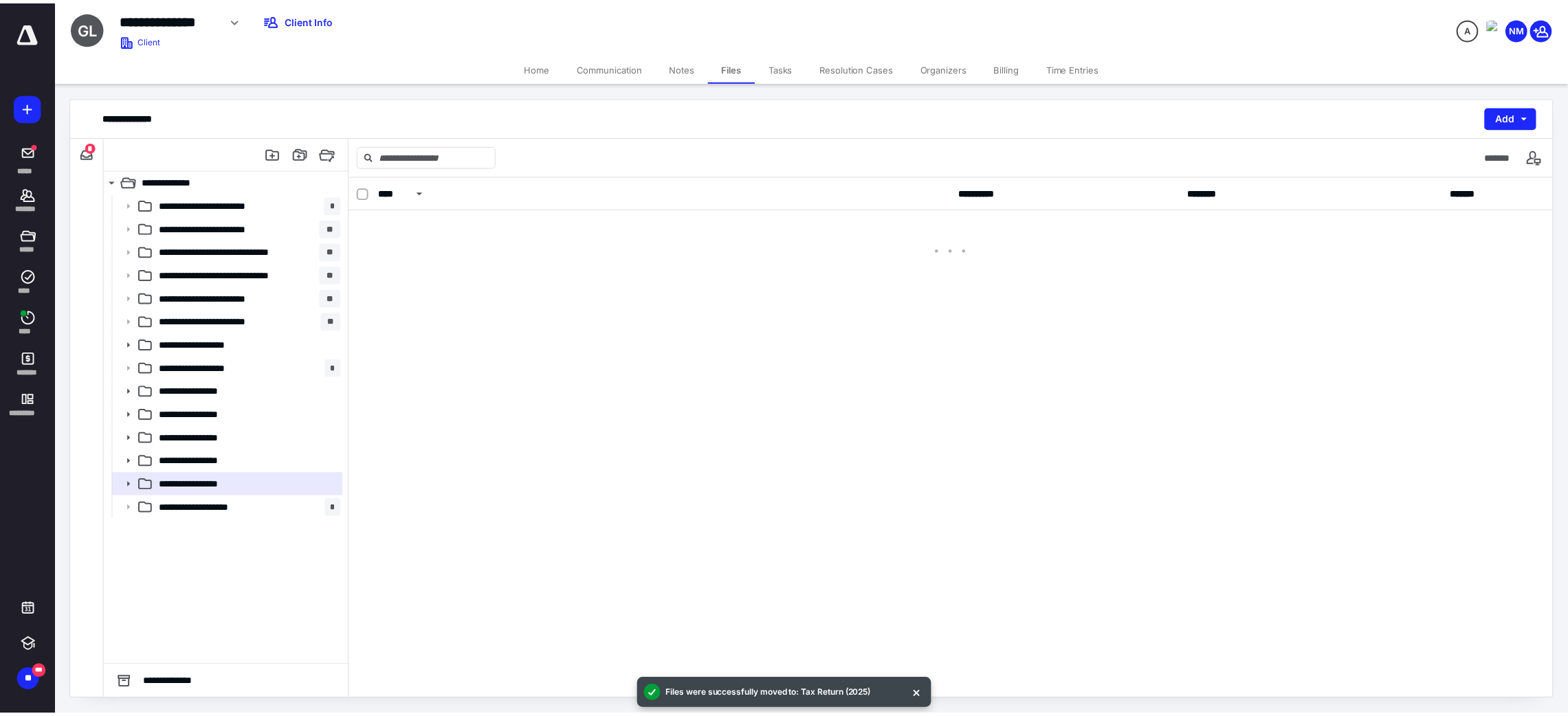 scroll, scrollTop: 0, scrollLeft: 0, axis: both 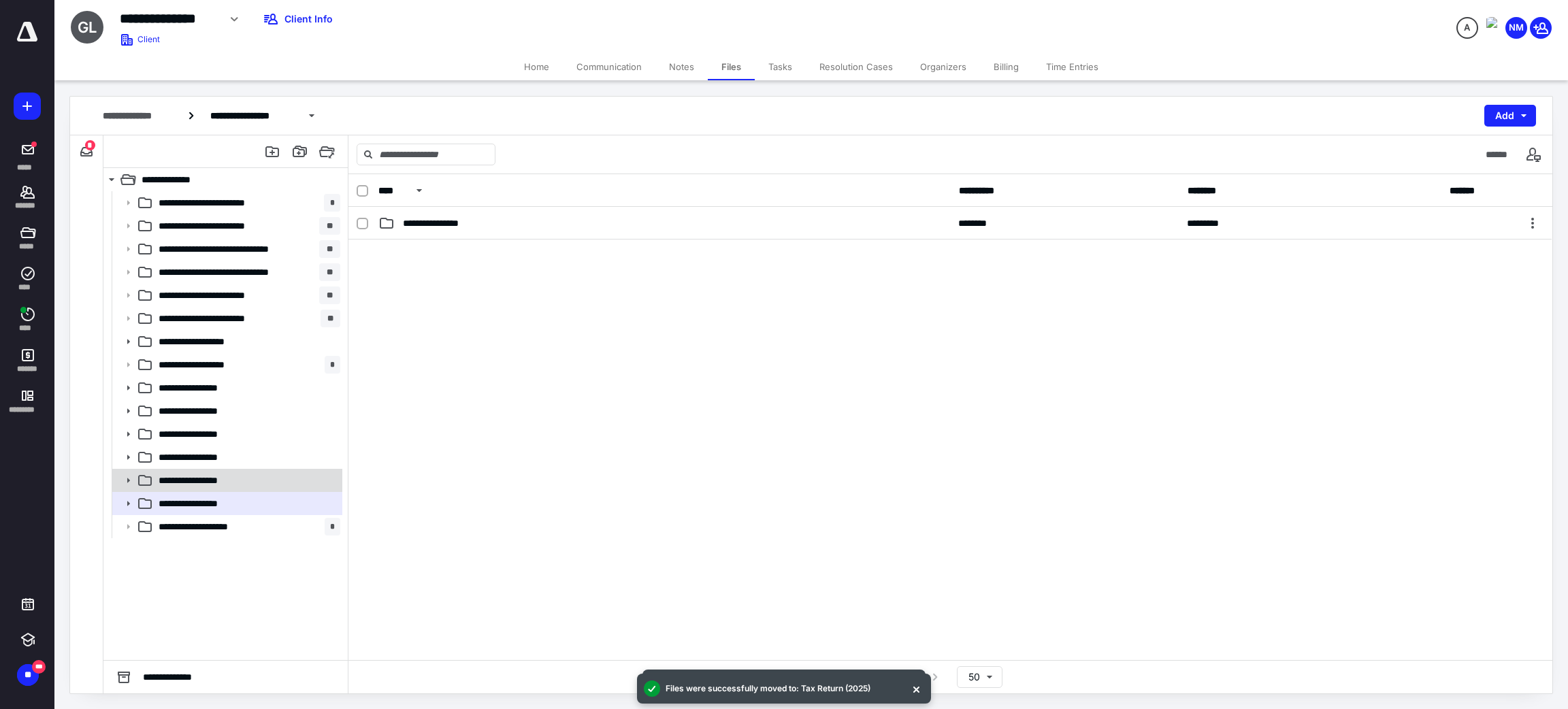 click on "**********" at bounding box center [199, 480] 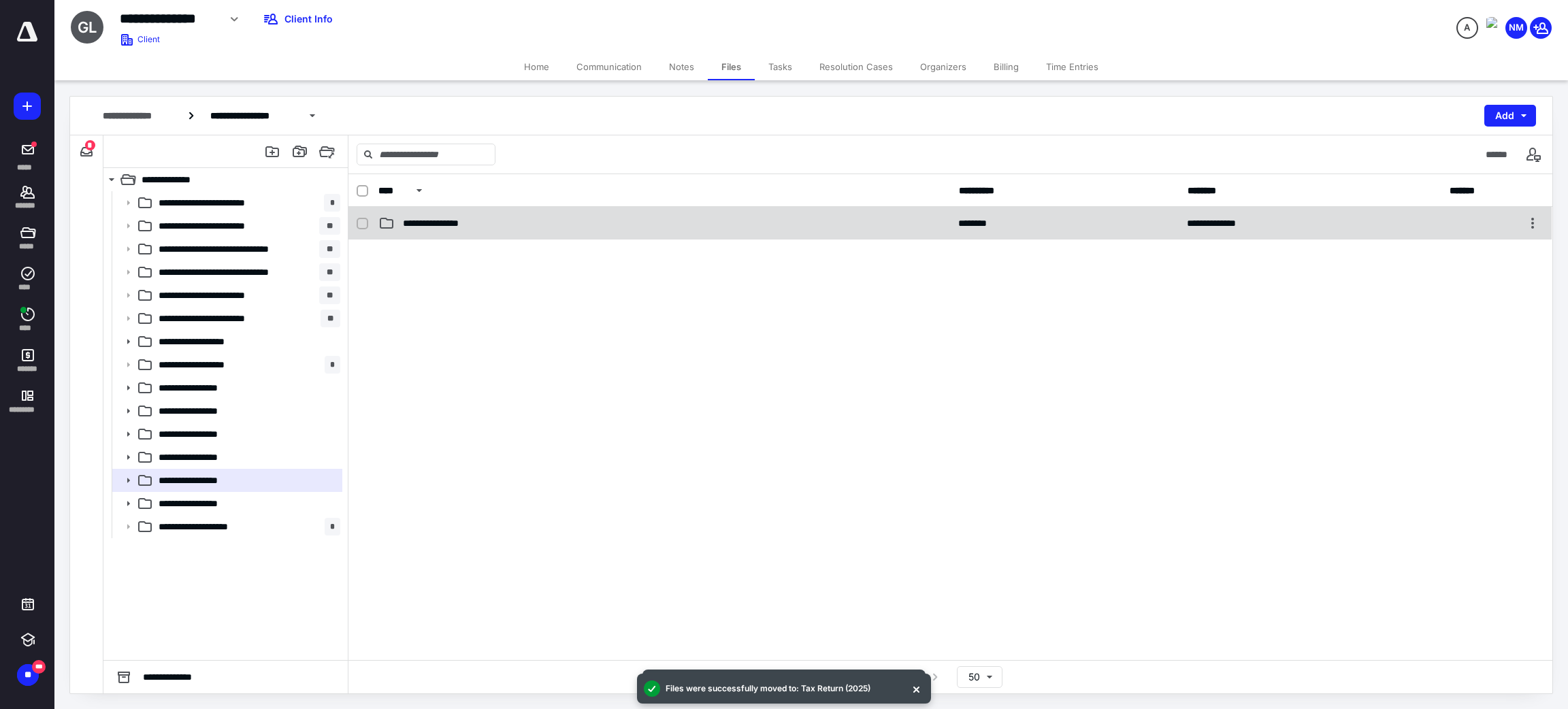 click on "**********" at bounding box center [664, 223] 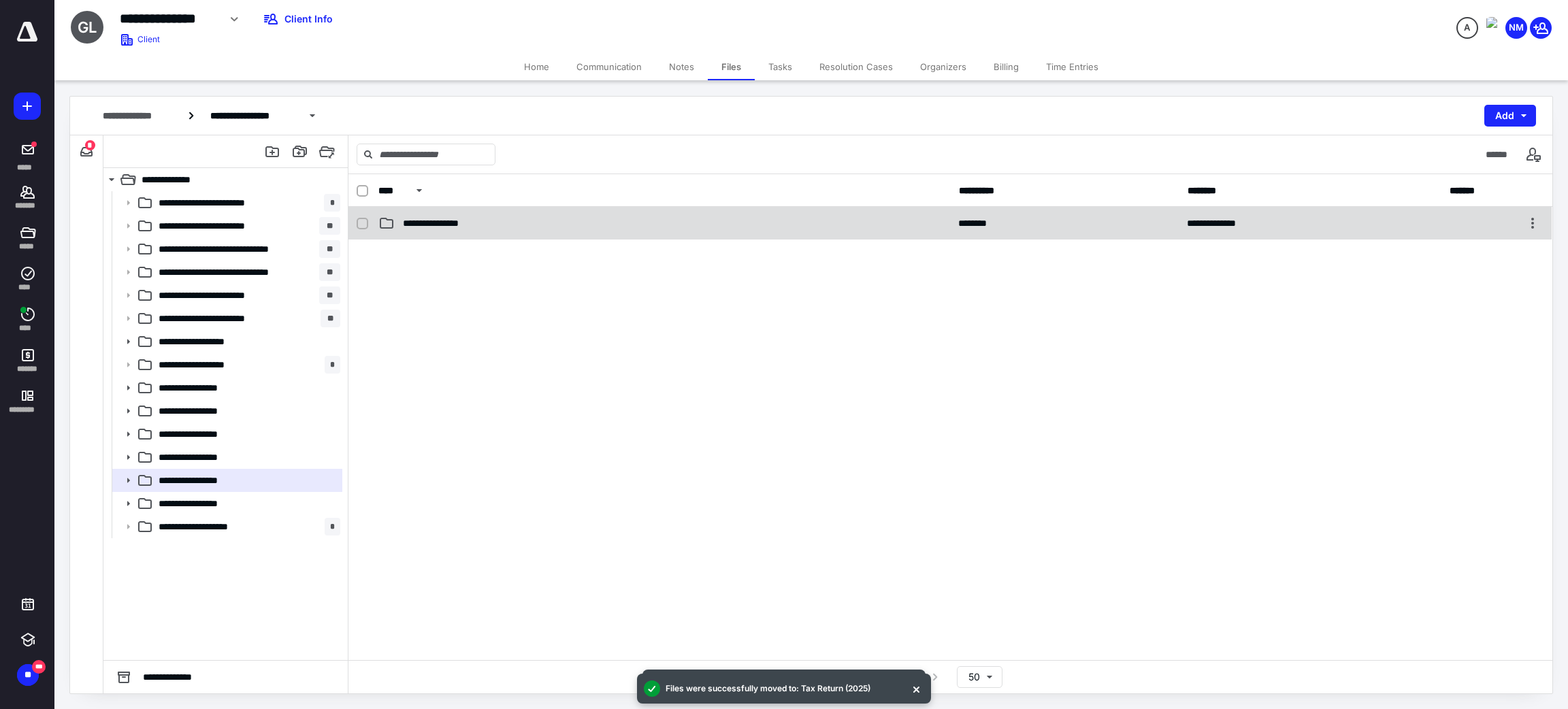 checkbox on "false" 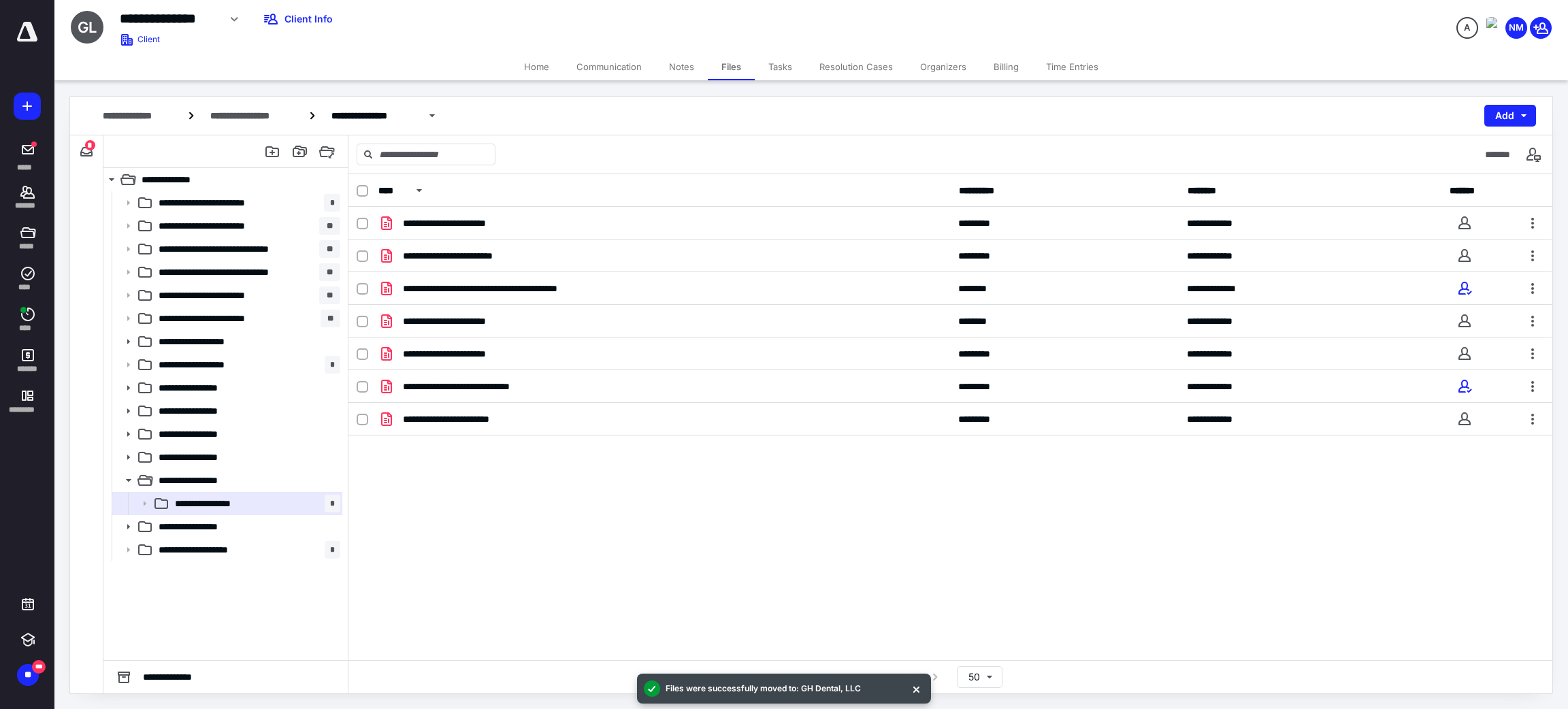 click on "**********" at bounding box center (811, 395) 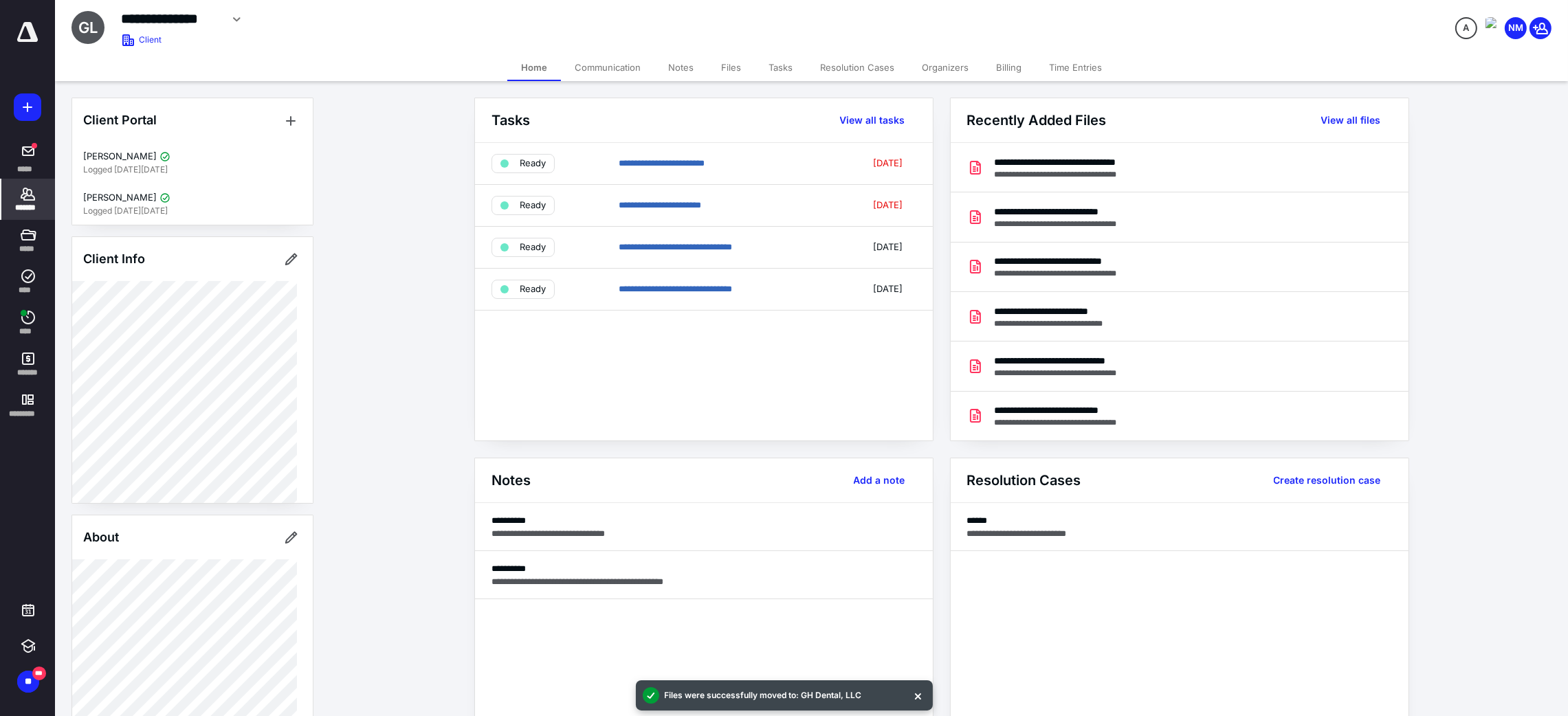 scroll, scrollTop: 703, scrollLeft: 0, axis: vertical 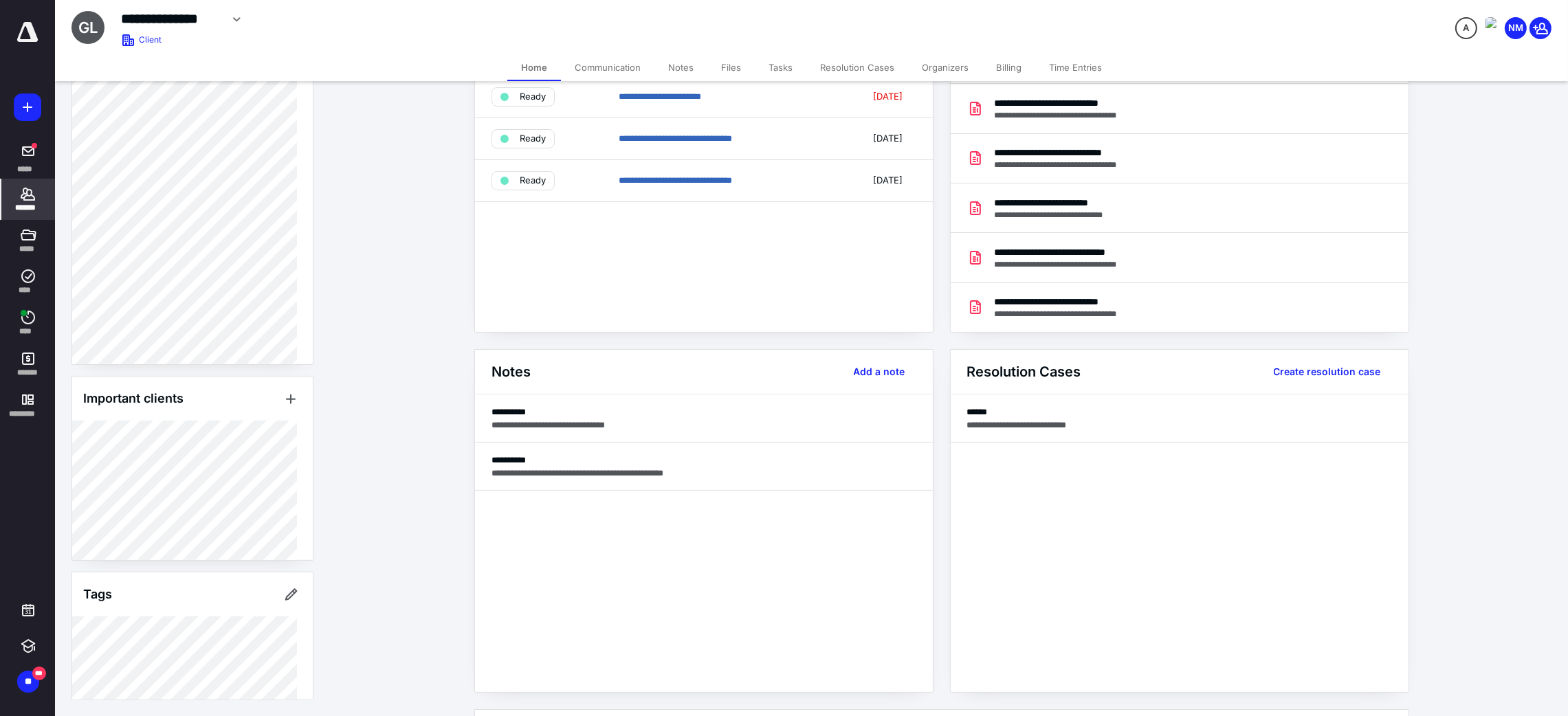 click on "**********" at bounding box center [704, 183] 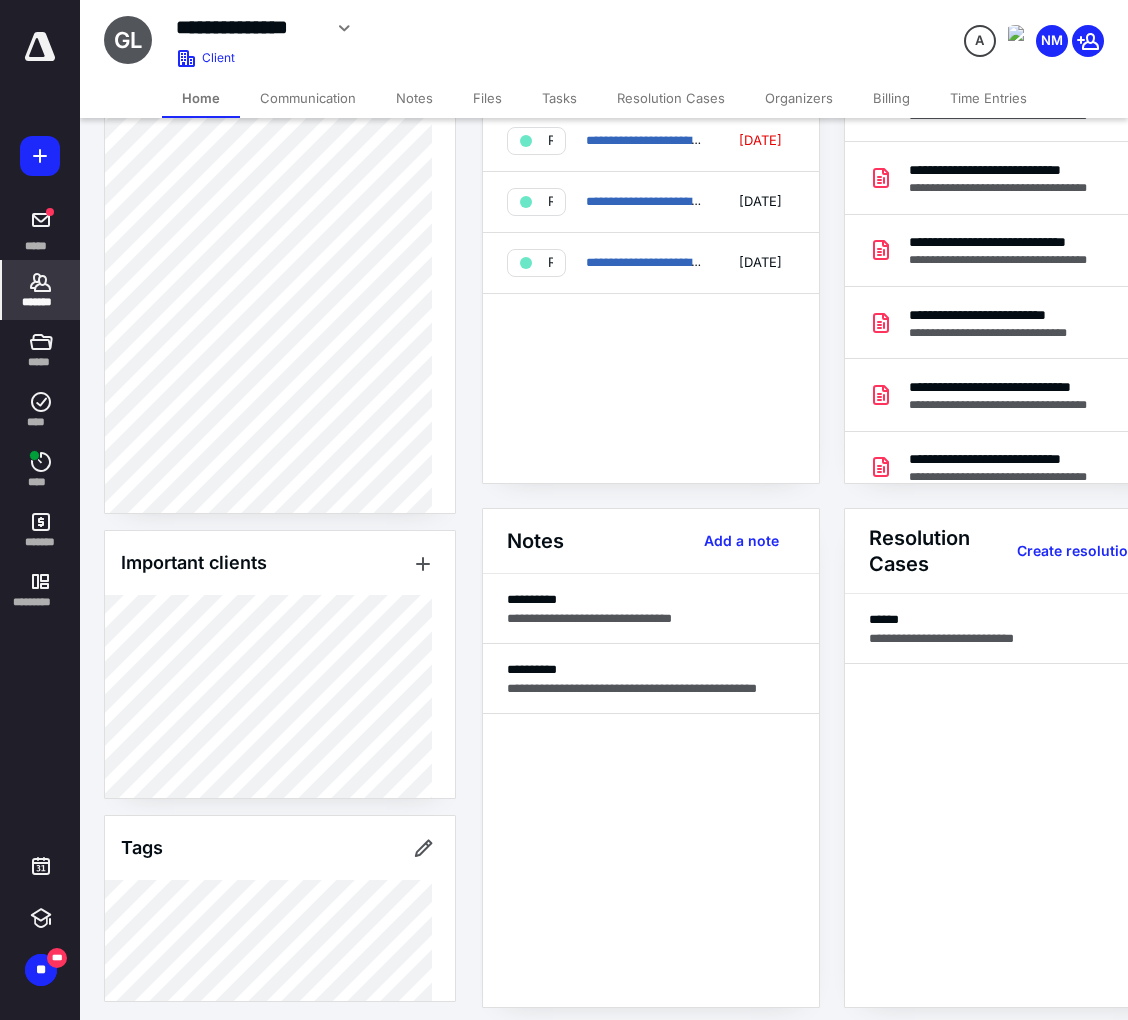 click on "**********" at bounding box center [651, 266] 